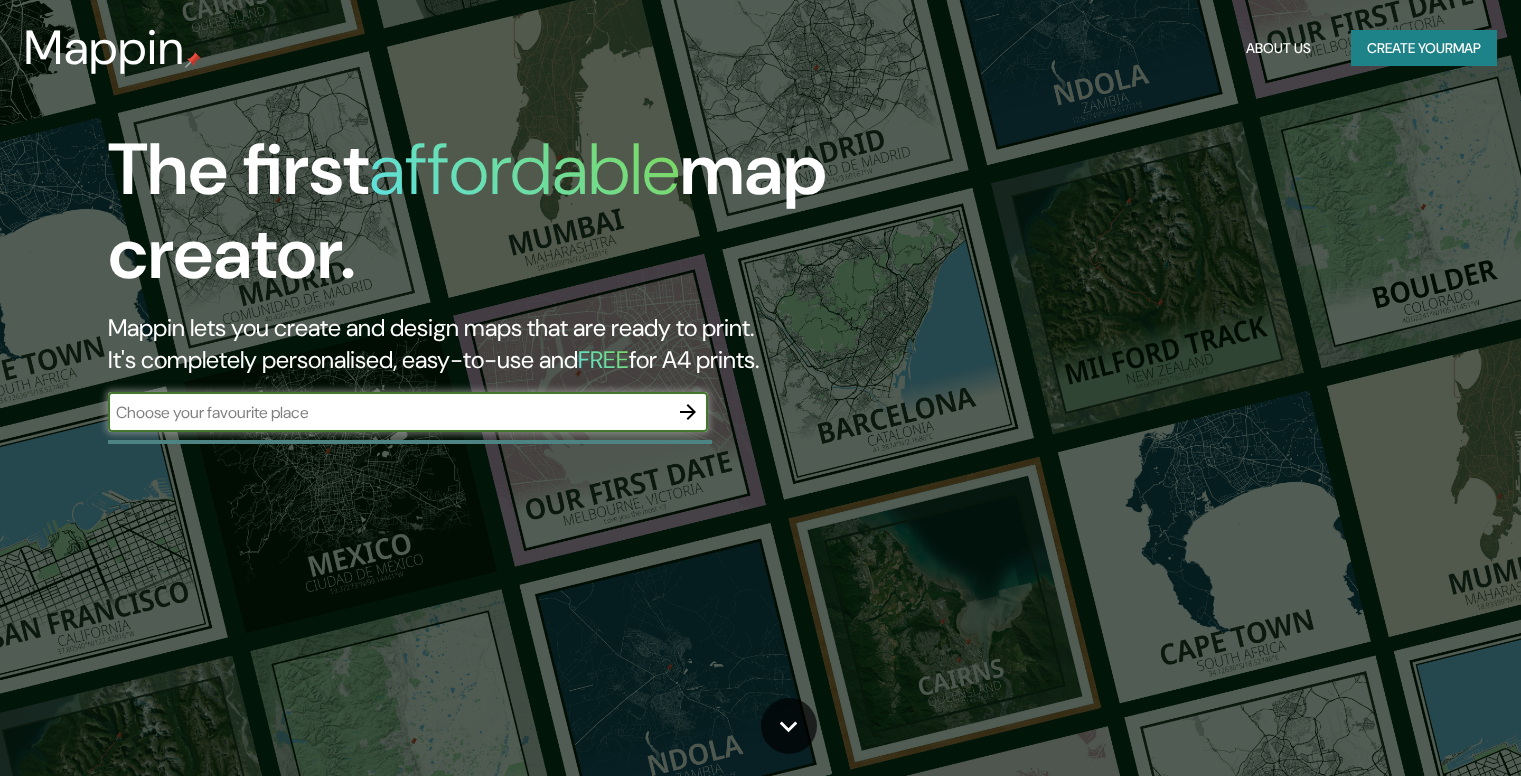 scroll, scrollTop: 0, scrollLeft: 0, axis: both 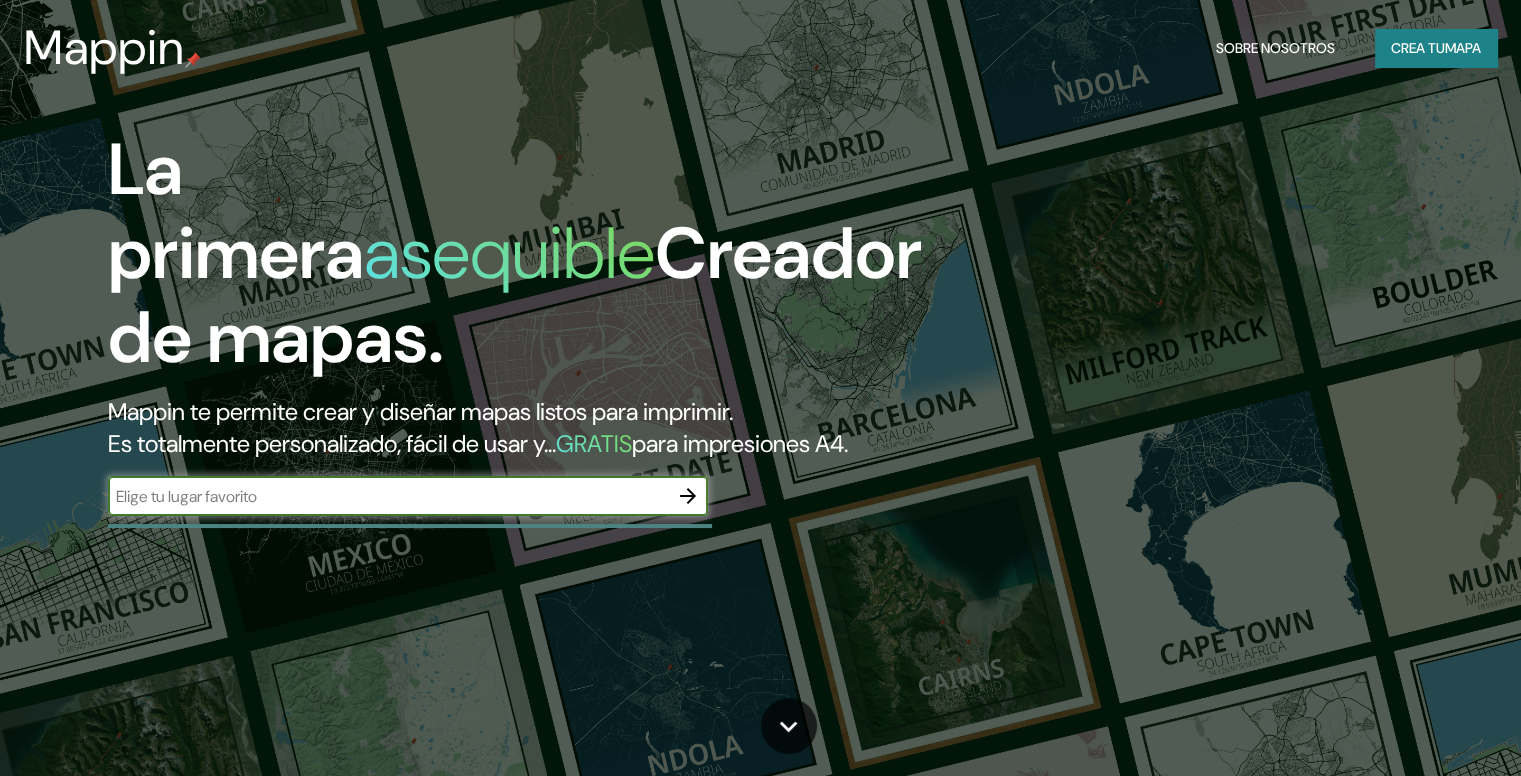 click at bounding box center [388, 496] 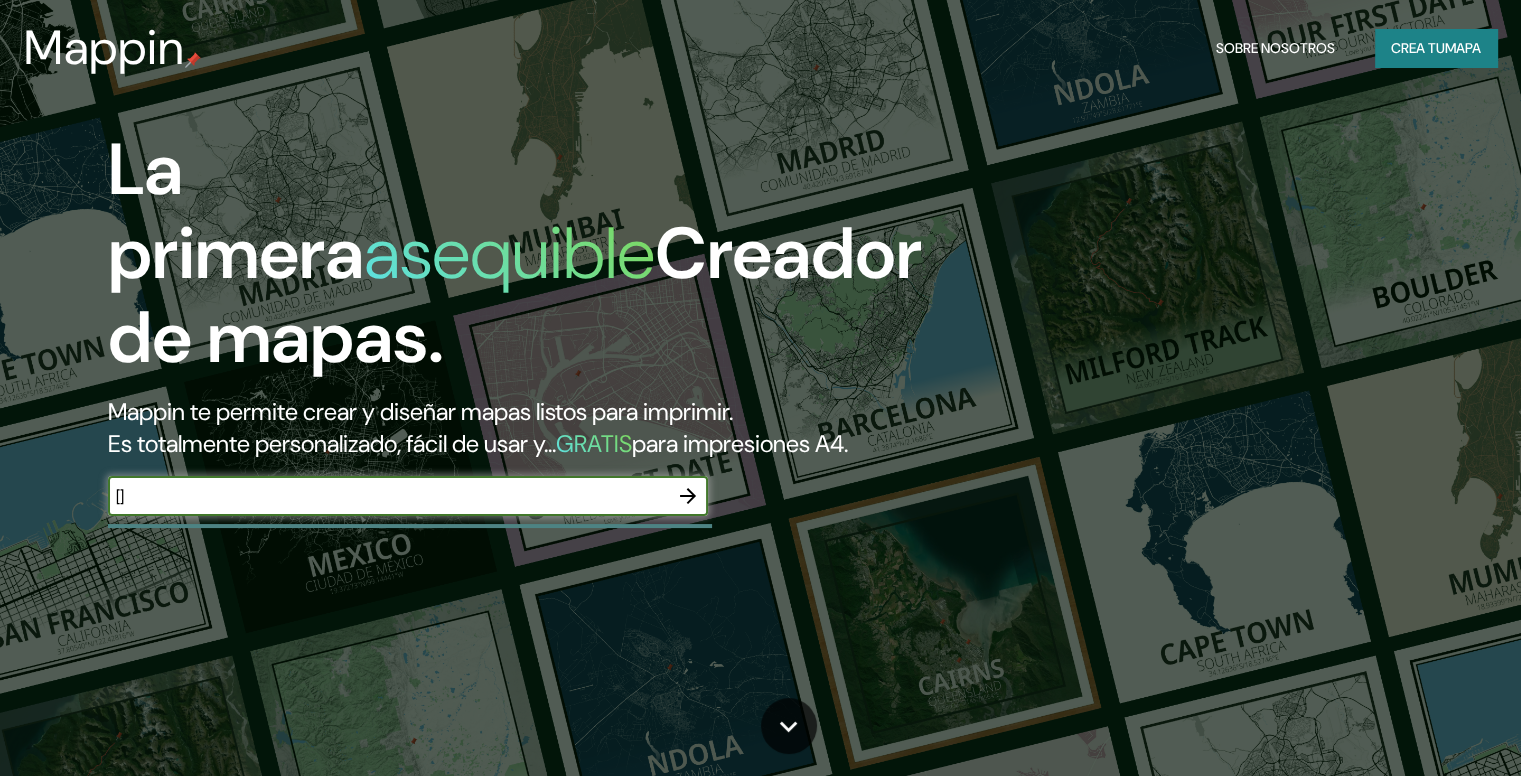drag, startPoint x: 216, startPoint y: 527, endPoint x: 107, endPoint y: 531, distance: 109.07337 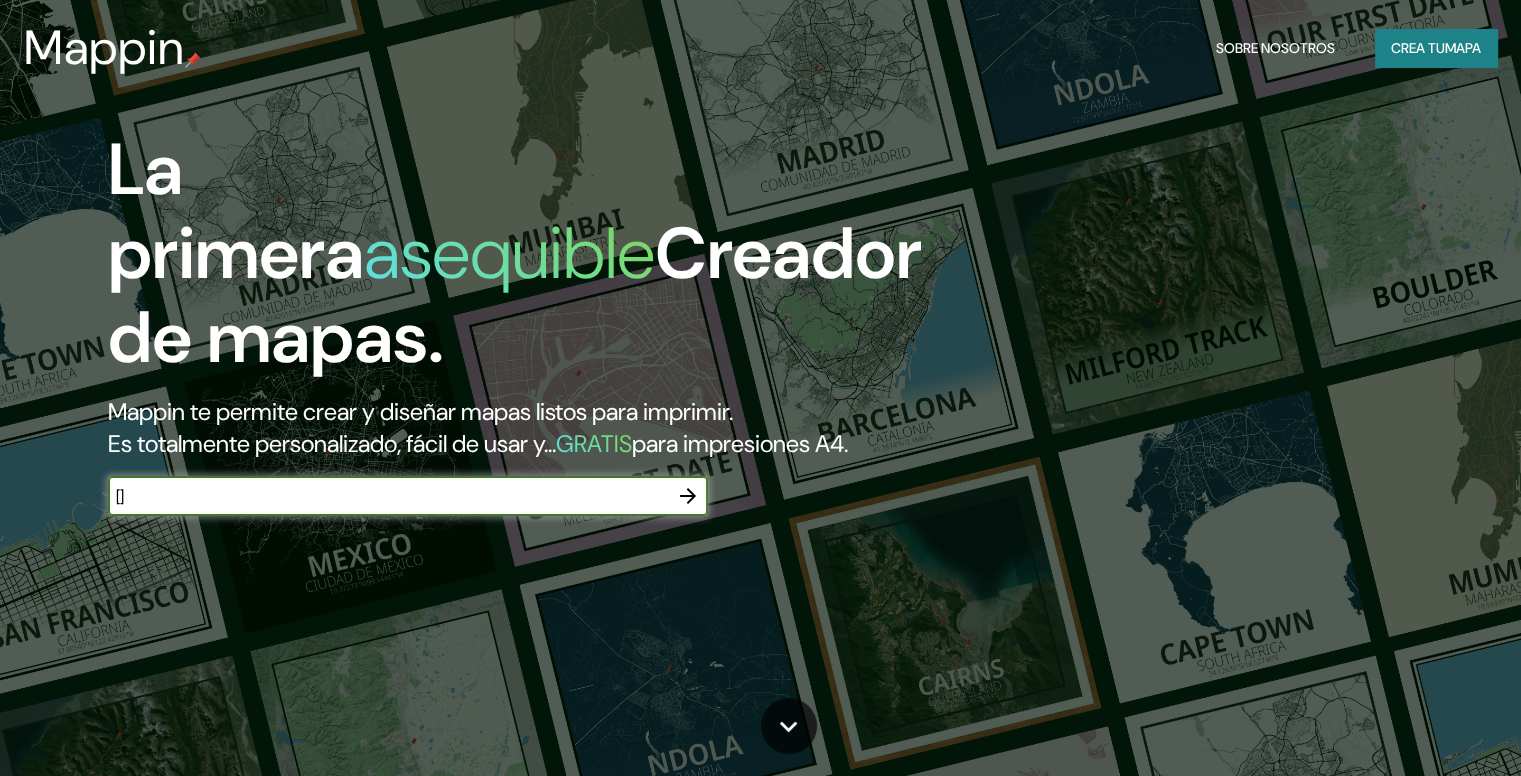 paste 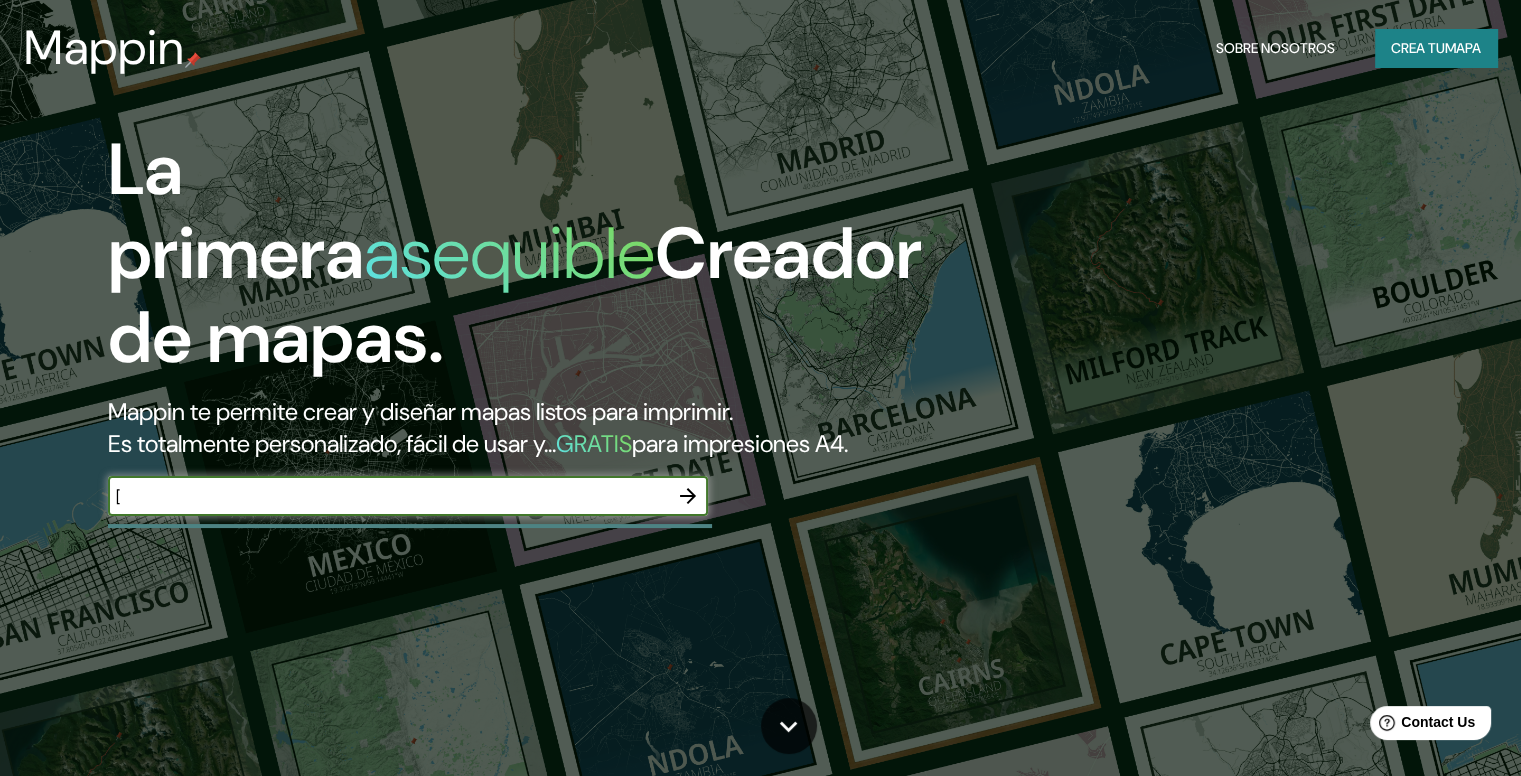 scroll, scrollTop: 0, scrollLeft: 0, axis: both 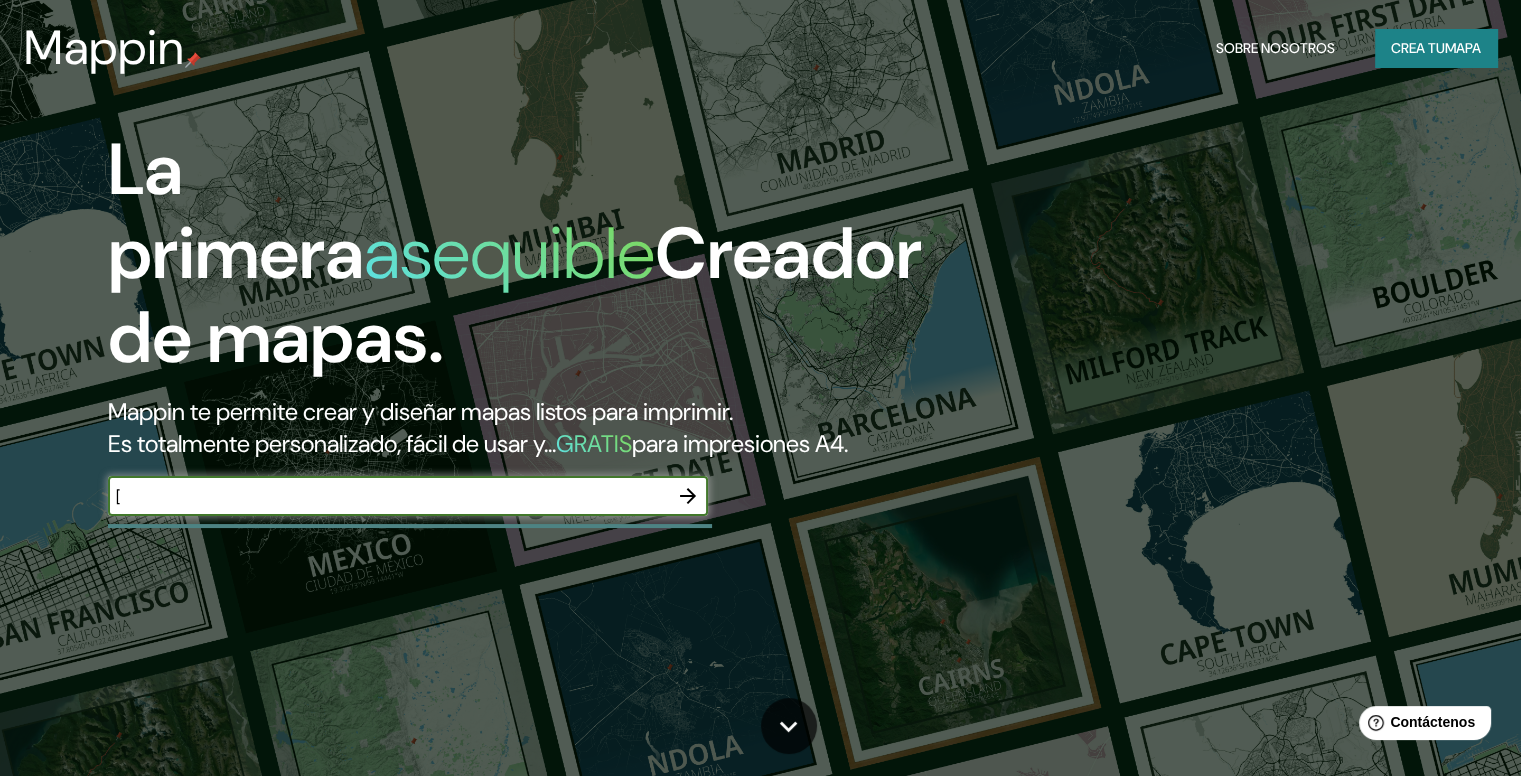click on "[" at bounding box center (388, 496) 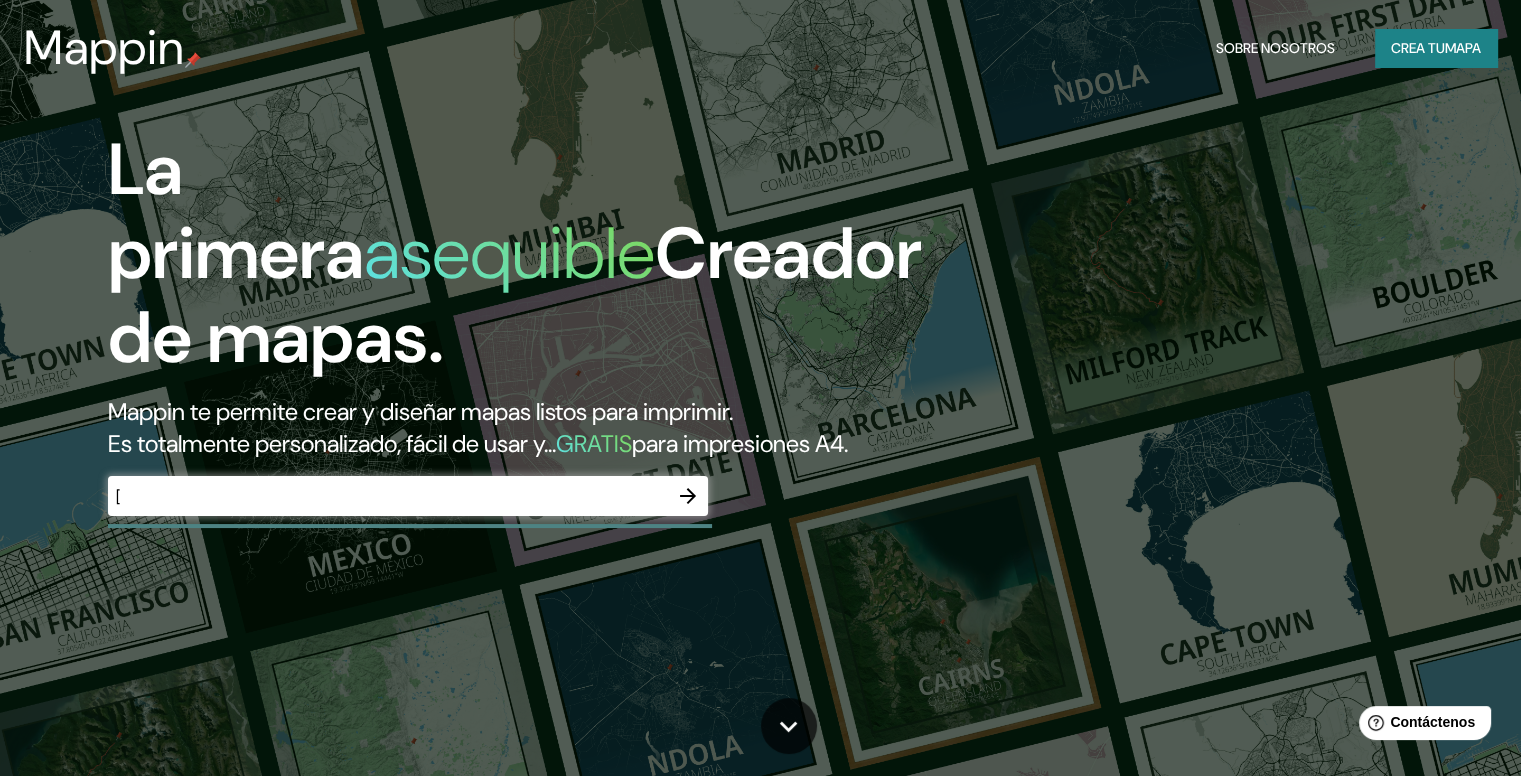 drag, startPoint x: 254, startPoint y: 541, endPoint x: 100, endPoint y: 522, distance: 155.16765 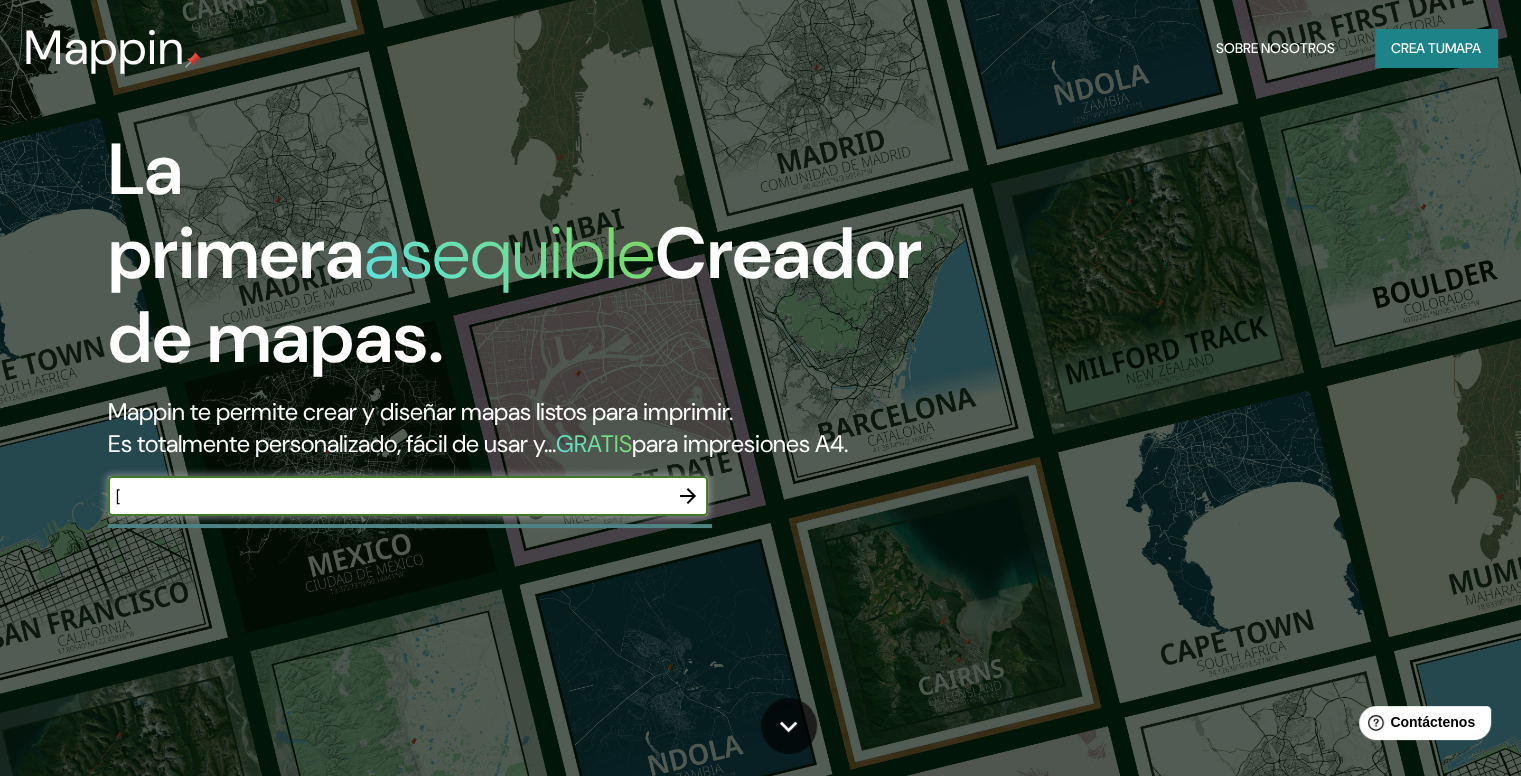 drag, startPoint x: 128, startPoint y: 522, endPoint x: 88, endPoint y: 523, distance: 40.012497 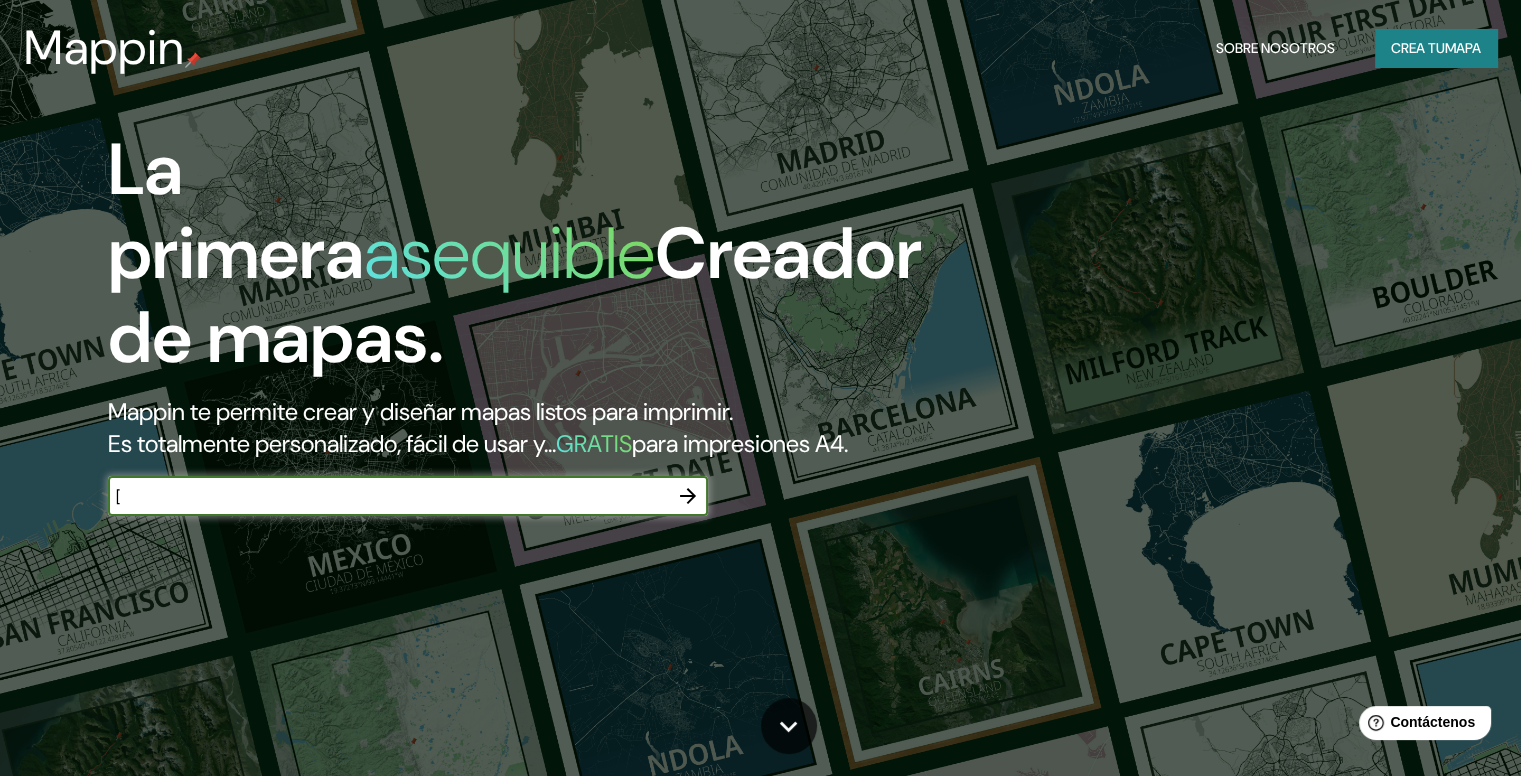 paste on "21.16531307914208, -86.91940584586045" 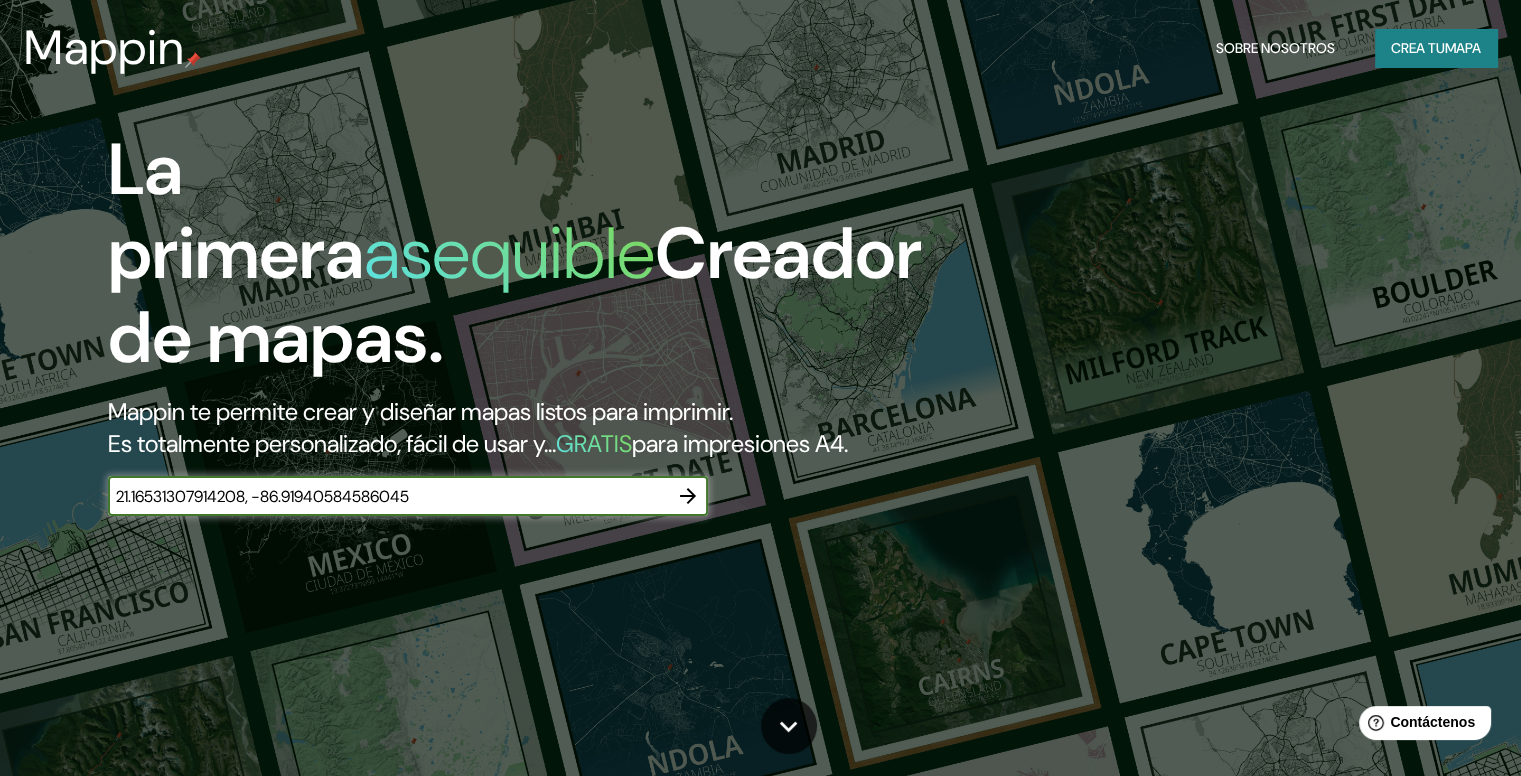 type on "21.16531307914208, -86.91940584586045" 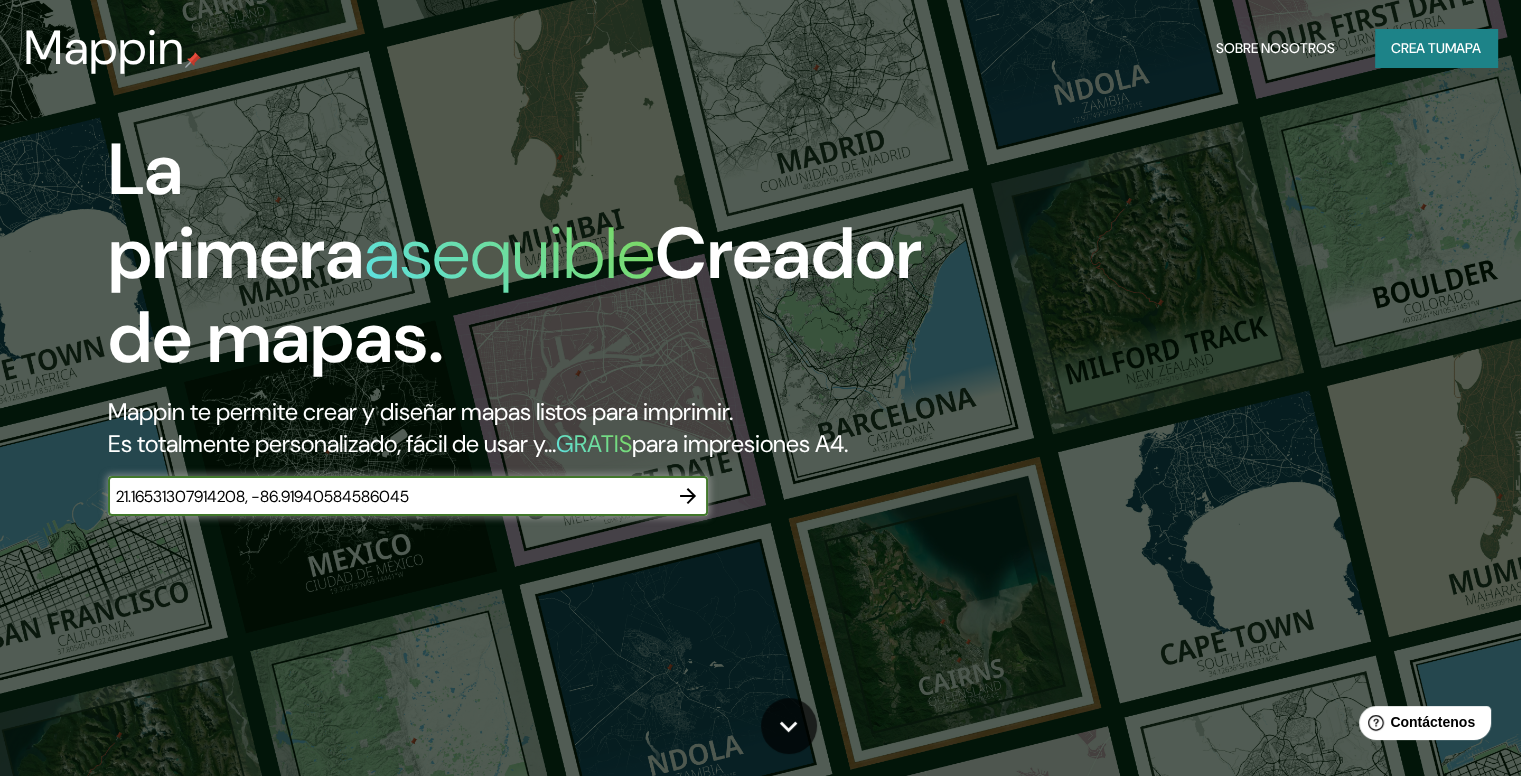 click at bounding box center [688, 496] 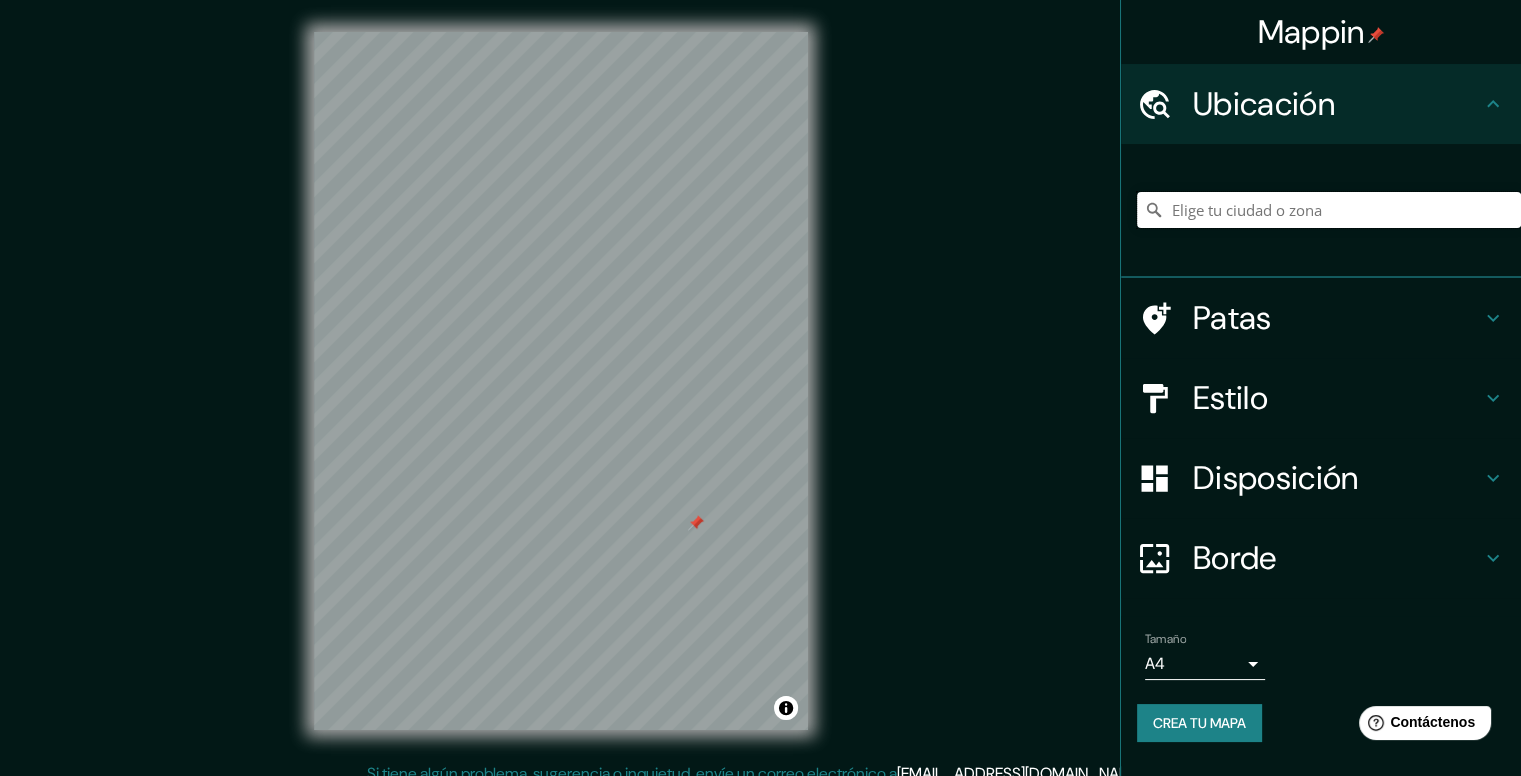 click at bounding box center [1329, 210] 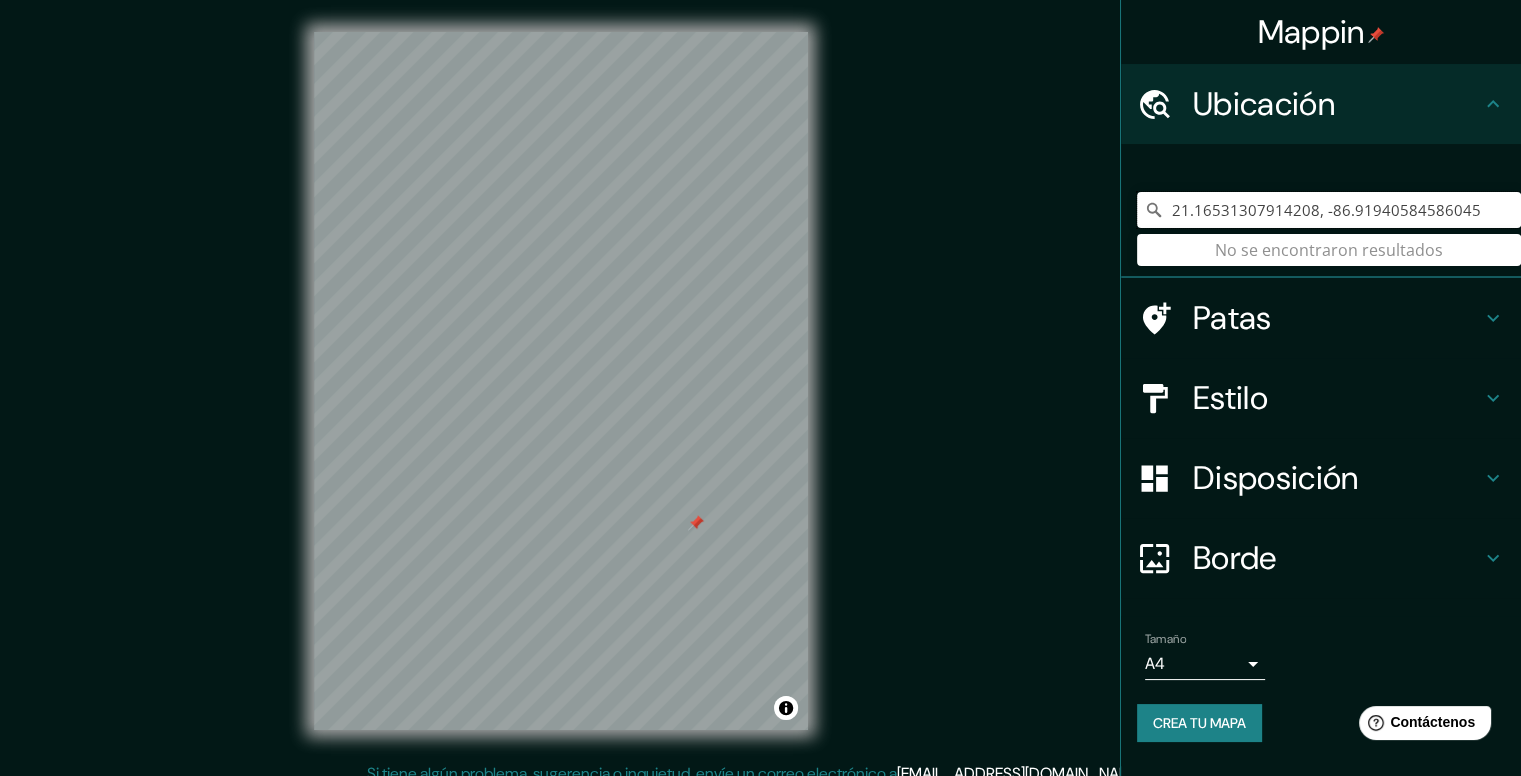 type on "21.16531307914208, -86.91940584586045" 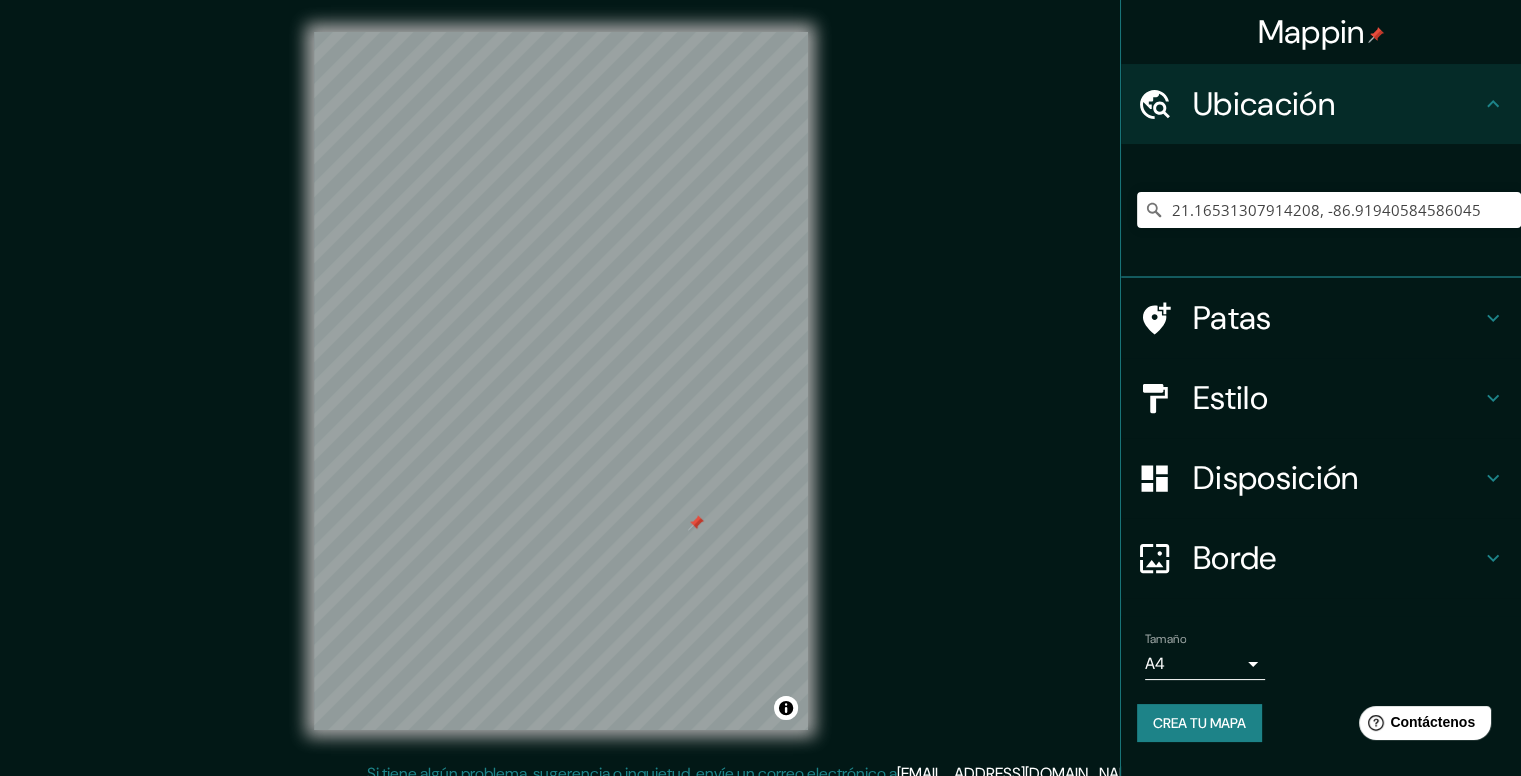 drag, startPoint x: 1358, startPoint y: 254, endPoint x: 1332, endPoint y: 261, distance: 26.925823 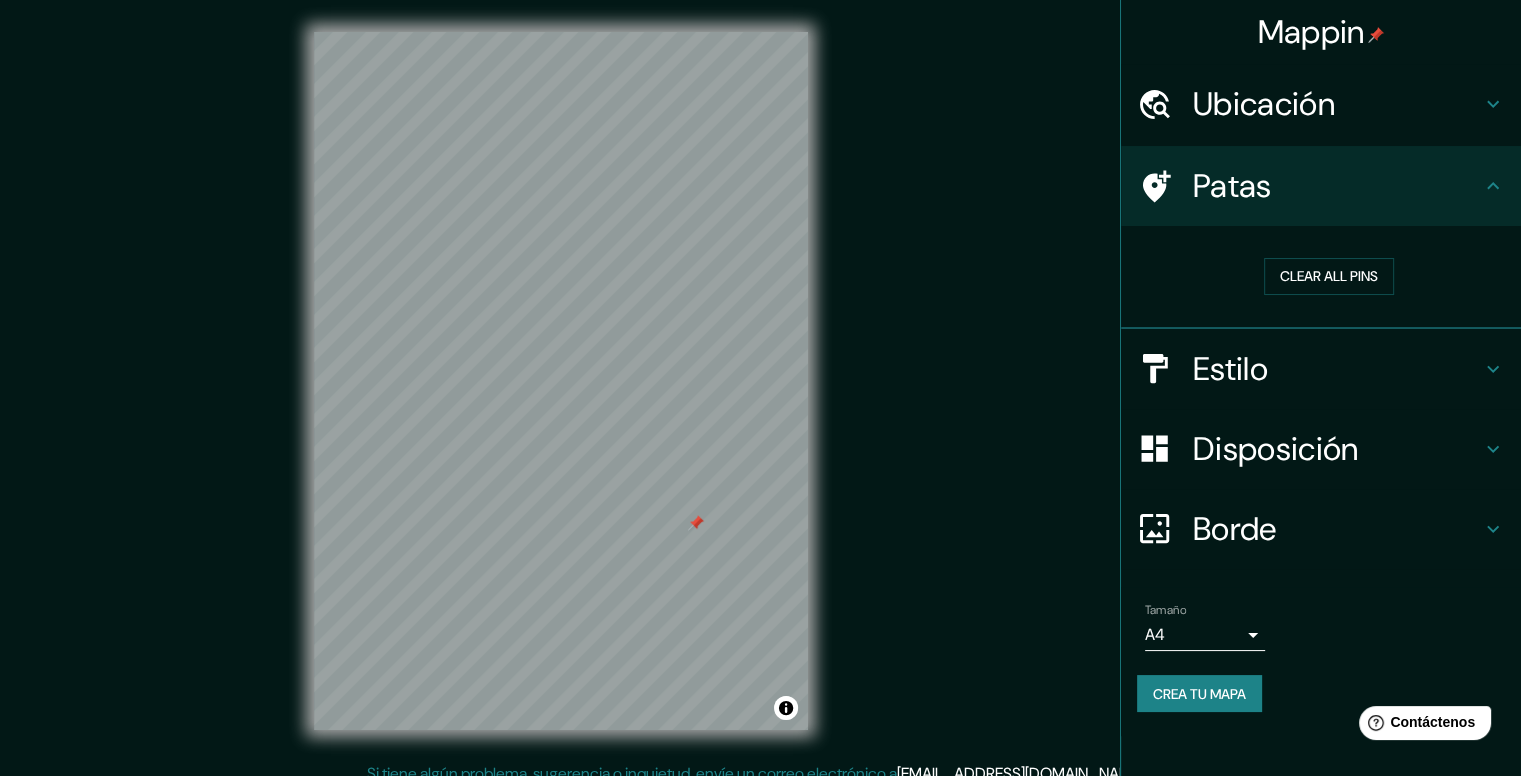 click on "Ubicación" at bounding box center (1321, 104) 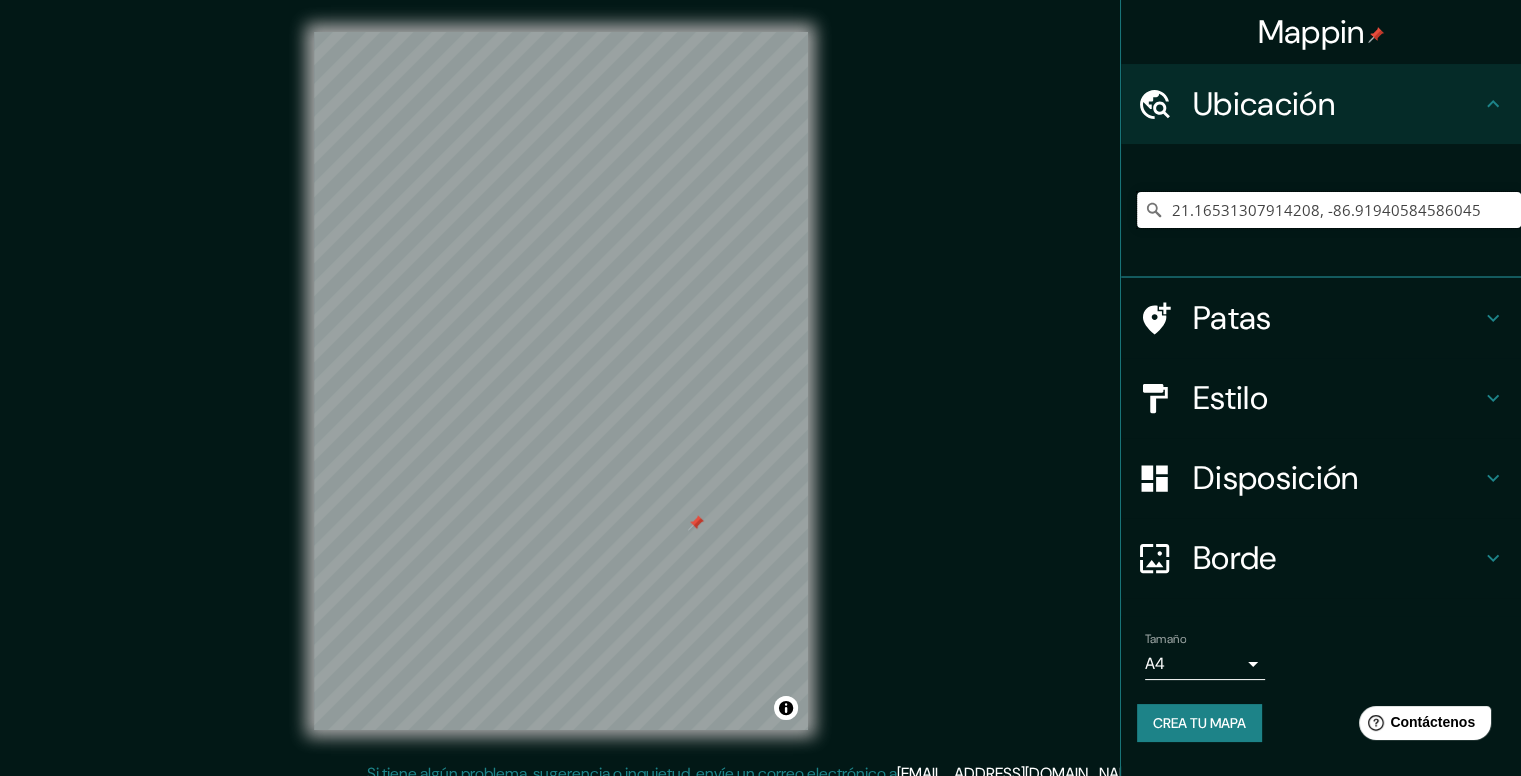 drag, startPoint x: 1176, startPoint y: 208, endPoint x: 1164, endPoint y: 209, distance: 12.0415945 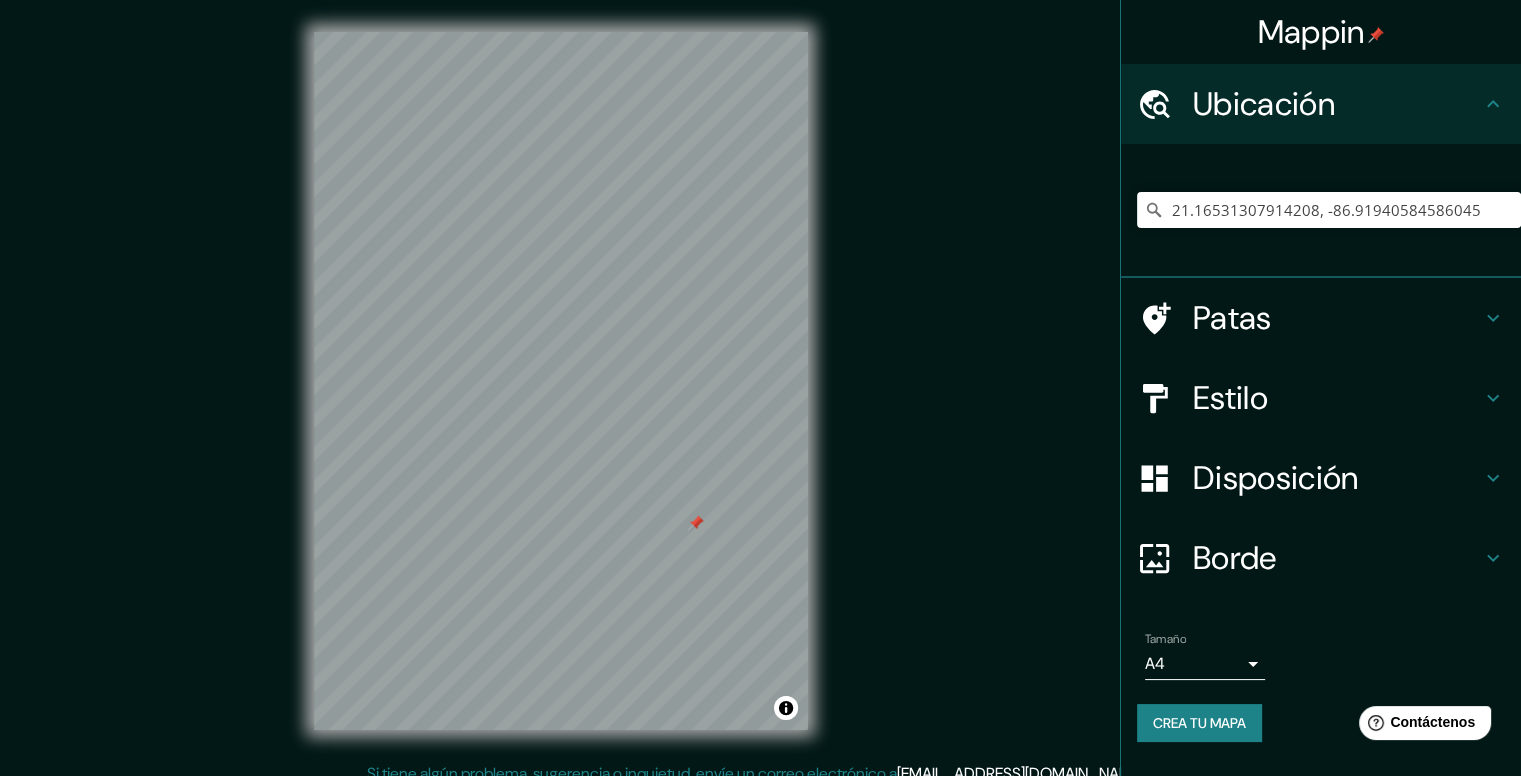 click 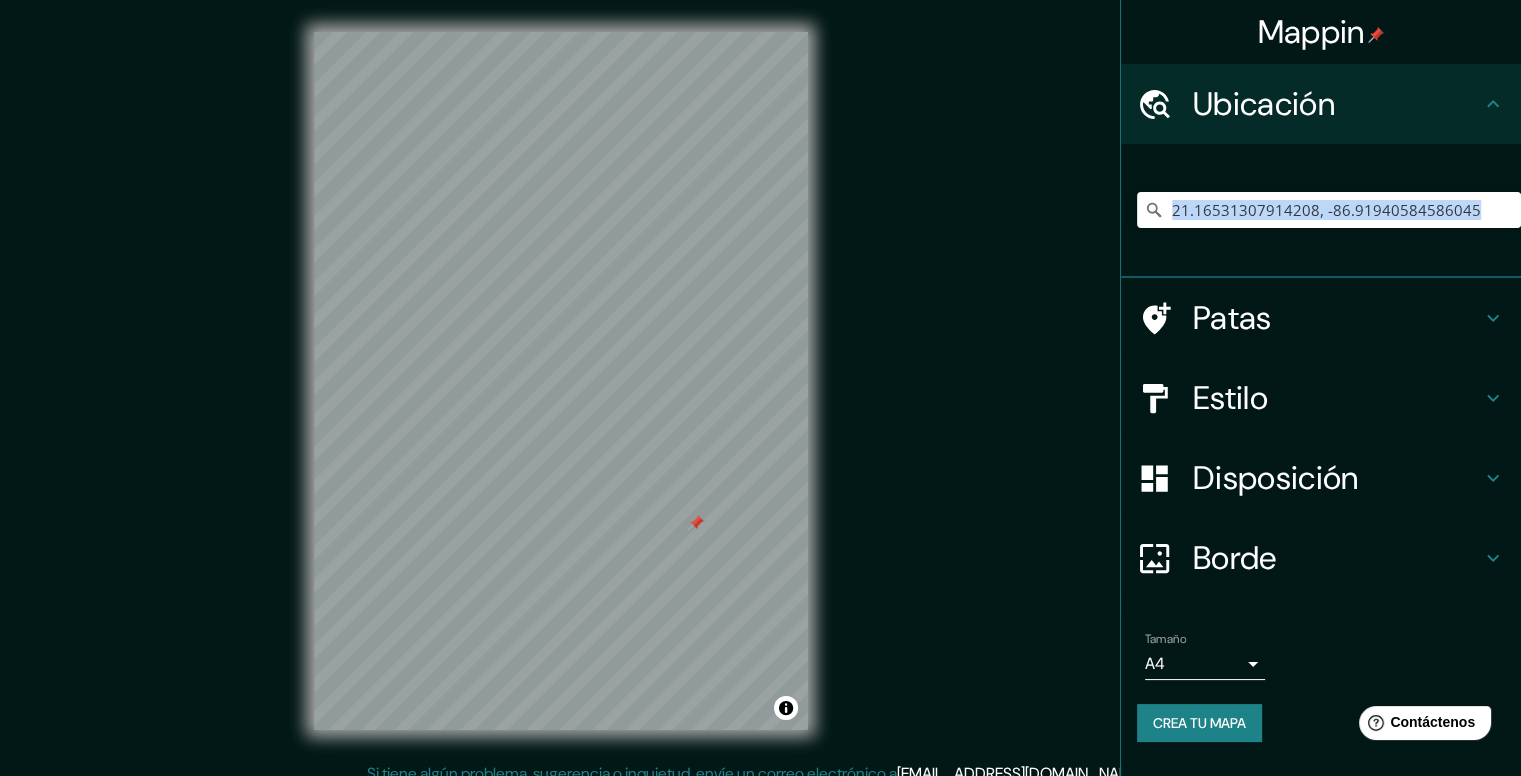 click 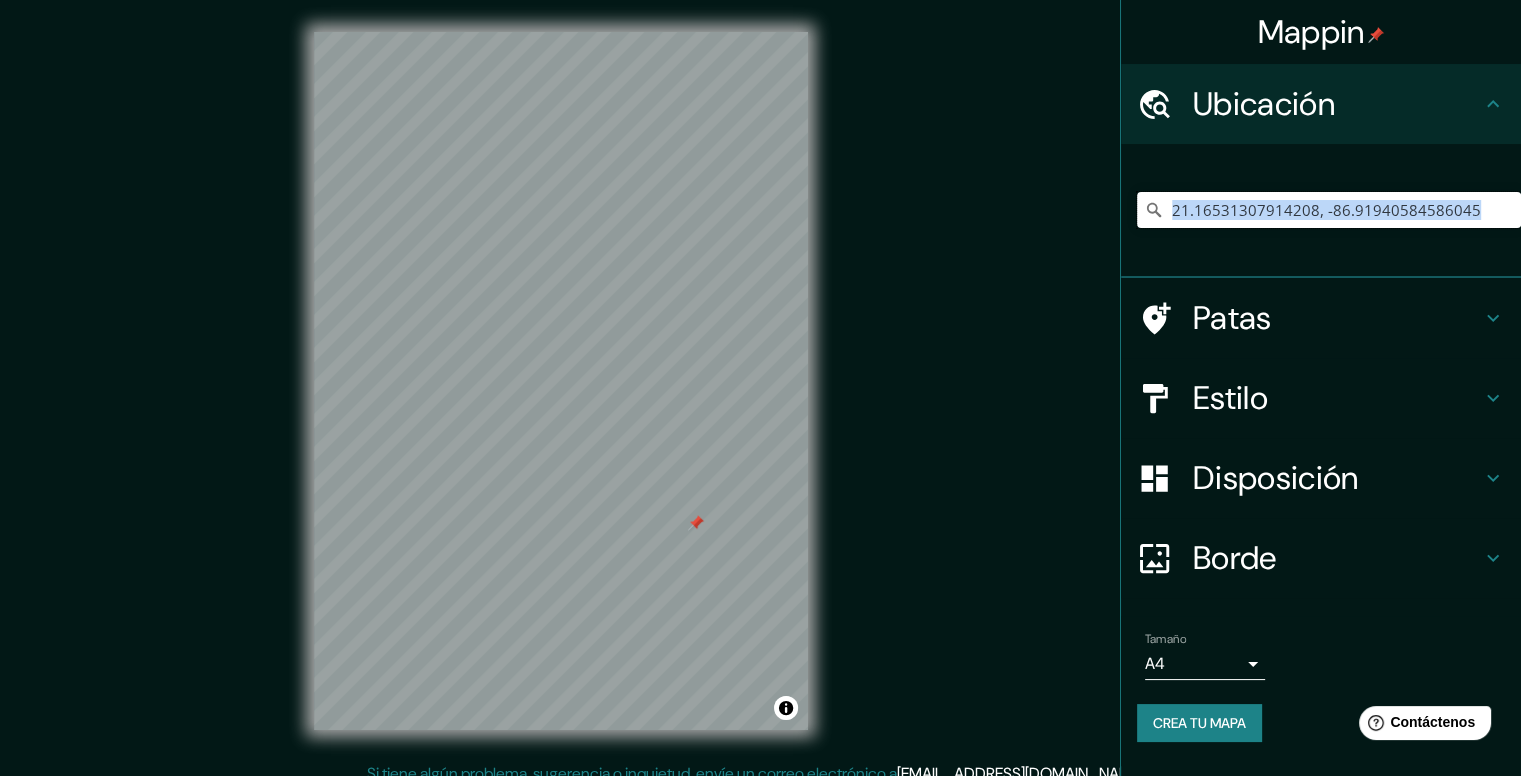 click on "21.16531307914208, -86.91940584586045" at bounding box center [1329, 210] 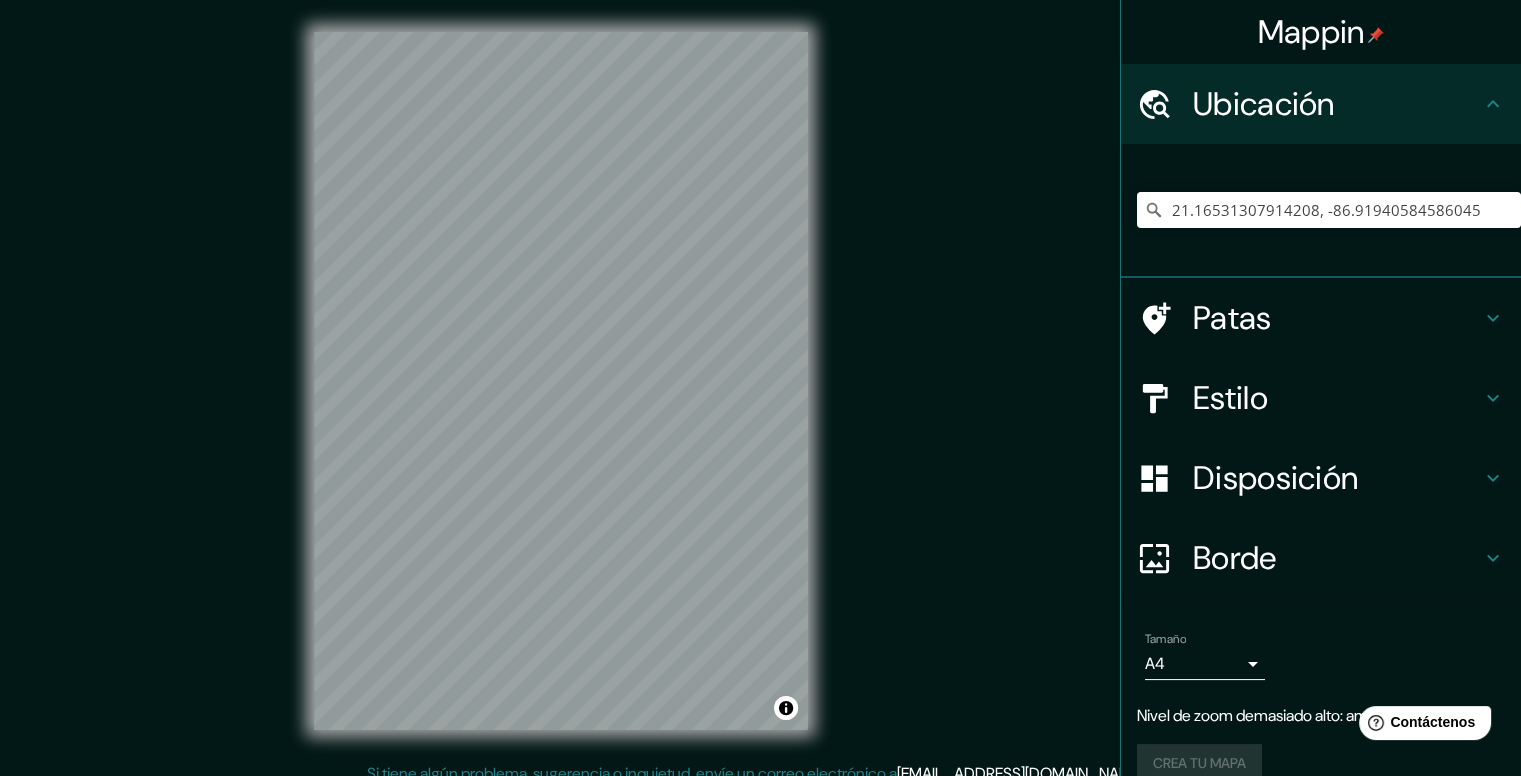click on "© Mapbox   © OpenStreetMap   Improve this map" at bounding box center (561, 381) 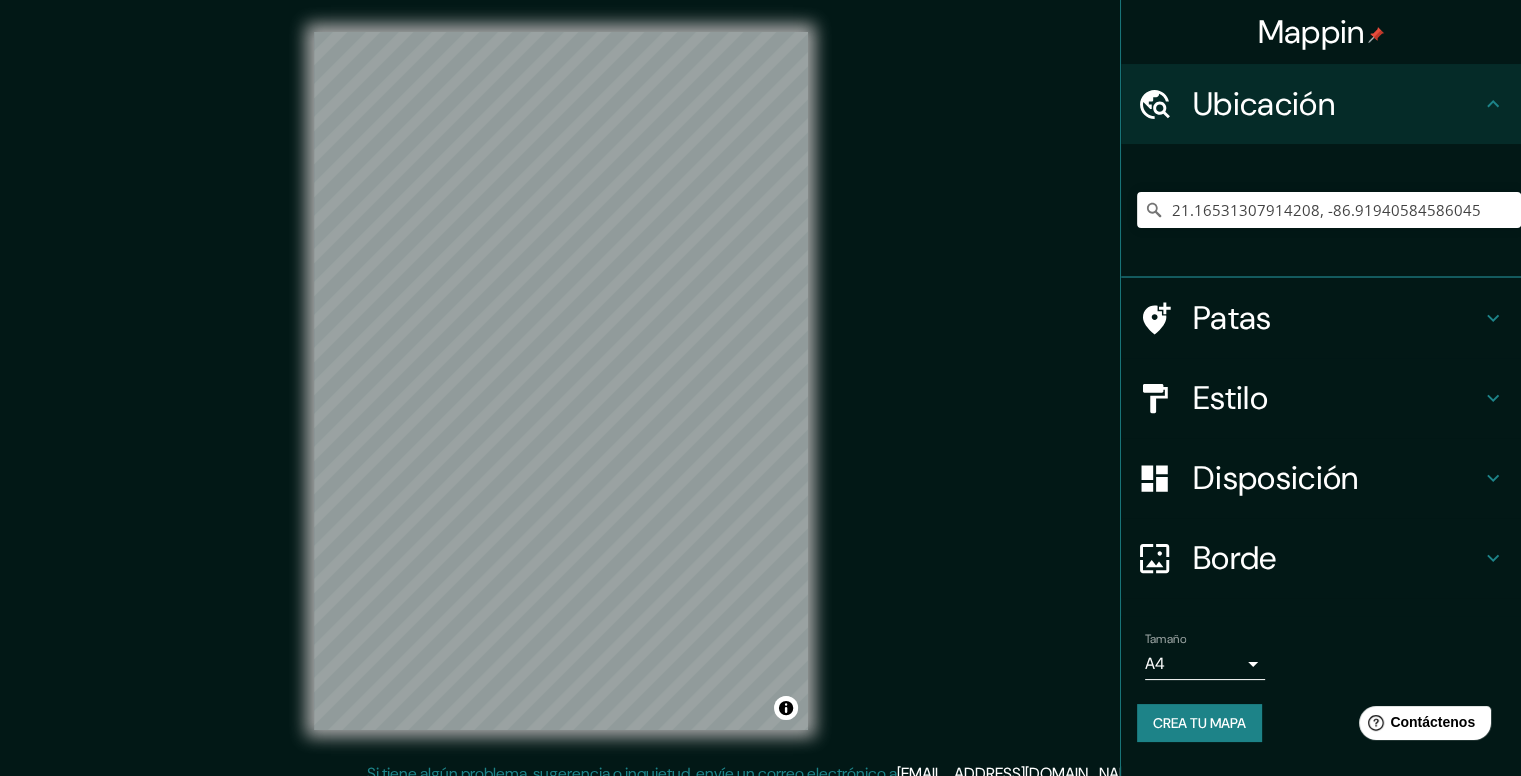 click on "Estilo" at bounding box center (1321, 398) 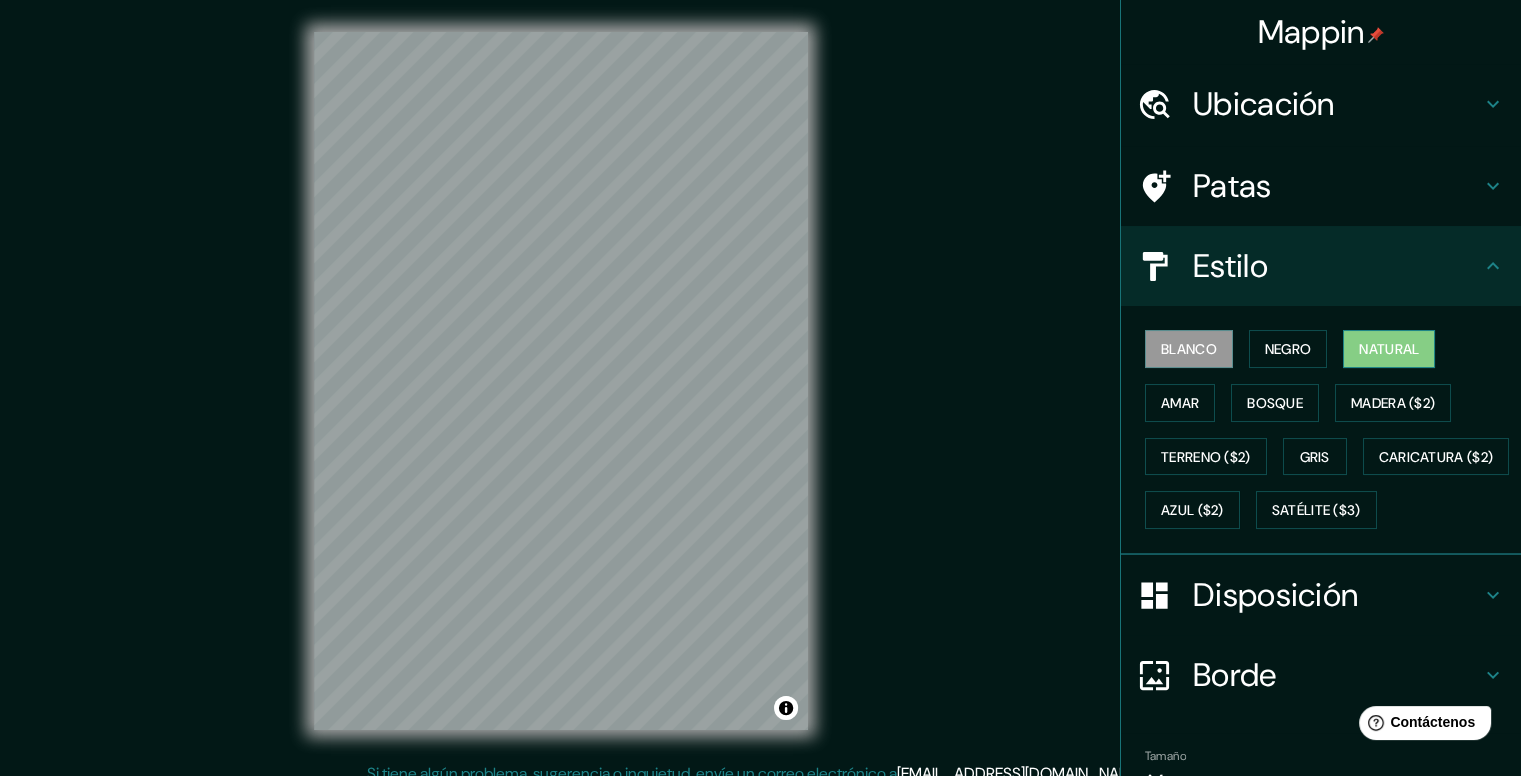 drag, startPoint x: 1363, startPoint y: 353, endPoint x: 1353, endPoint y: 357, distance: 10.770329 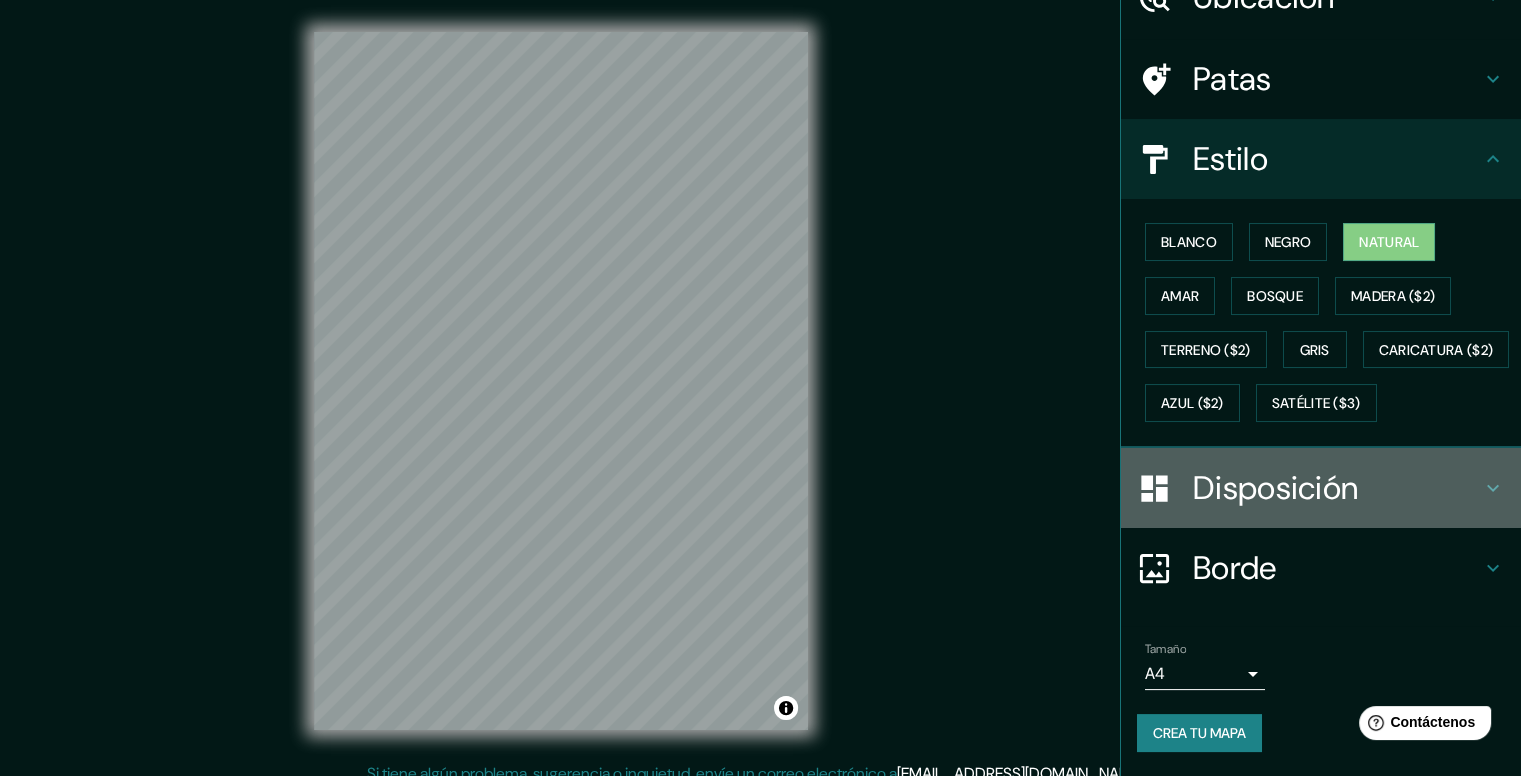 click on "Disposición" at bounding box center [1275, 488] 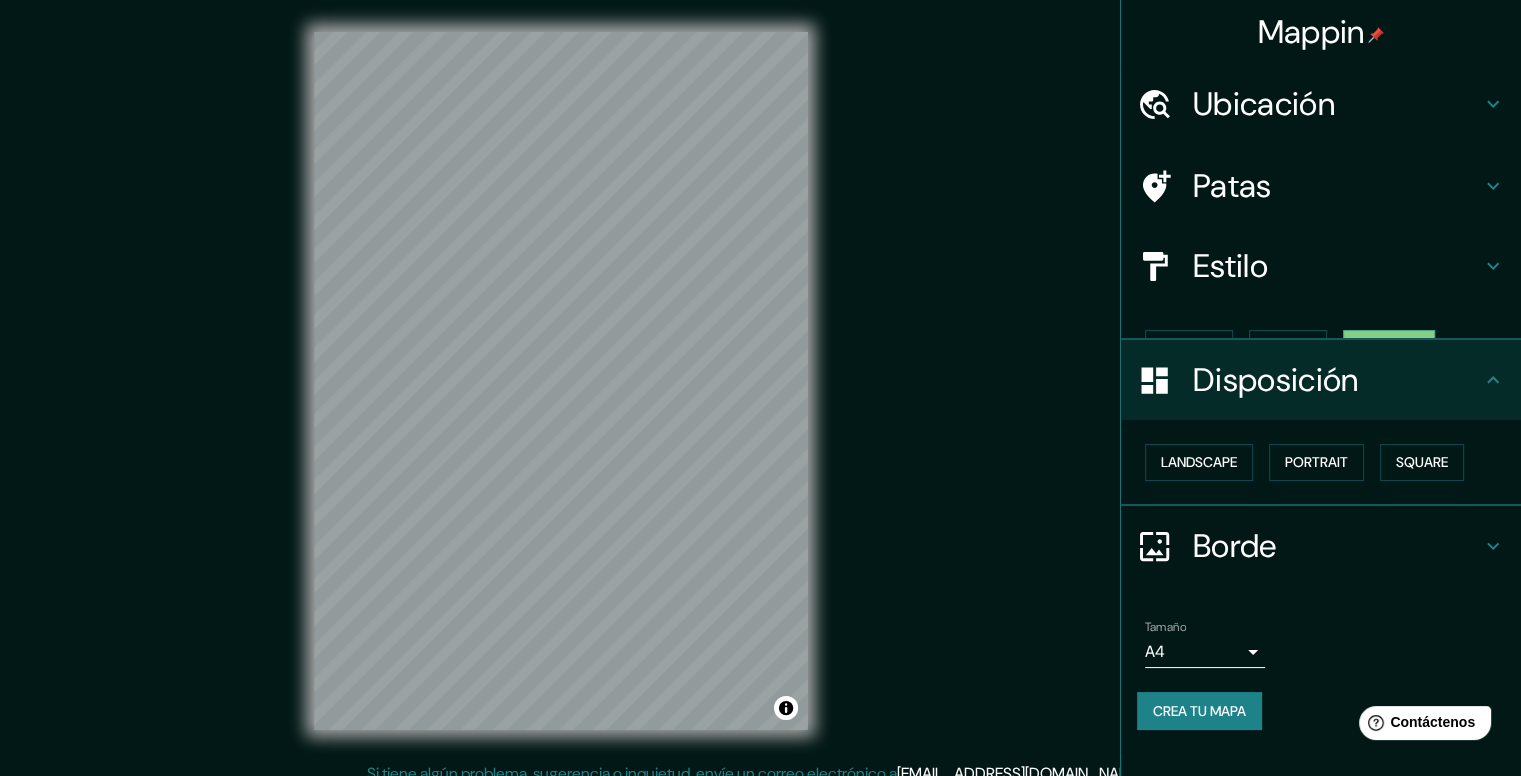 scroll, scrollTop: 0, scrollLeft: 0, axis: both 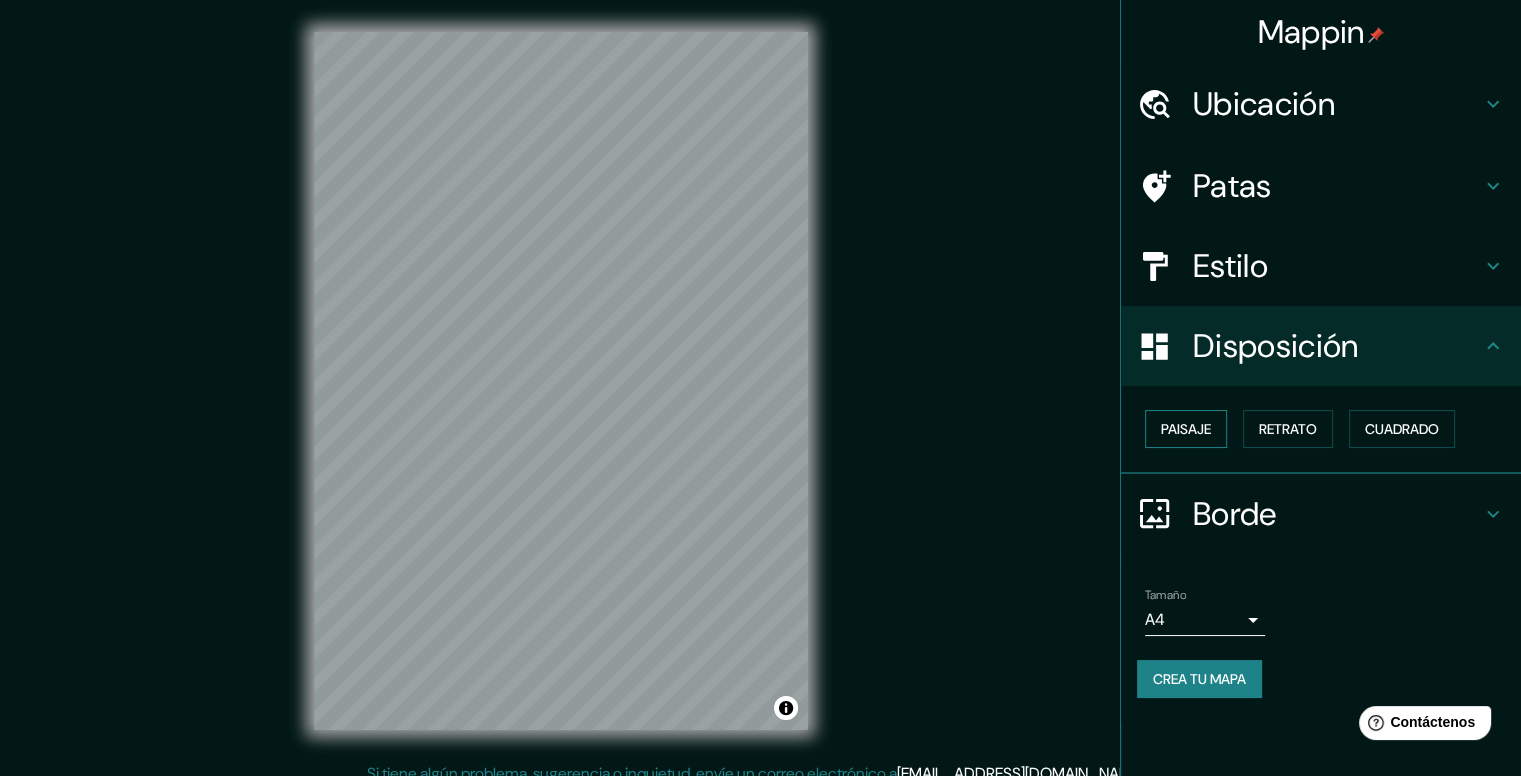 click on "Paisaje" at bounding box center (1186, 429) 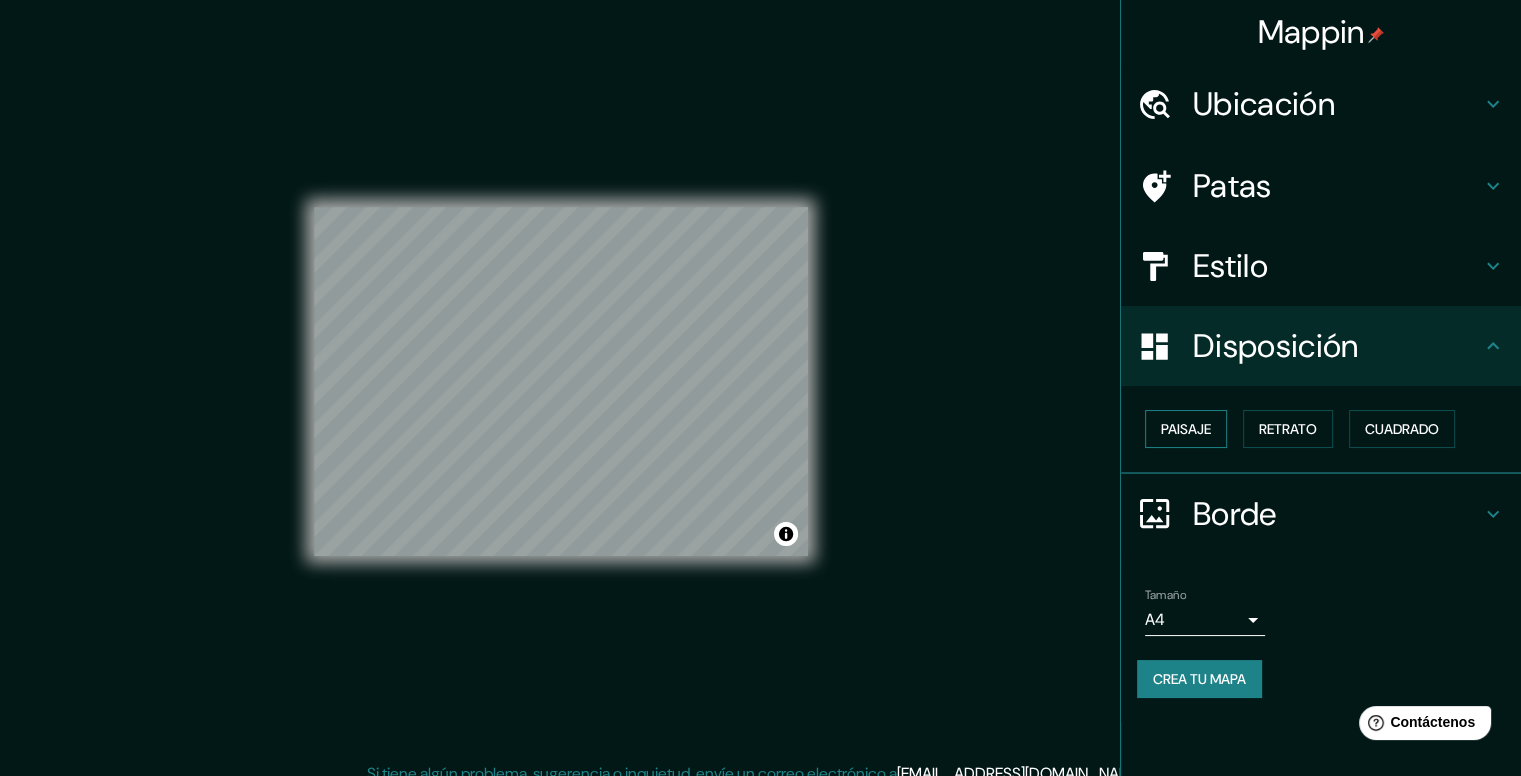 click on "Paisaje" at bounding box center [1186, 429] 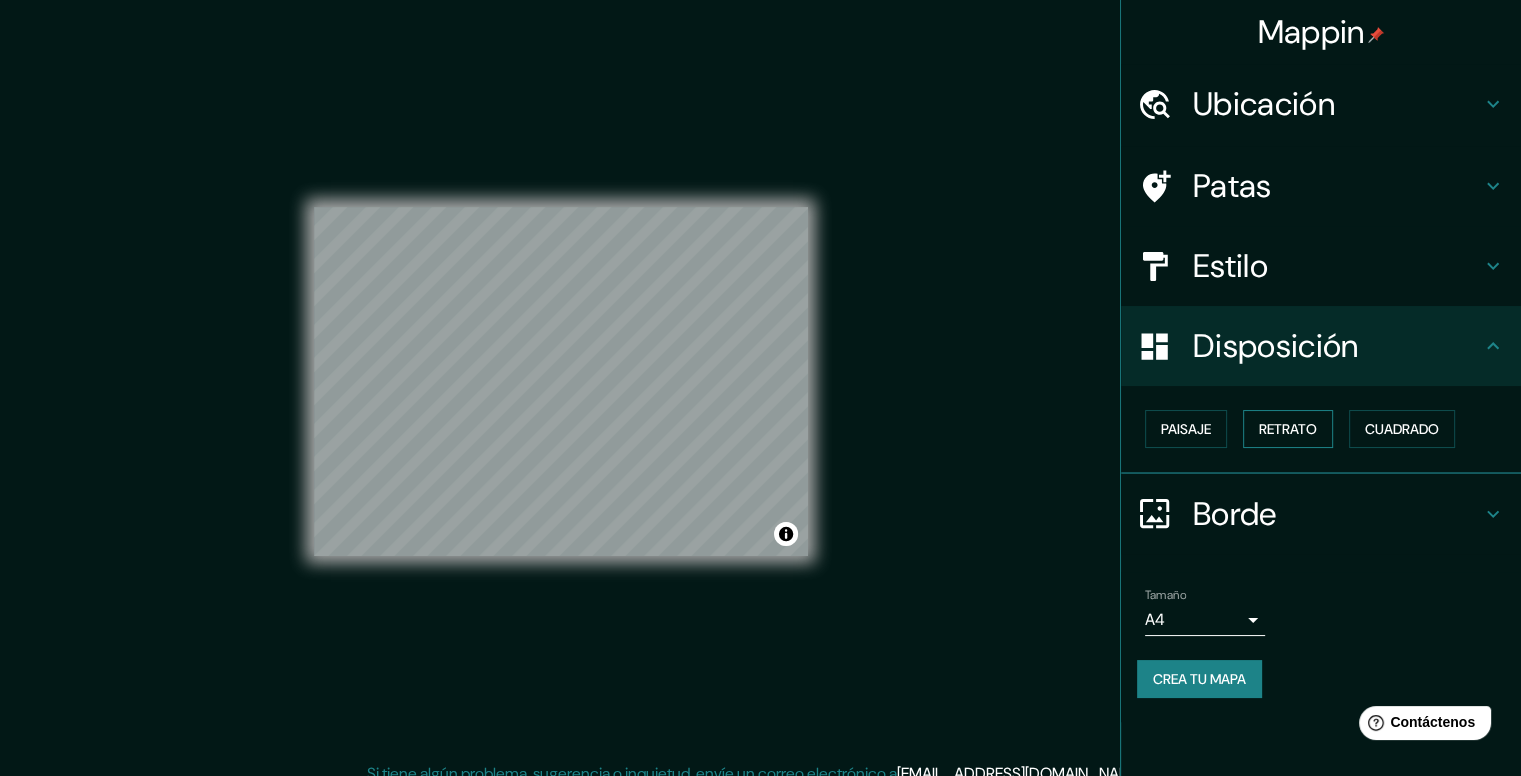 click on "Retrato" at bounding box center (1288, 429) 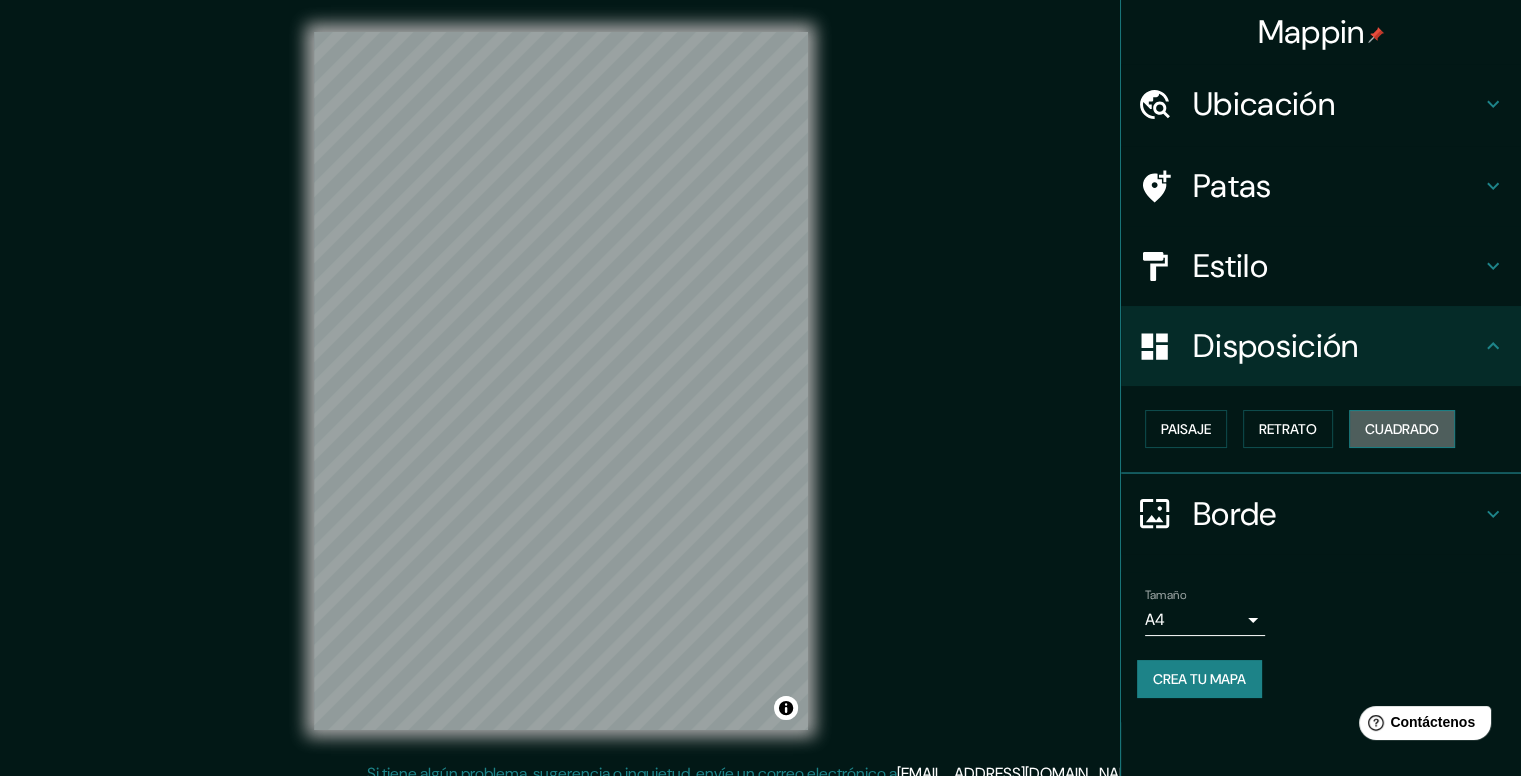 click on "Cuadrado" at bounding box center [1402, 429] 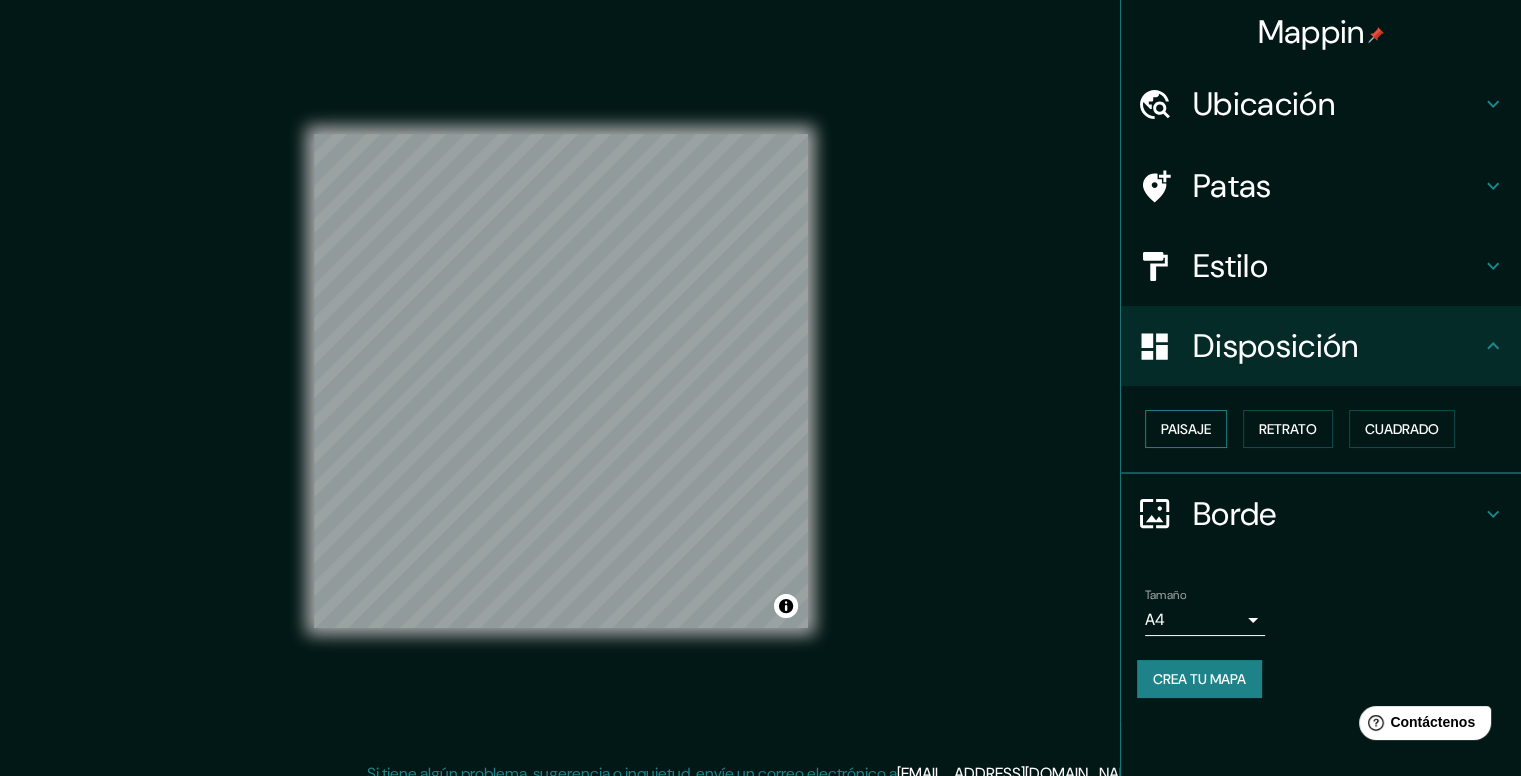 click on "Paisaje" at bounding box center [1186, 429] 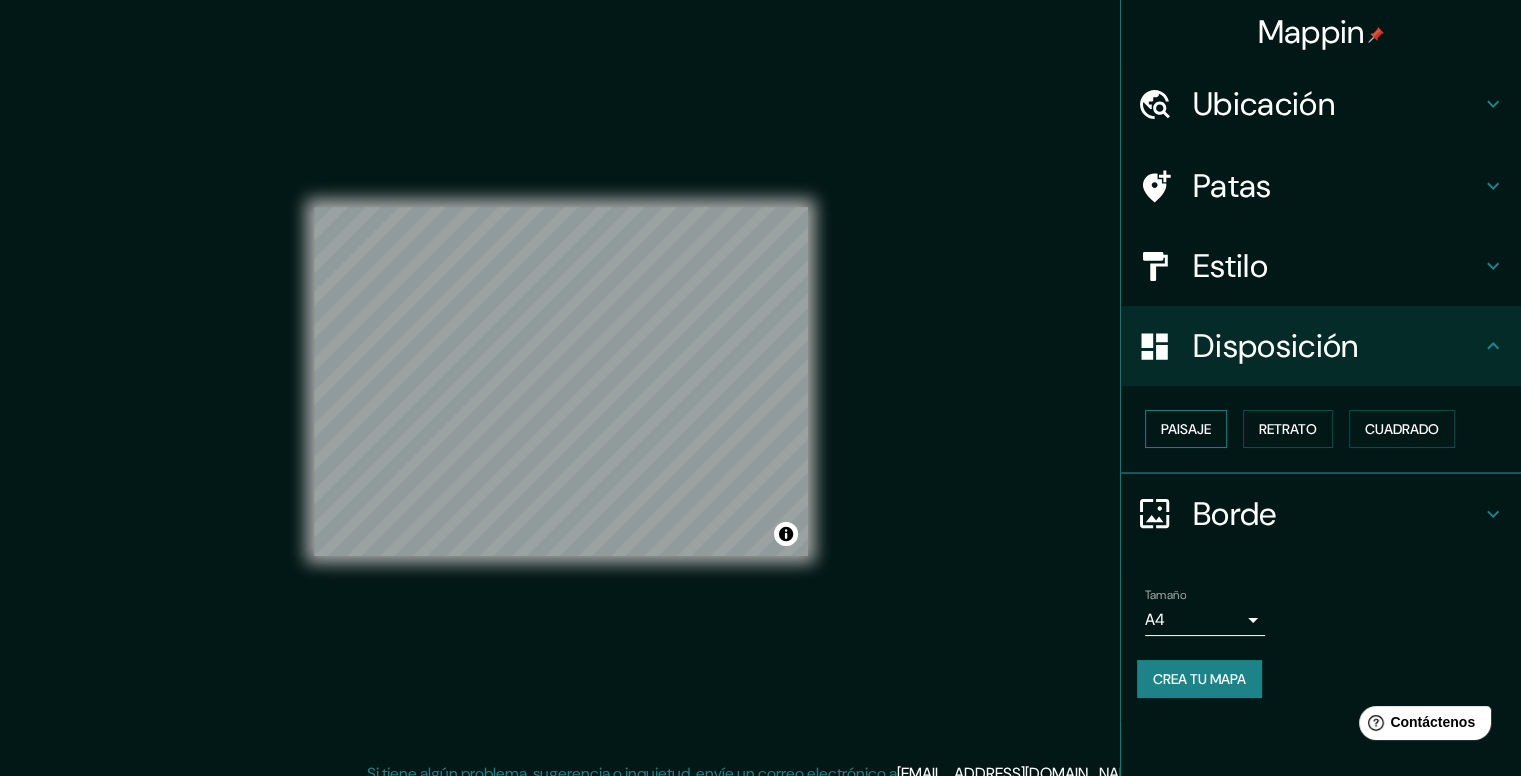 click on "Paisaje" at bounding box center [1186, 429] 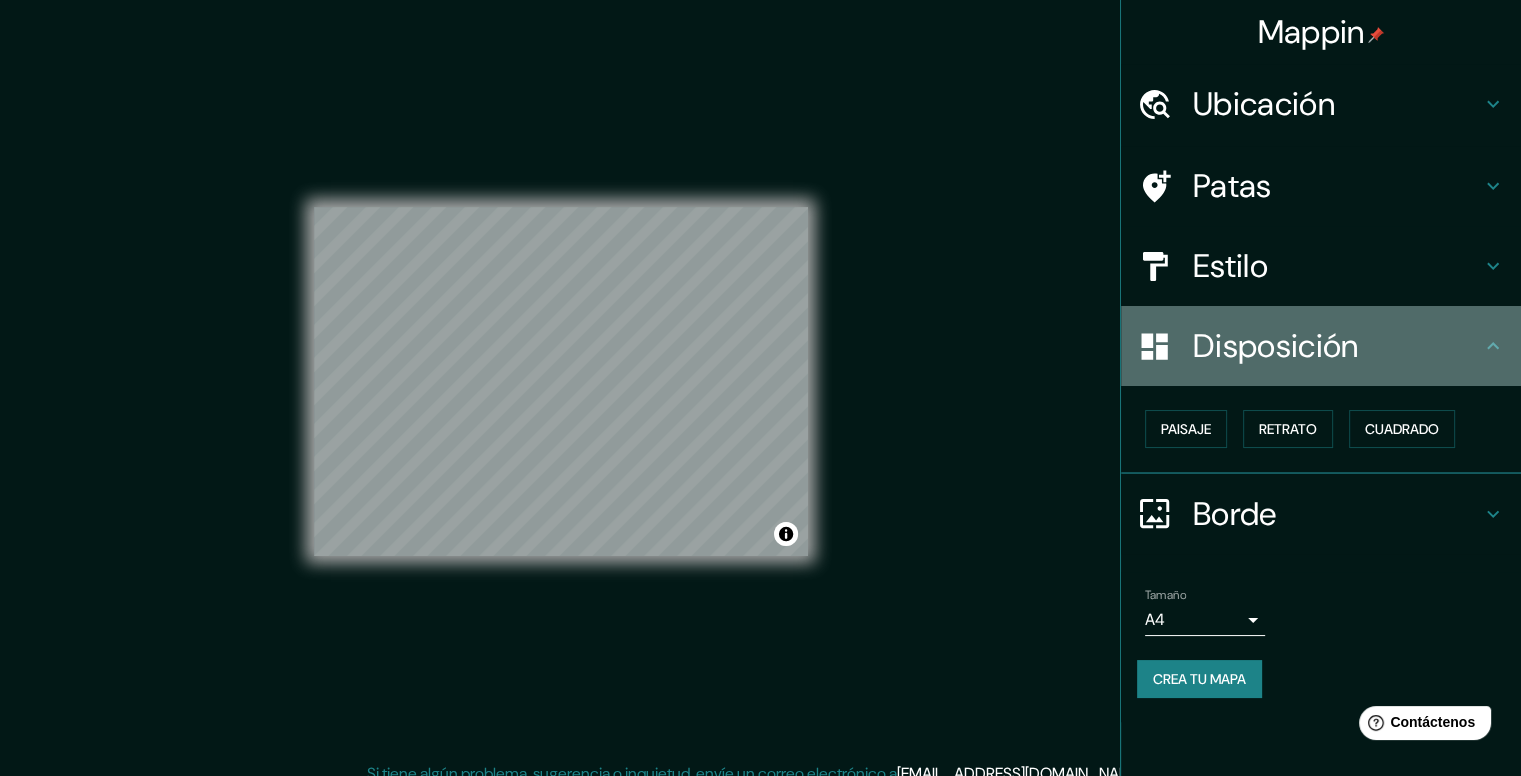 click on "Disposición" at bounding box center (1275, 346) 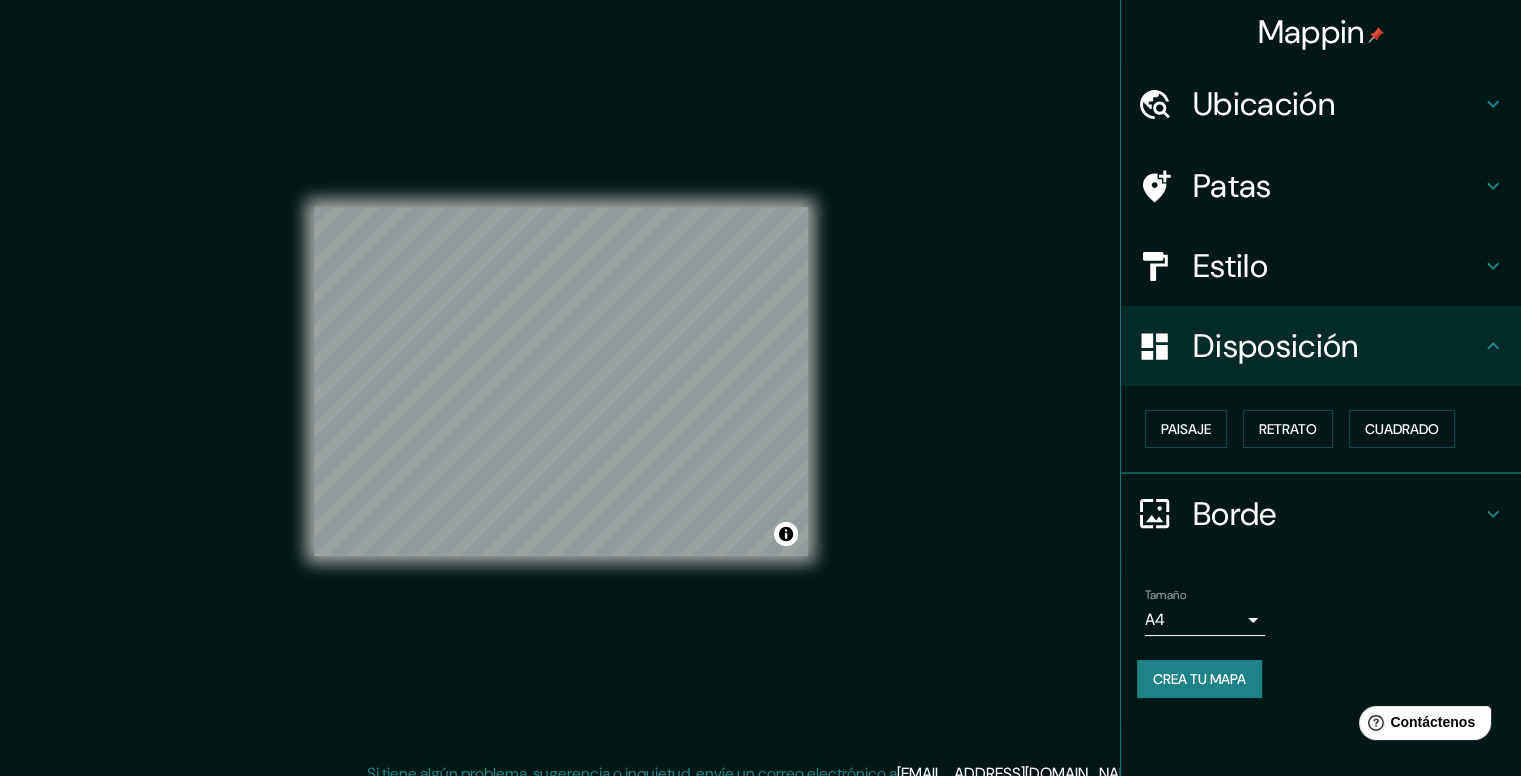 click on "Ubicación" at bounding box center [1264, 104] 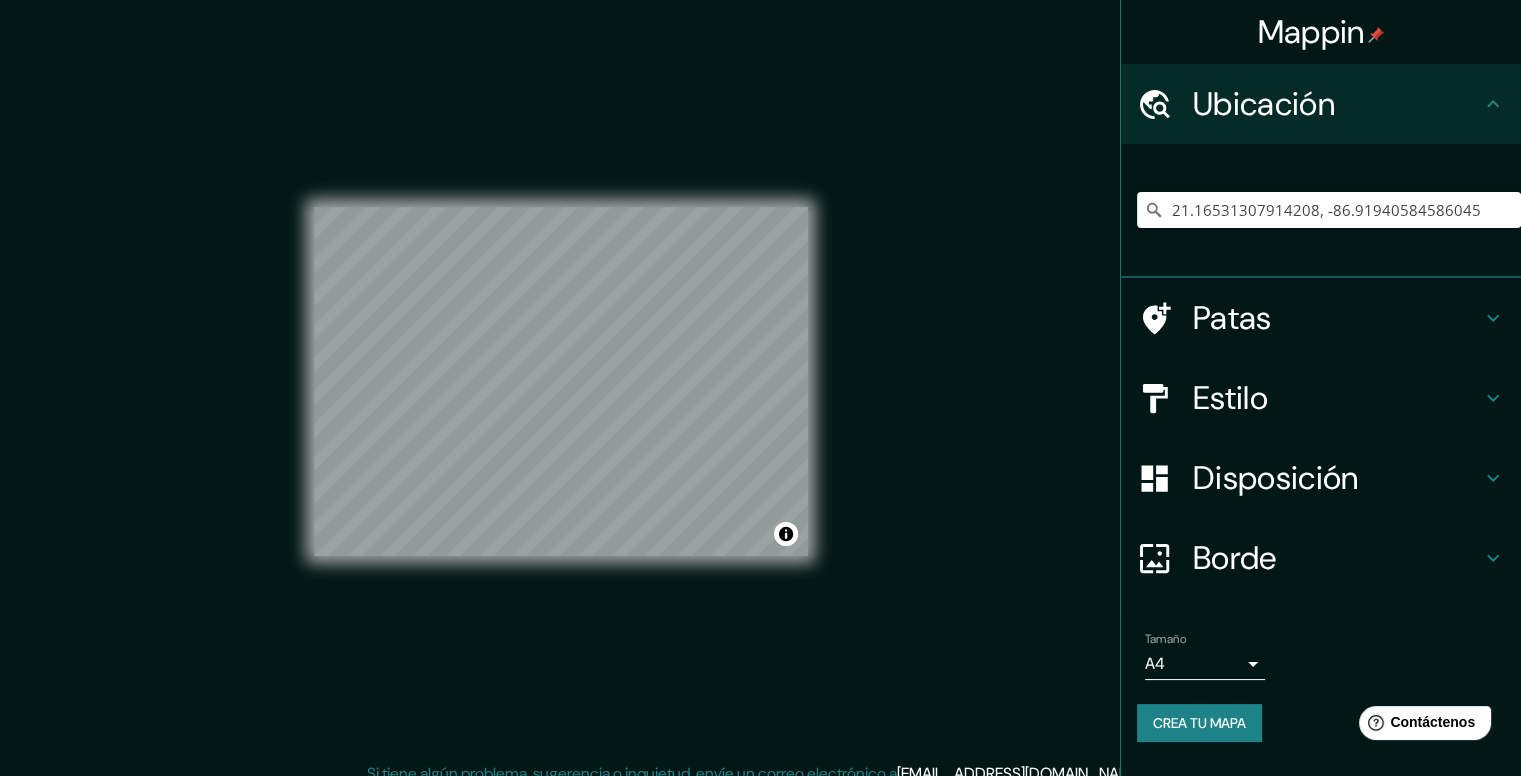 click on "Patas" at bounding box center [1232, 318] 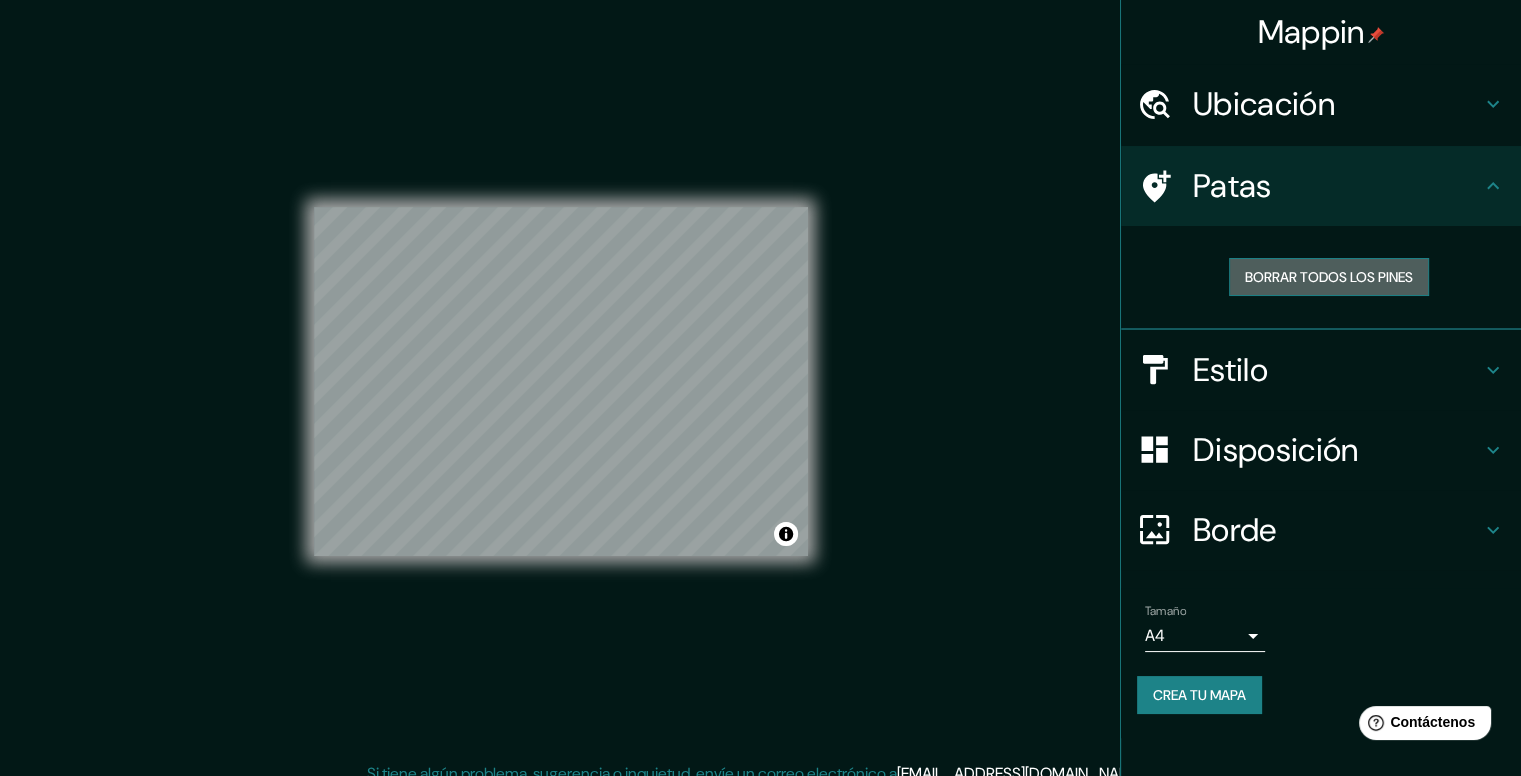 click on "Borrar todos los pines" at bounding box center [1329, 277] 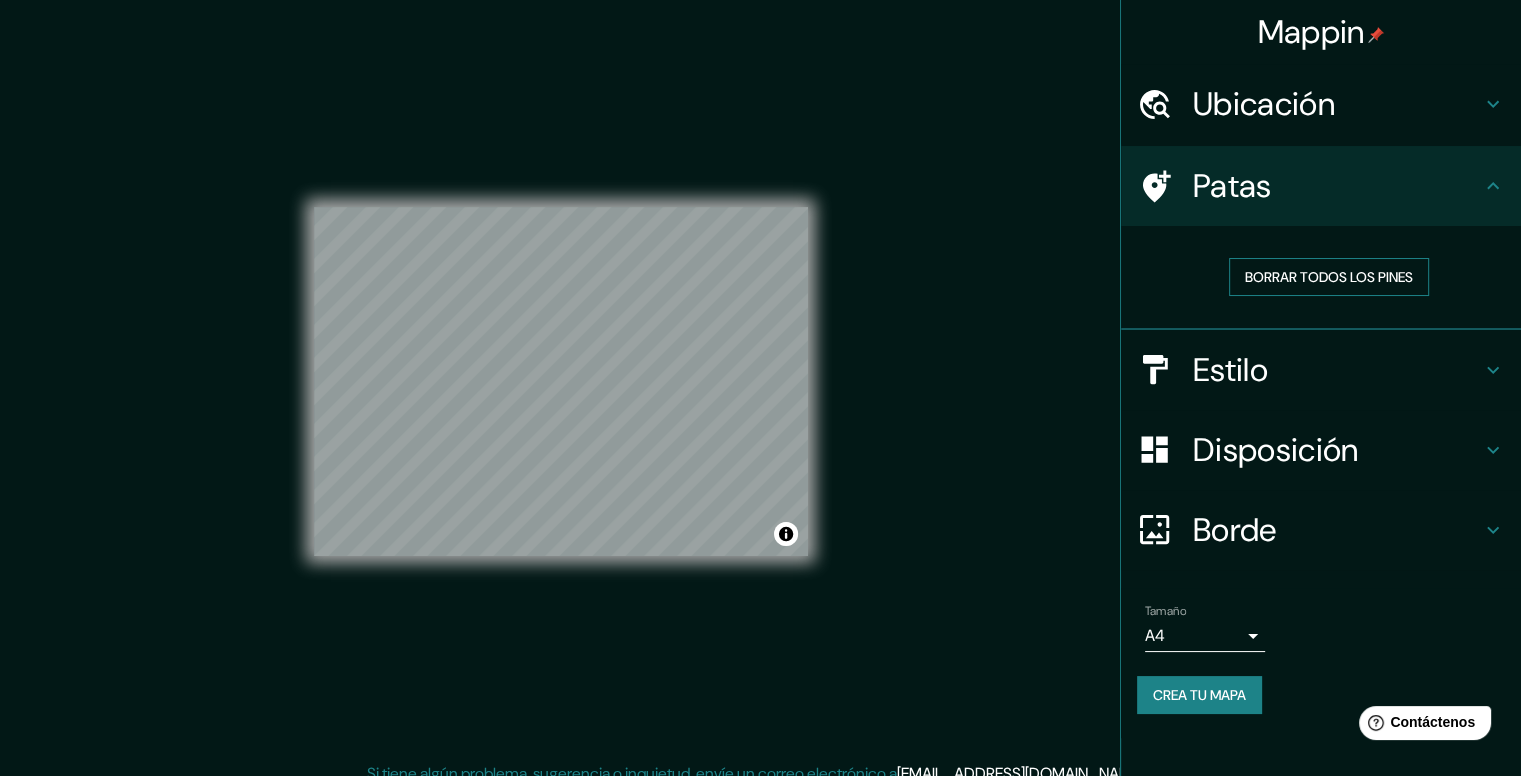 click on "Borrar todos los pines" at bounding box center (1329, 277) 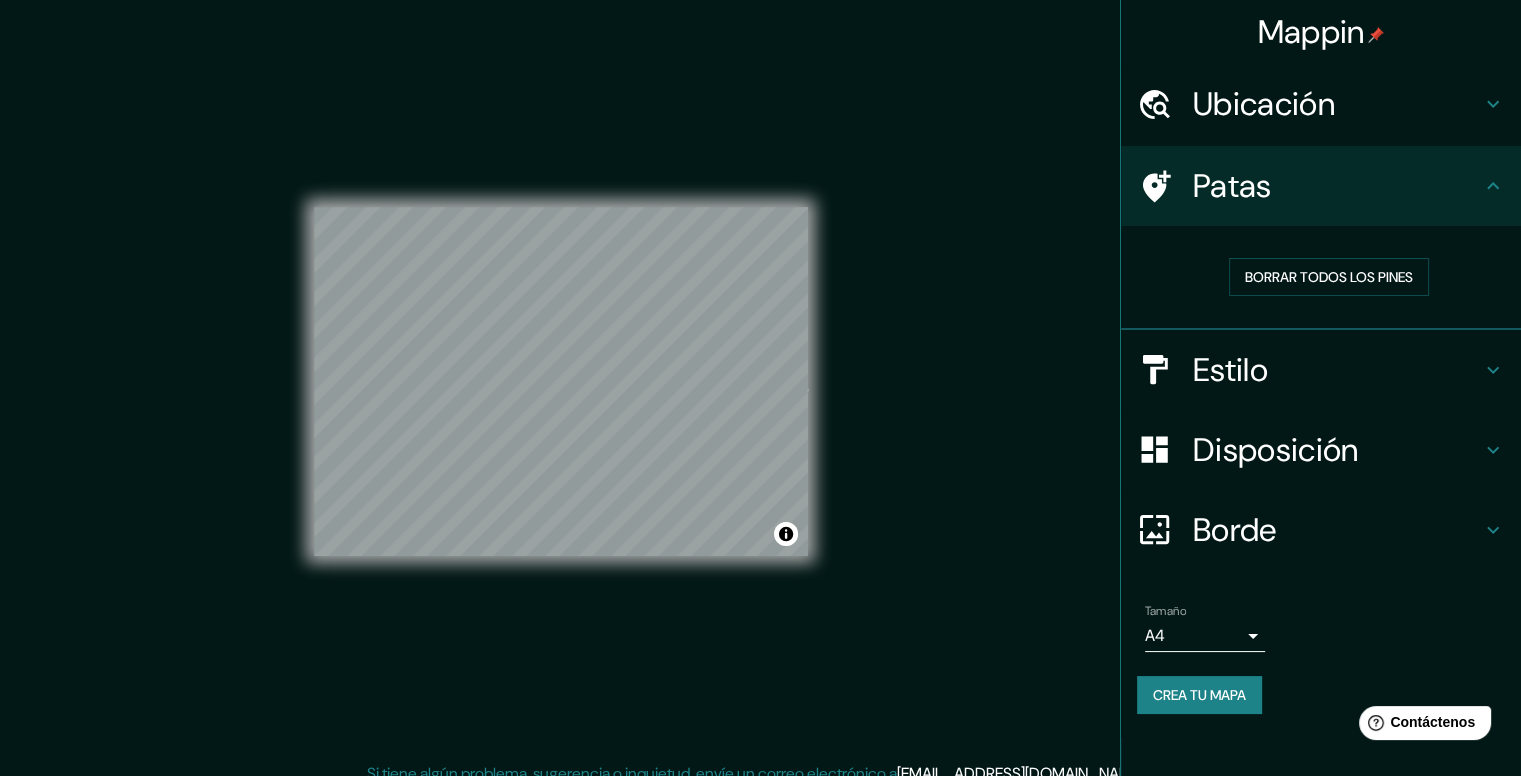 click on "Mappin Ubicación 21.16531307914208, -86.91940584586045 No se encontraron resultados Patas Borrar todos los pines Estilo Disposición Borde Elige un borde.  Consejo  : puedes opacar las capas del marco para crear efectos geniales. Ninguno Simple Transparente Elegante Tamaño A4 single Crea tu mapa © Mapbox   © OpenStreetMap   Improve this map Si tiene algún problema, sugerencia o inquietud, envíe un correo electrónico a  help@mappin.pro  .   . ." at bounding box center (760, 397) 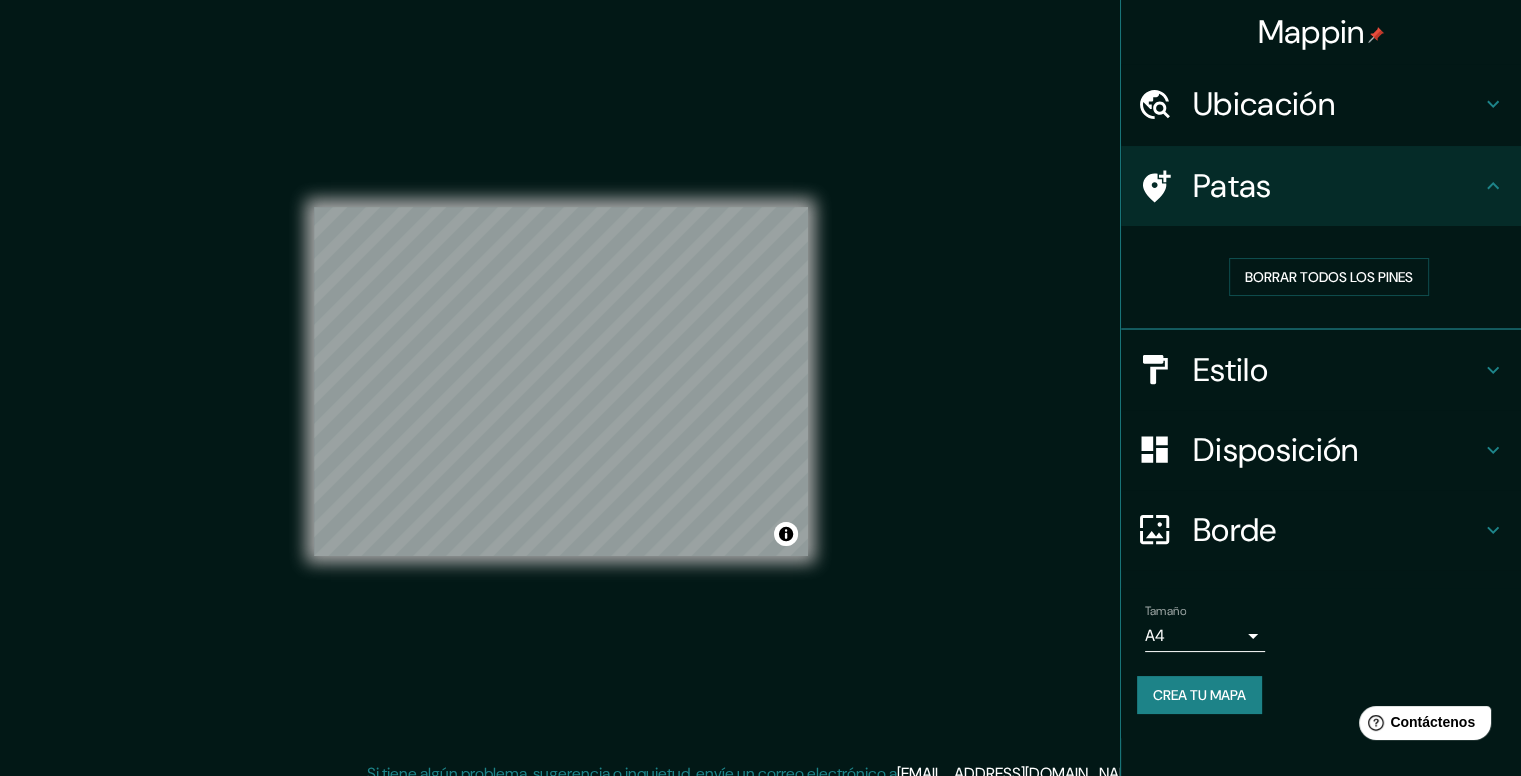 click on "Estilo" at bounding box center (1321, 370) 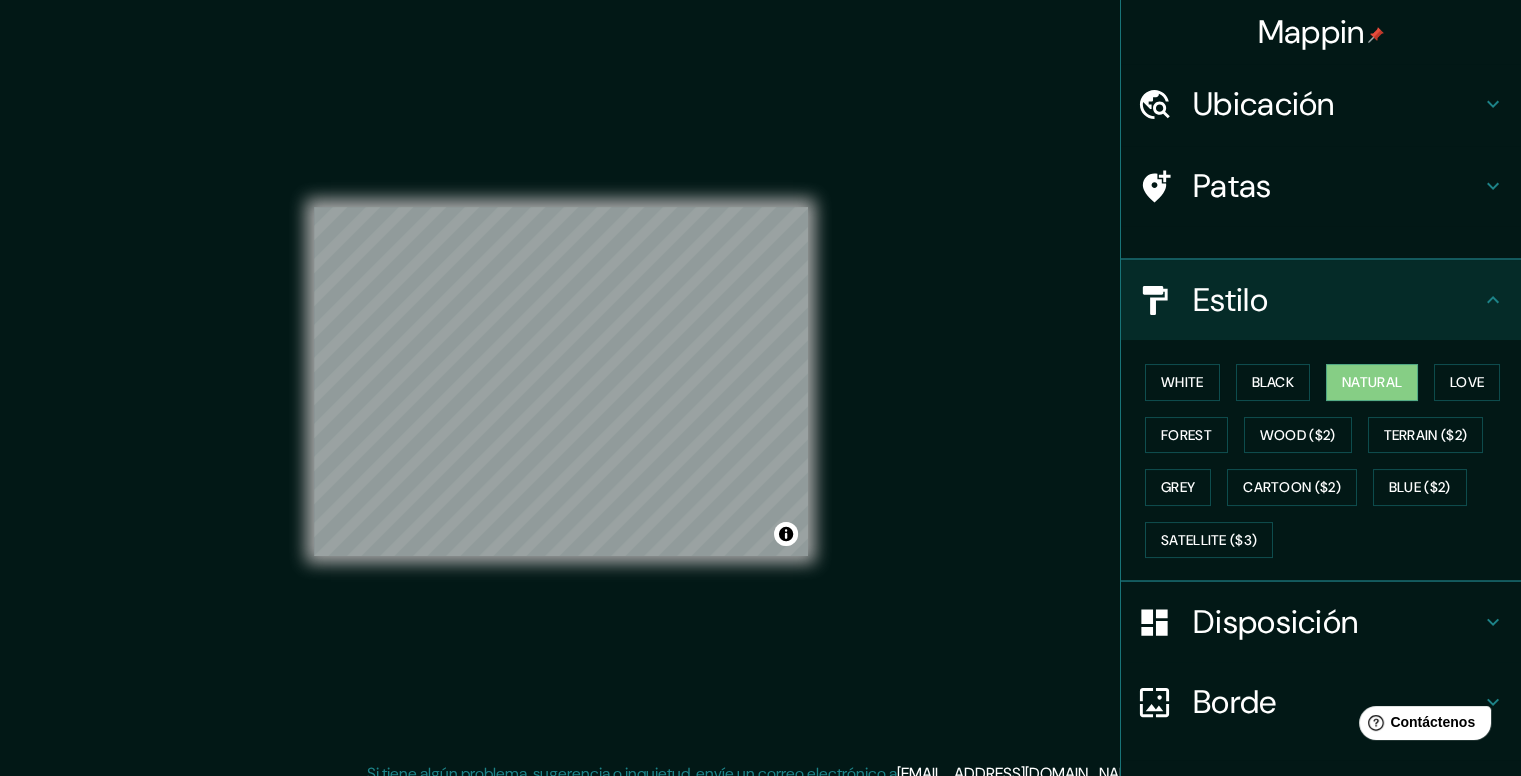click on "White Black Natural Love Forest Wood ($2) Terrain ($2) Grey Cartoon ($2) Blue ($2) Satellite ($3)" at bounding box center [1321, 461] 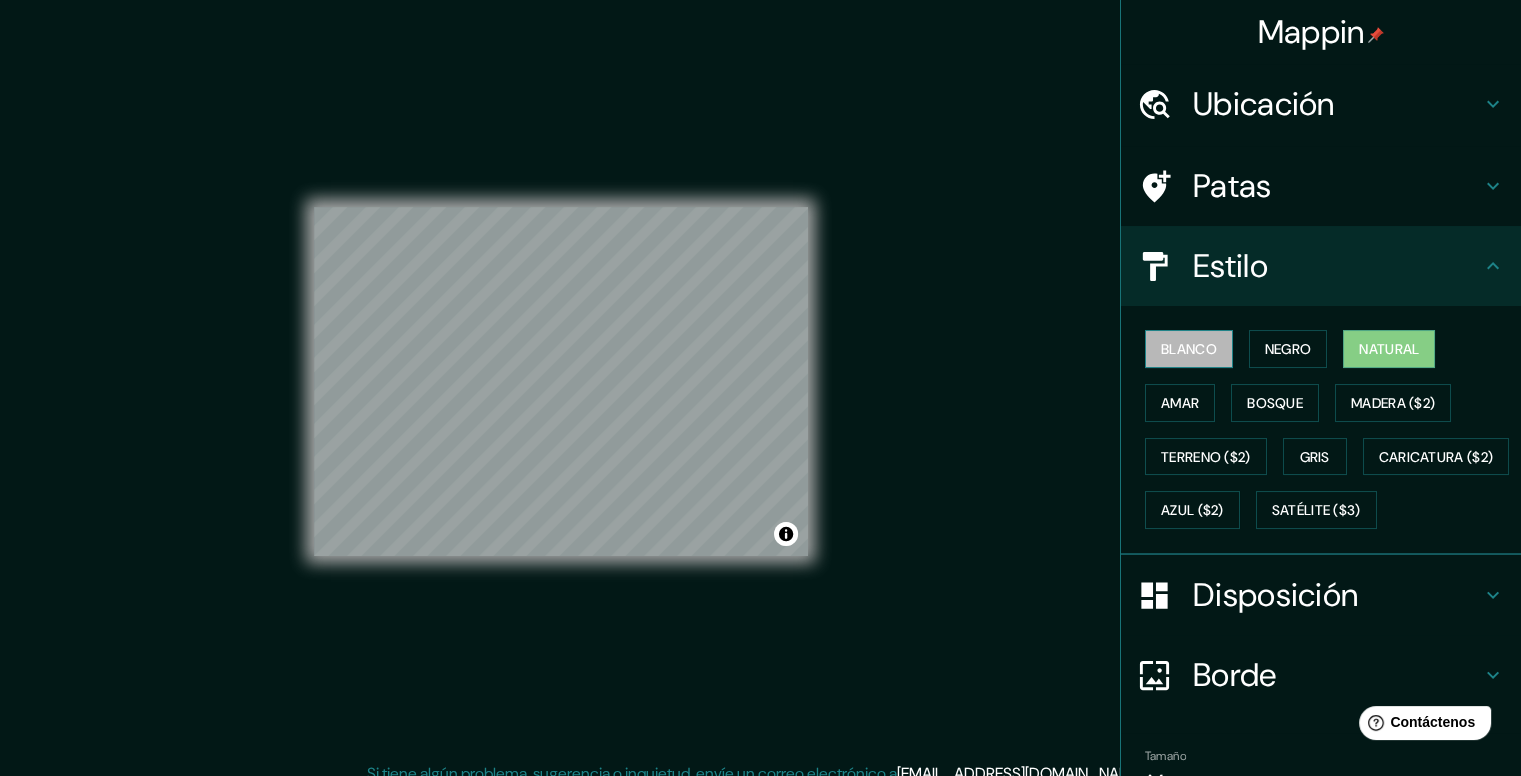 click on "Blanco" at bounding box center [1189, 349] 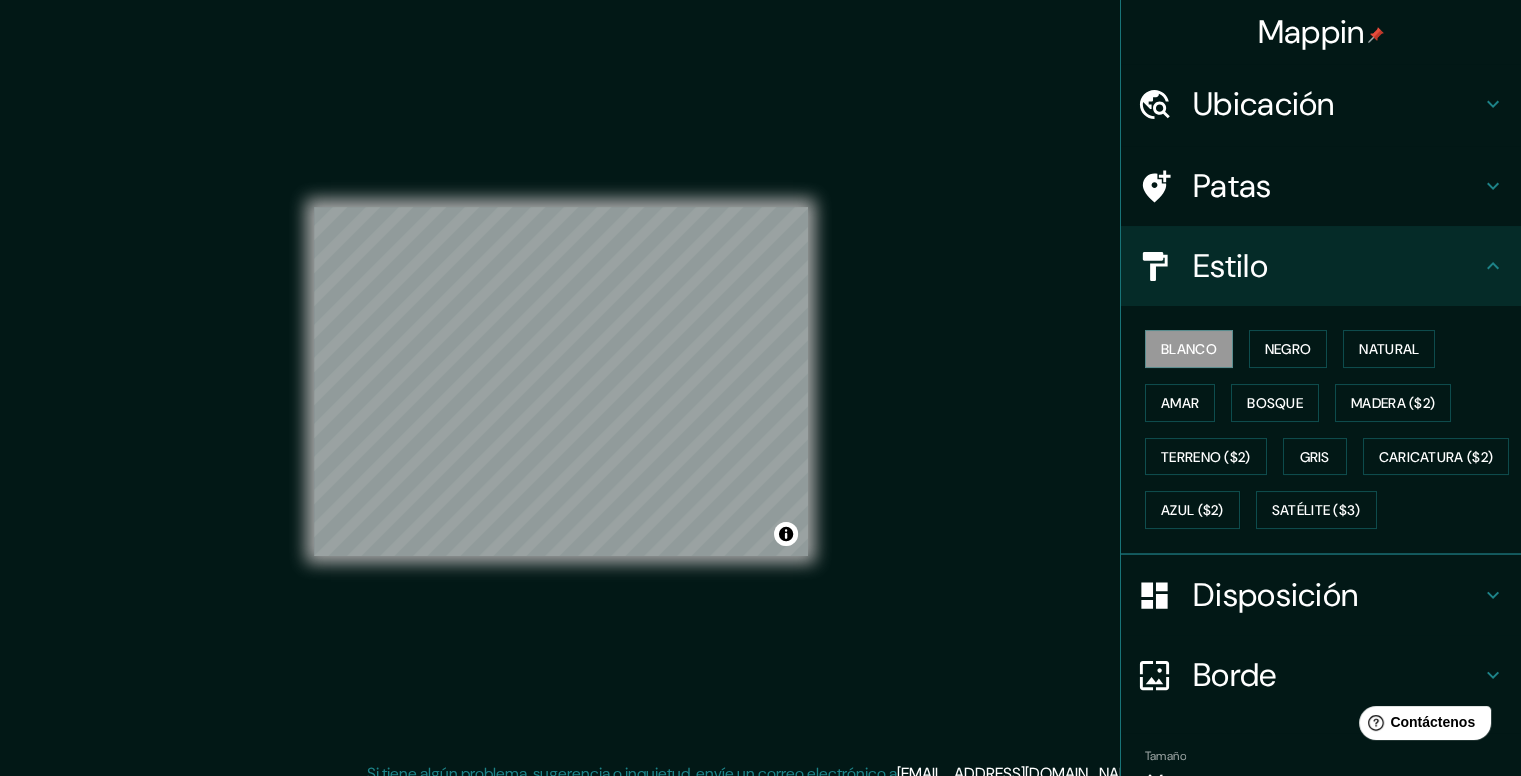 click on "Ubicación" at bounding box center (1321, 104) 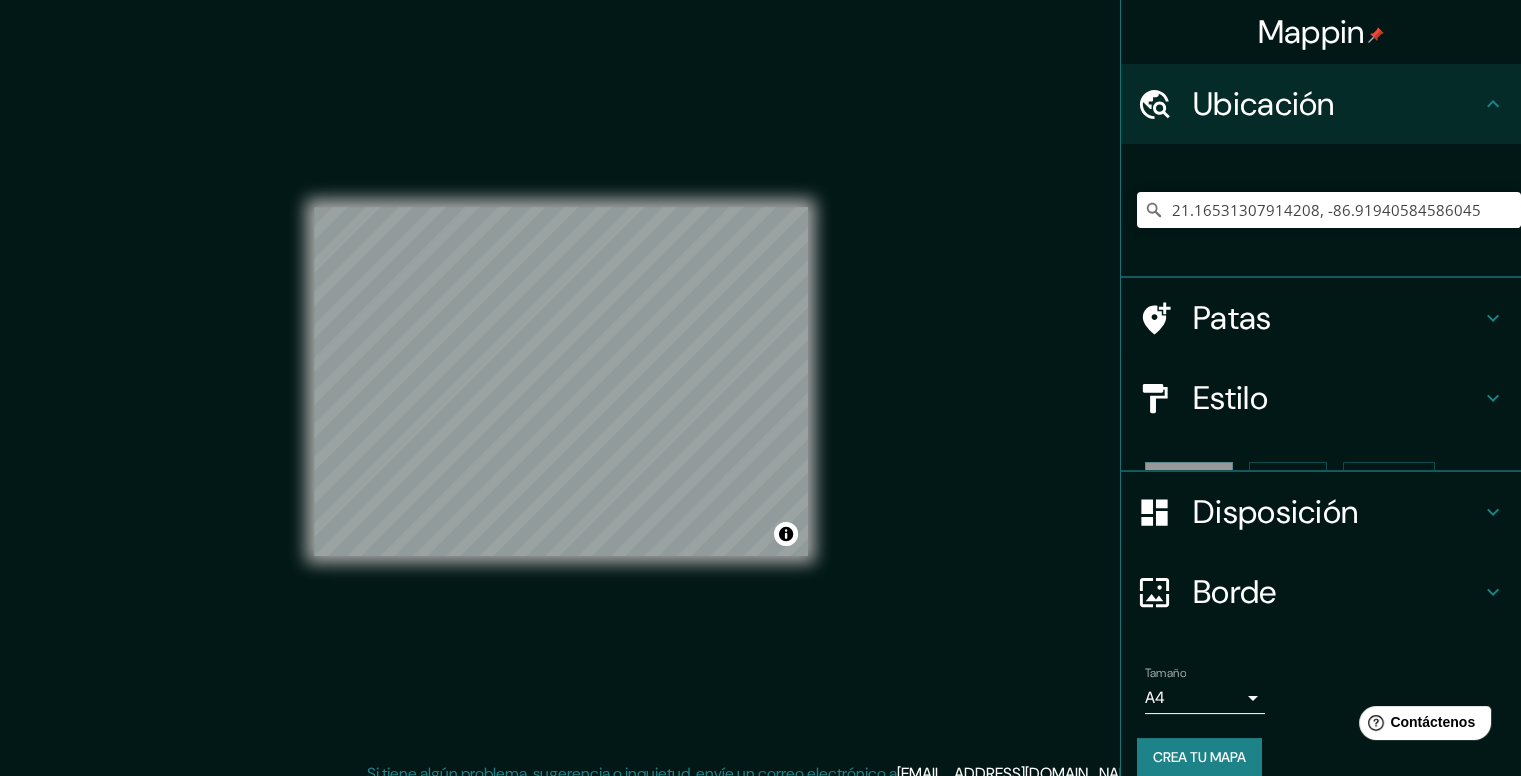 click on "Ubicación" at bounding box center (1264, 104) 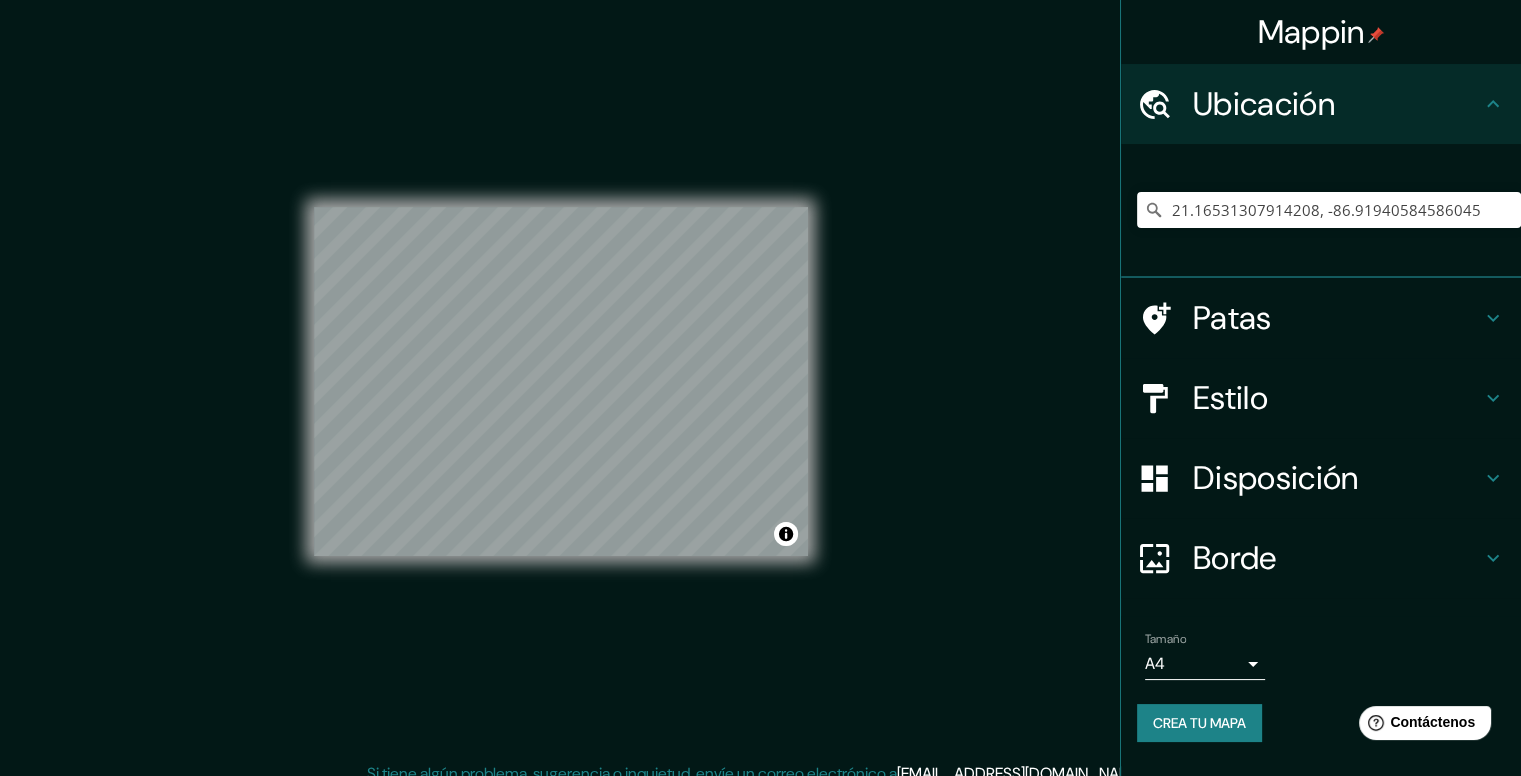 click 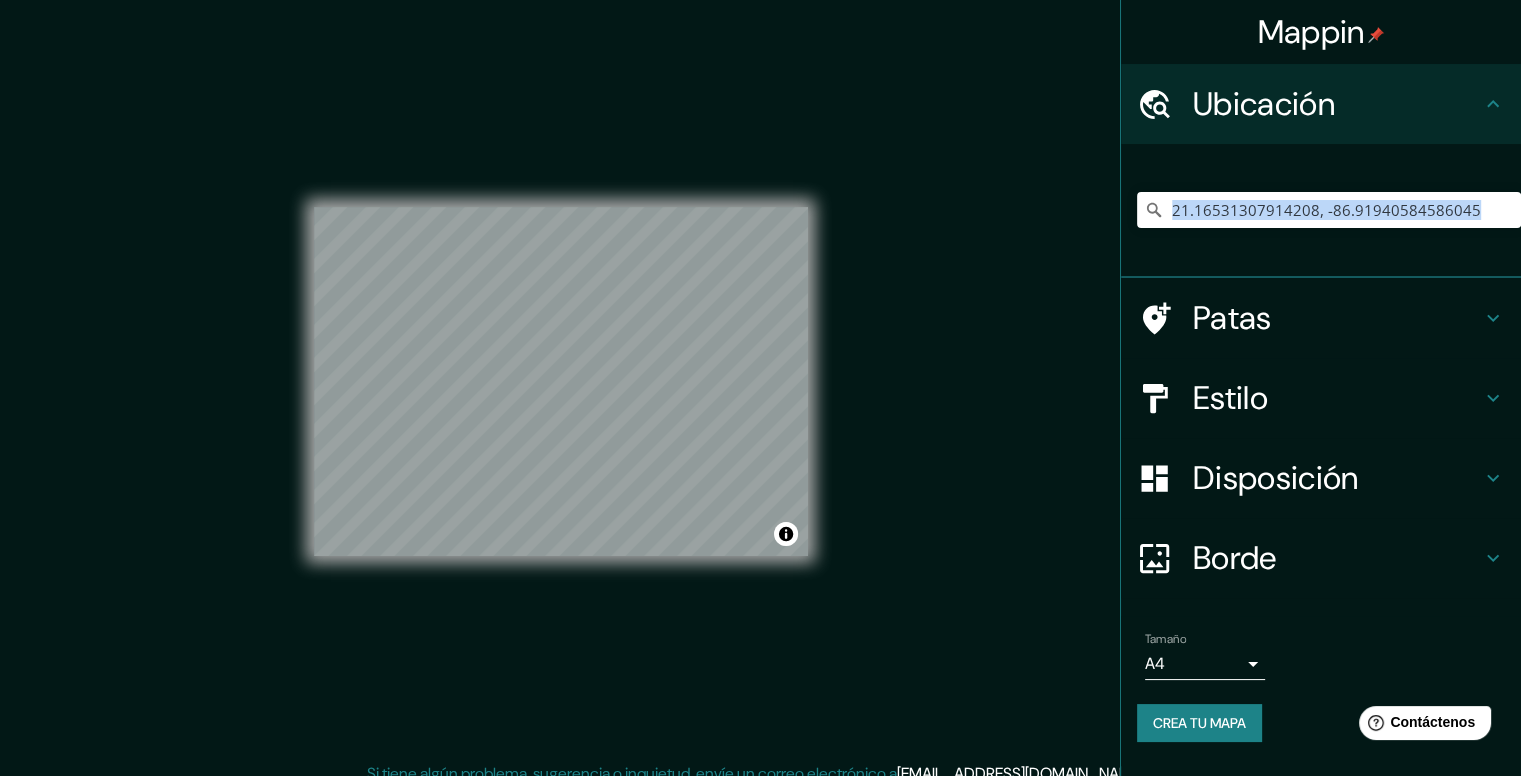 click 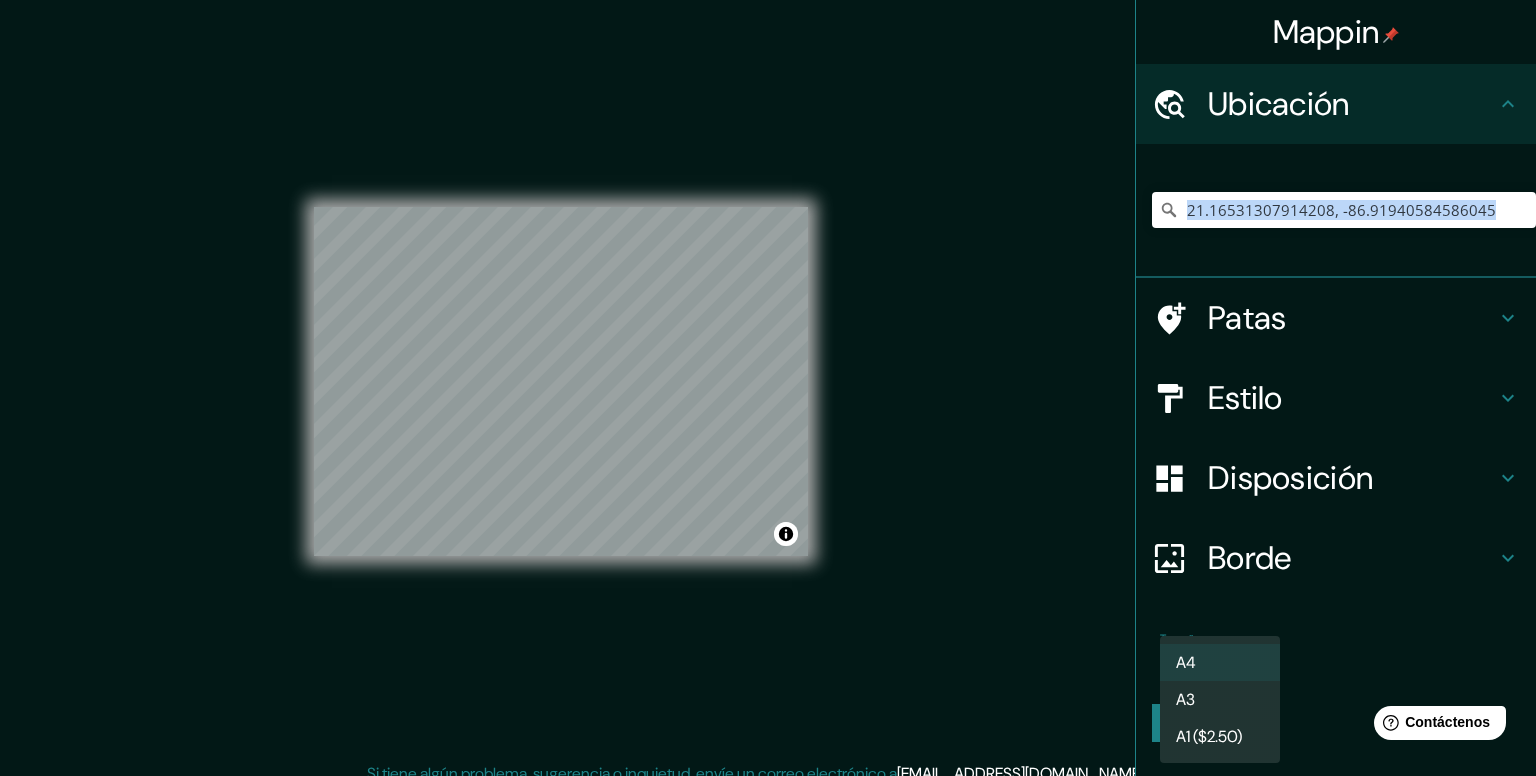 click on "A3" at bounding box center [1220, 699] 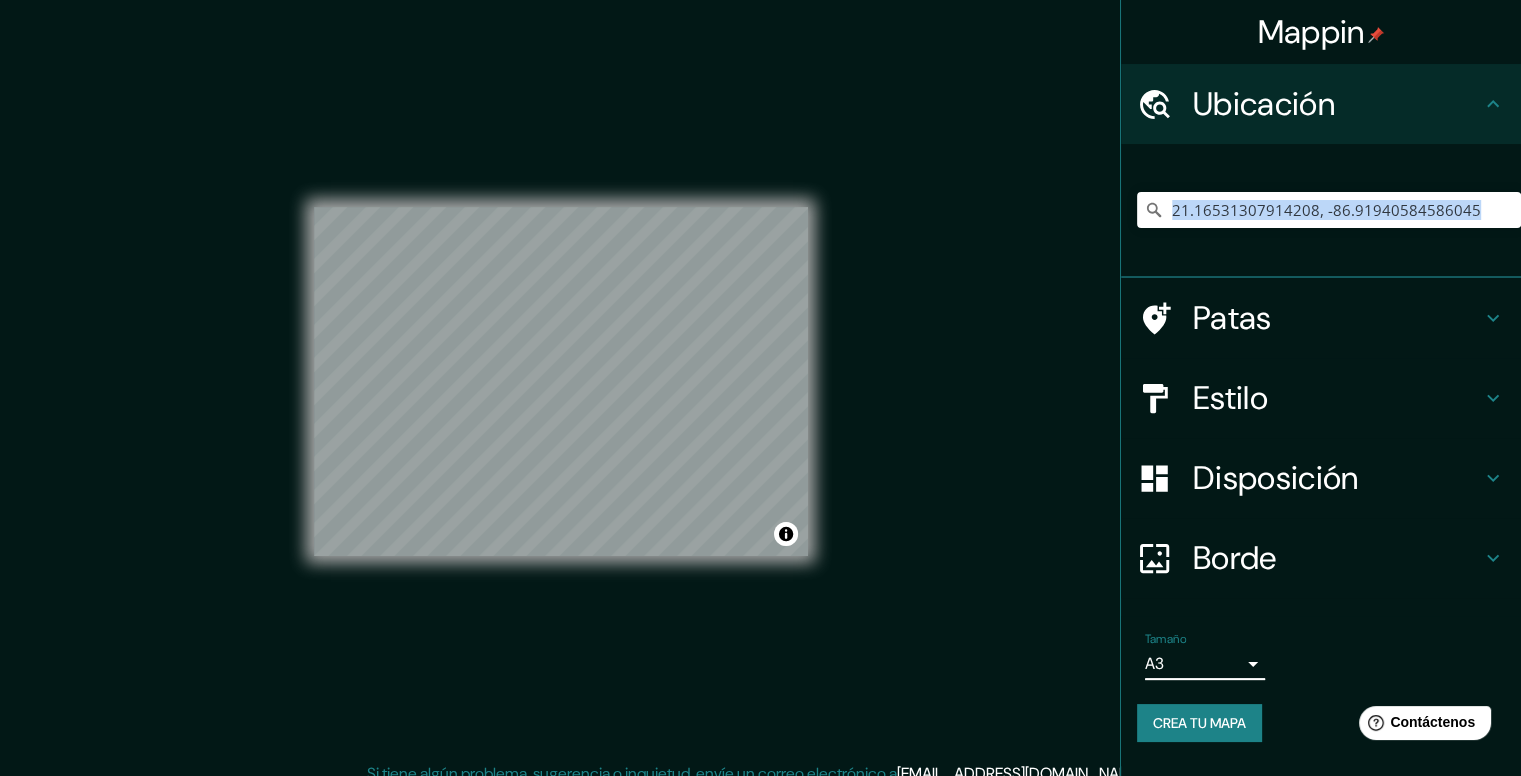 click on "Borde" at bounding box center [1337, 558] 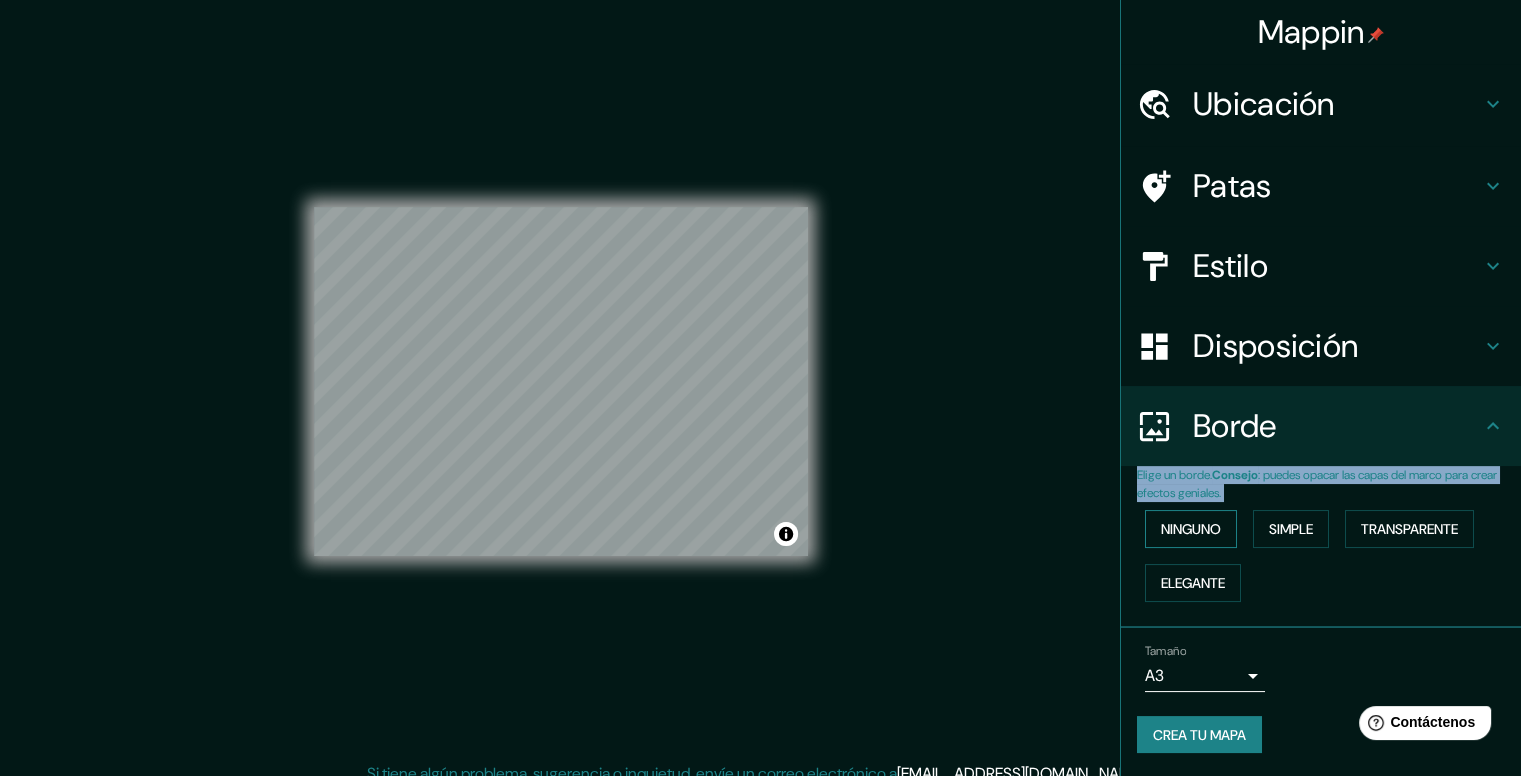 click on "Ninguno" at bounding box center [1191, 529] 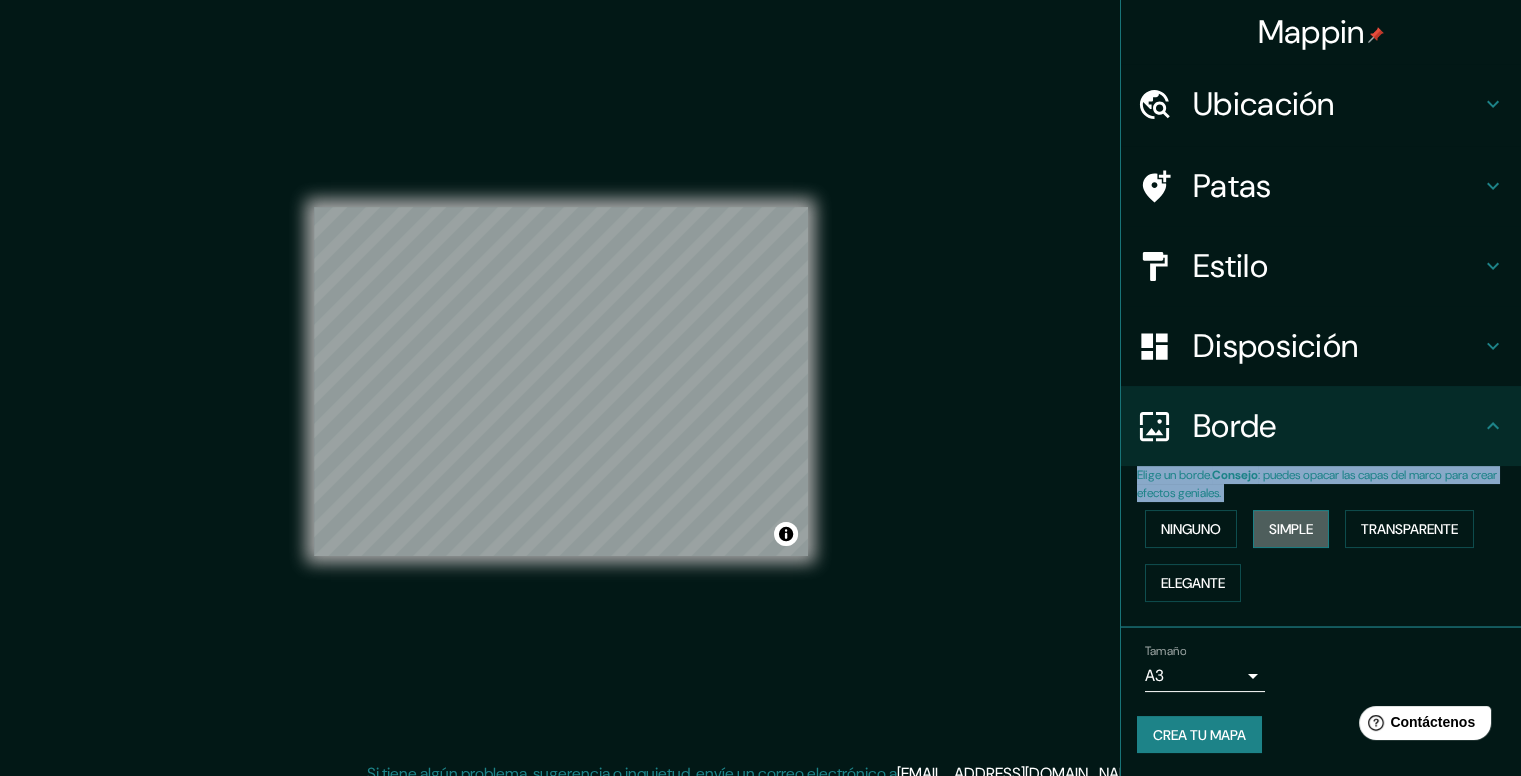 click on "Simple" at bounding box center [1291, 529] 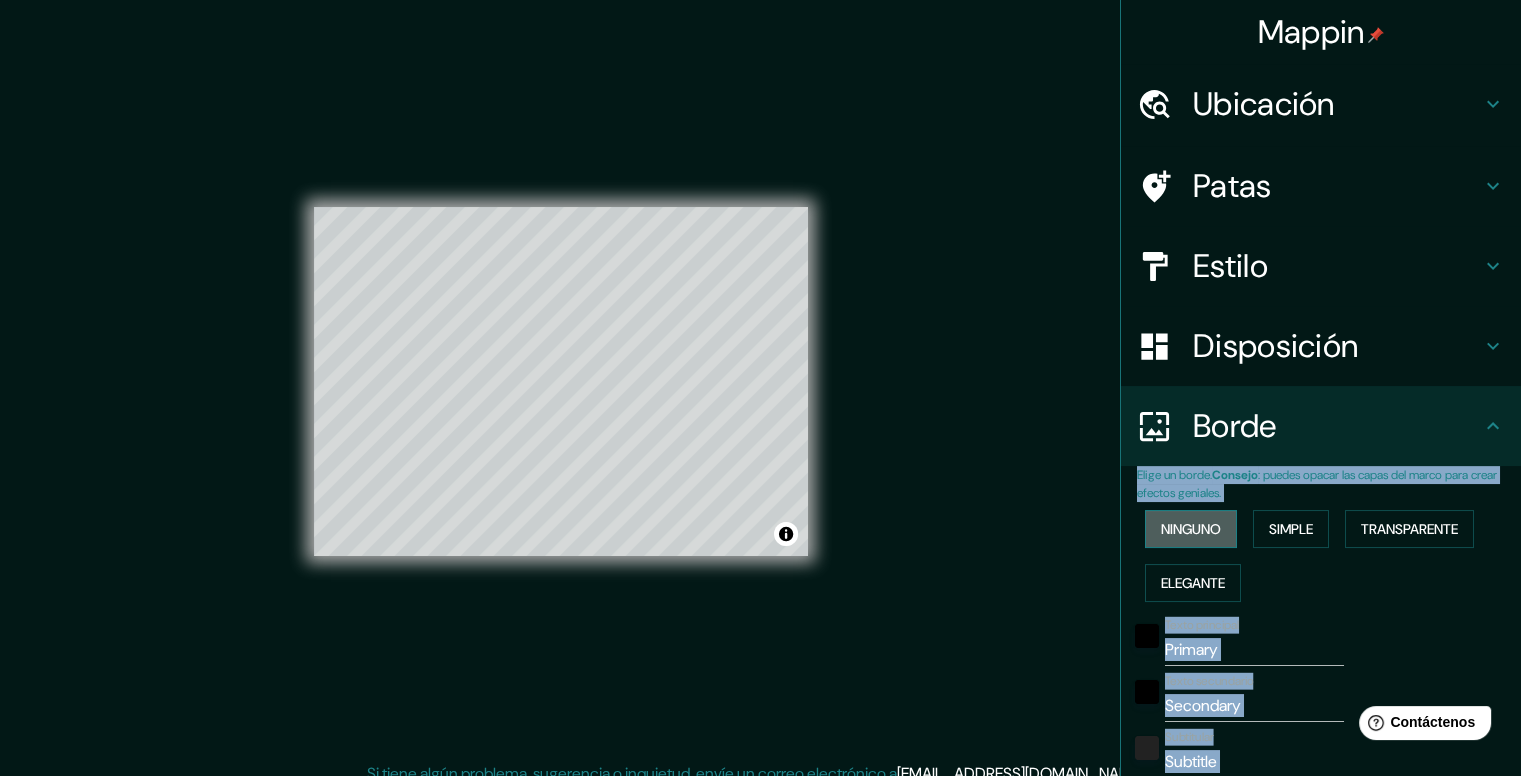 click on "Ninguno" at bounding box center (1191, 529) 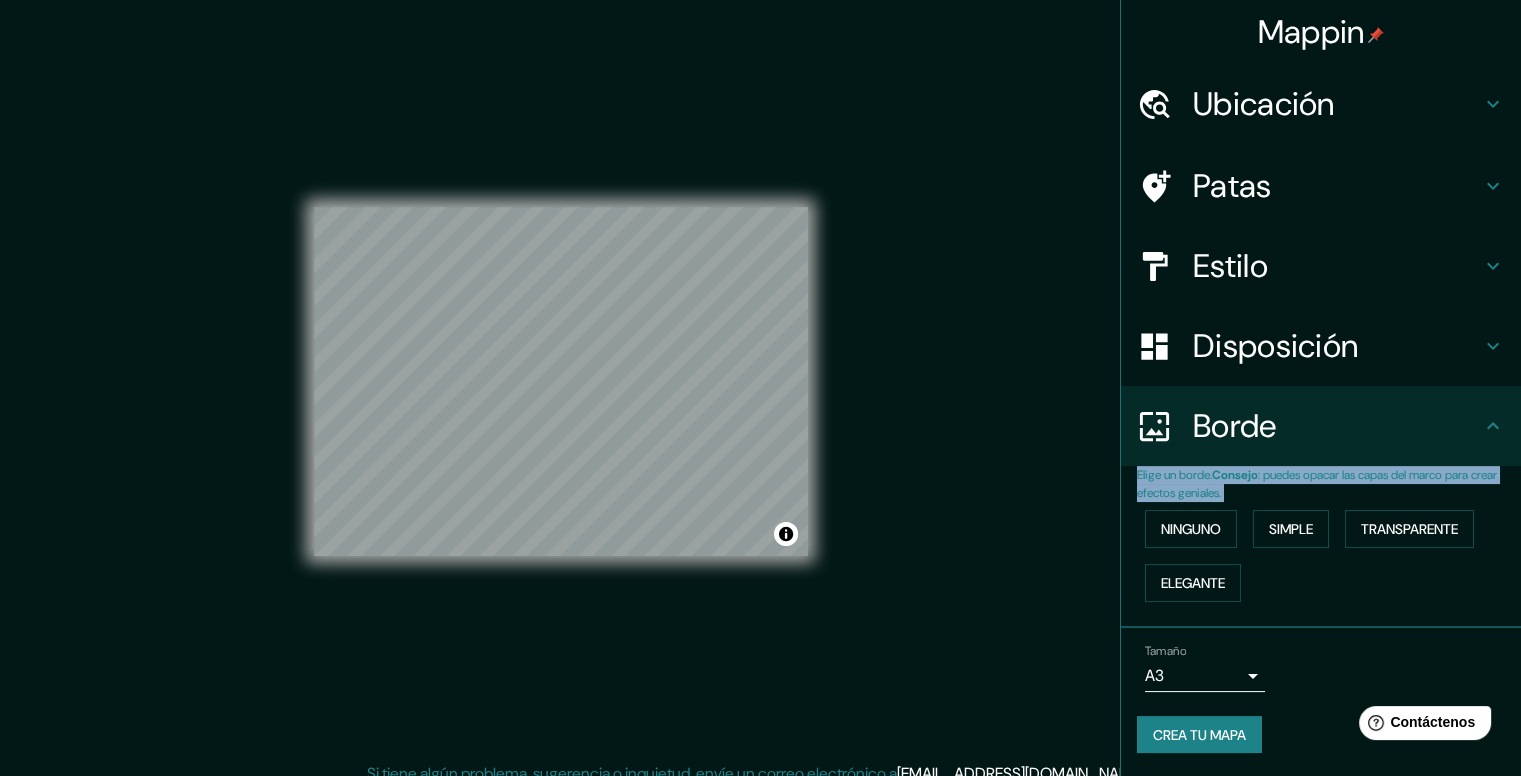 click on "Disposición" at bounding box center [1275, 346] 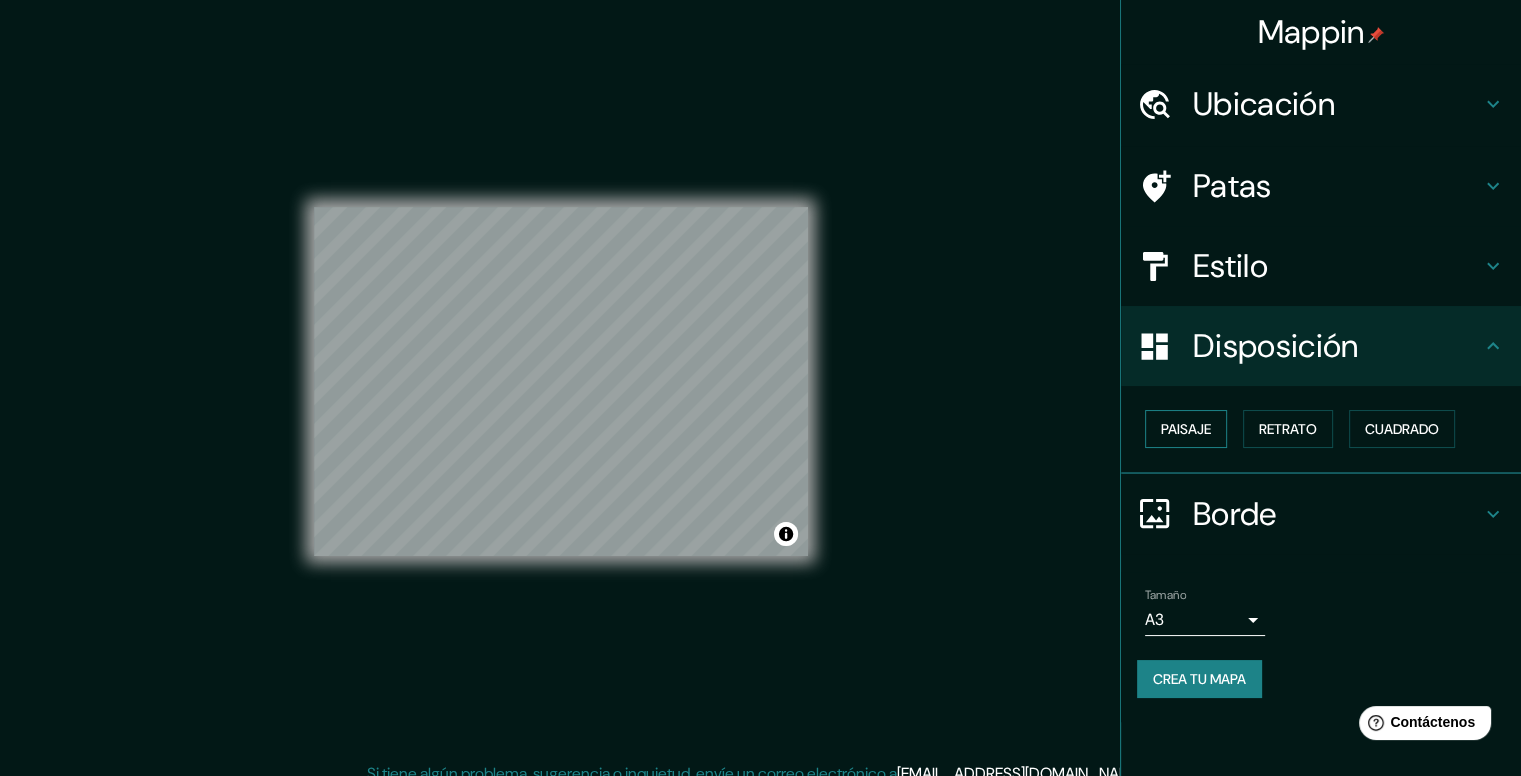 click on "Paisaje" at bounding box center [1186, 429] 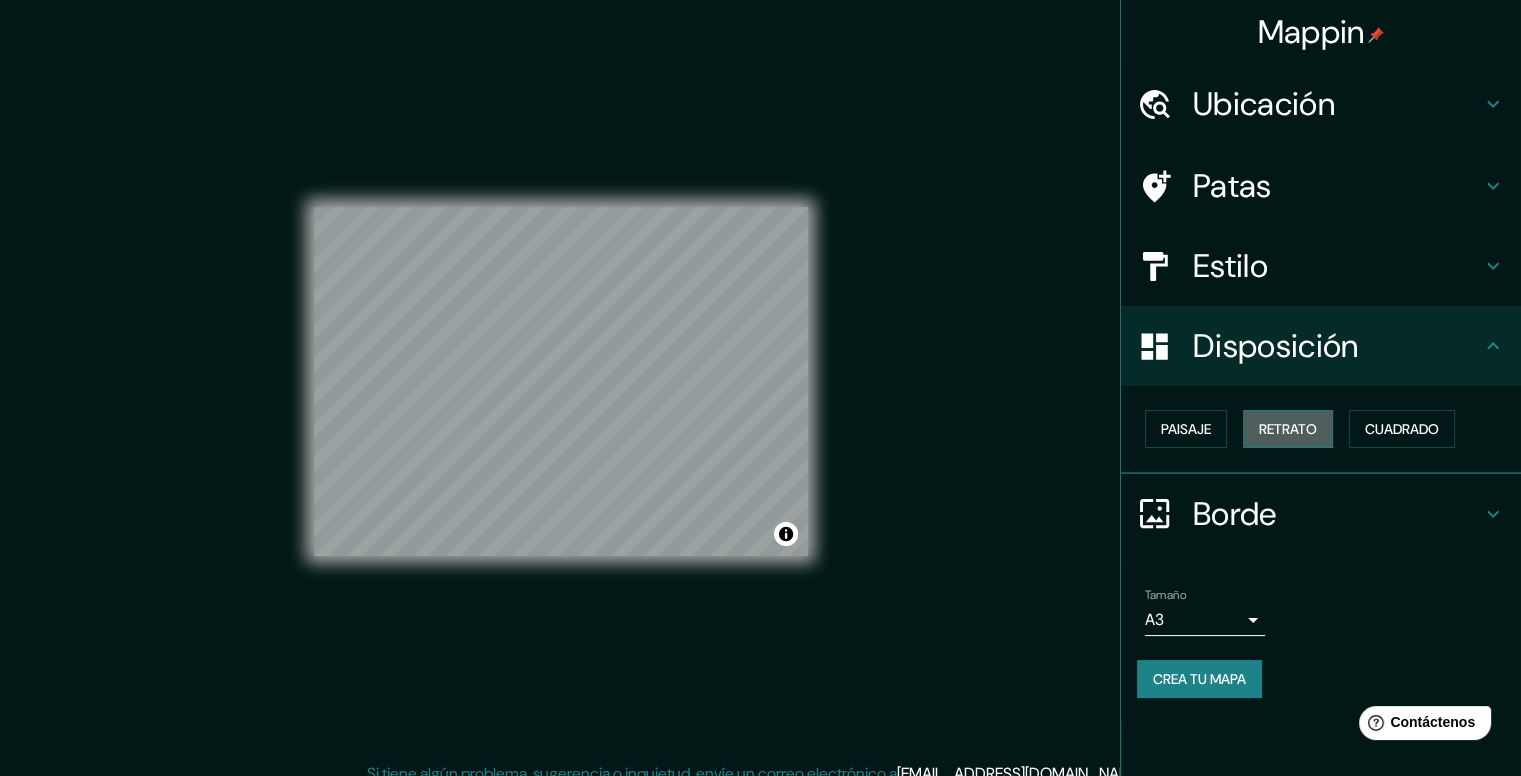 click on "Retrato" at bounding box center [1288, 429] 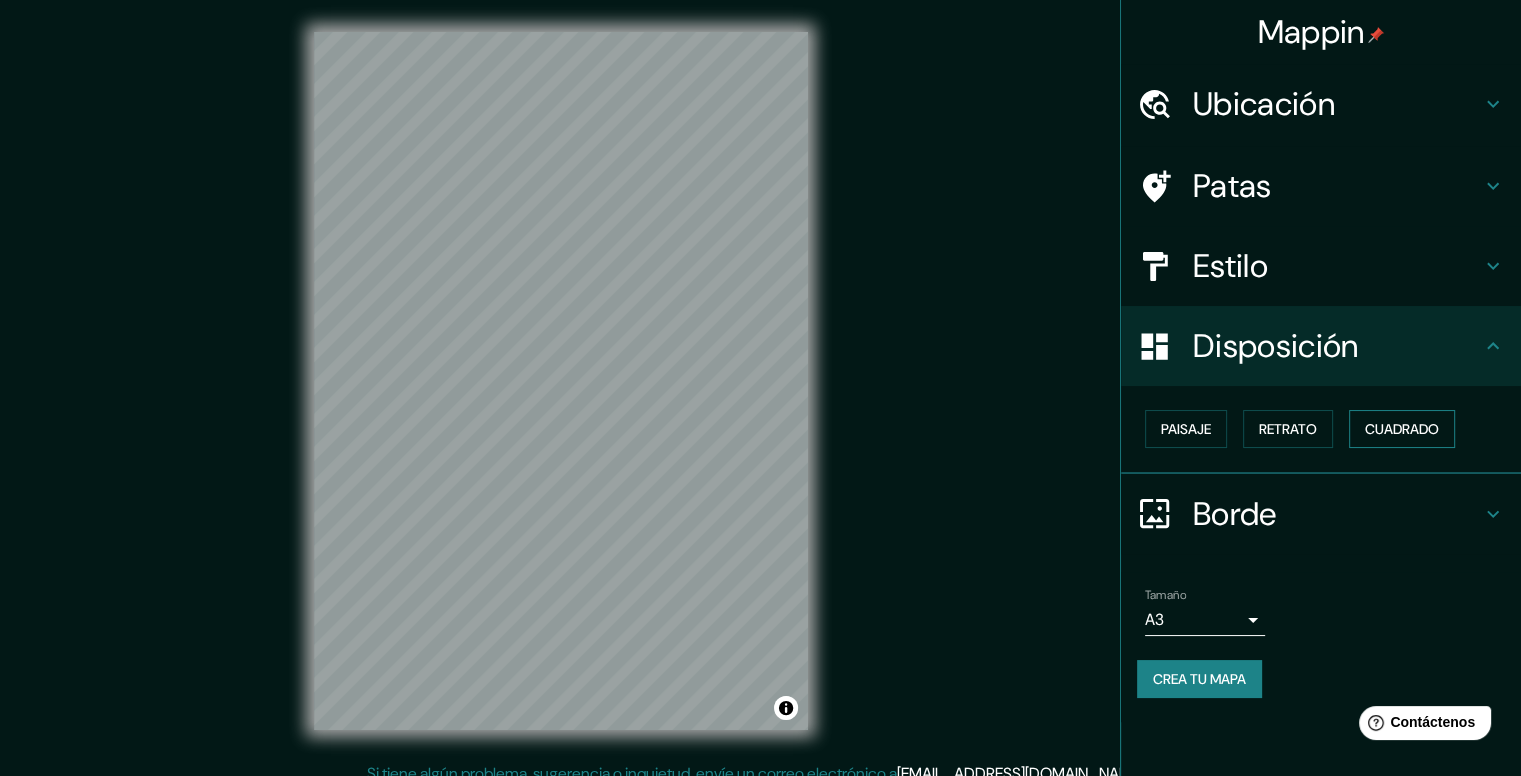 click on "Cuadrado" at bounding box center [1402, 429] 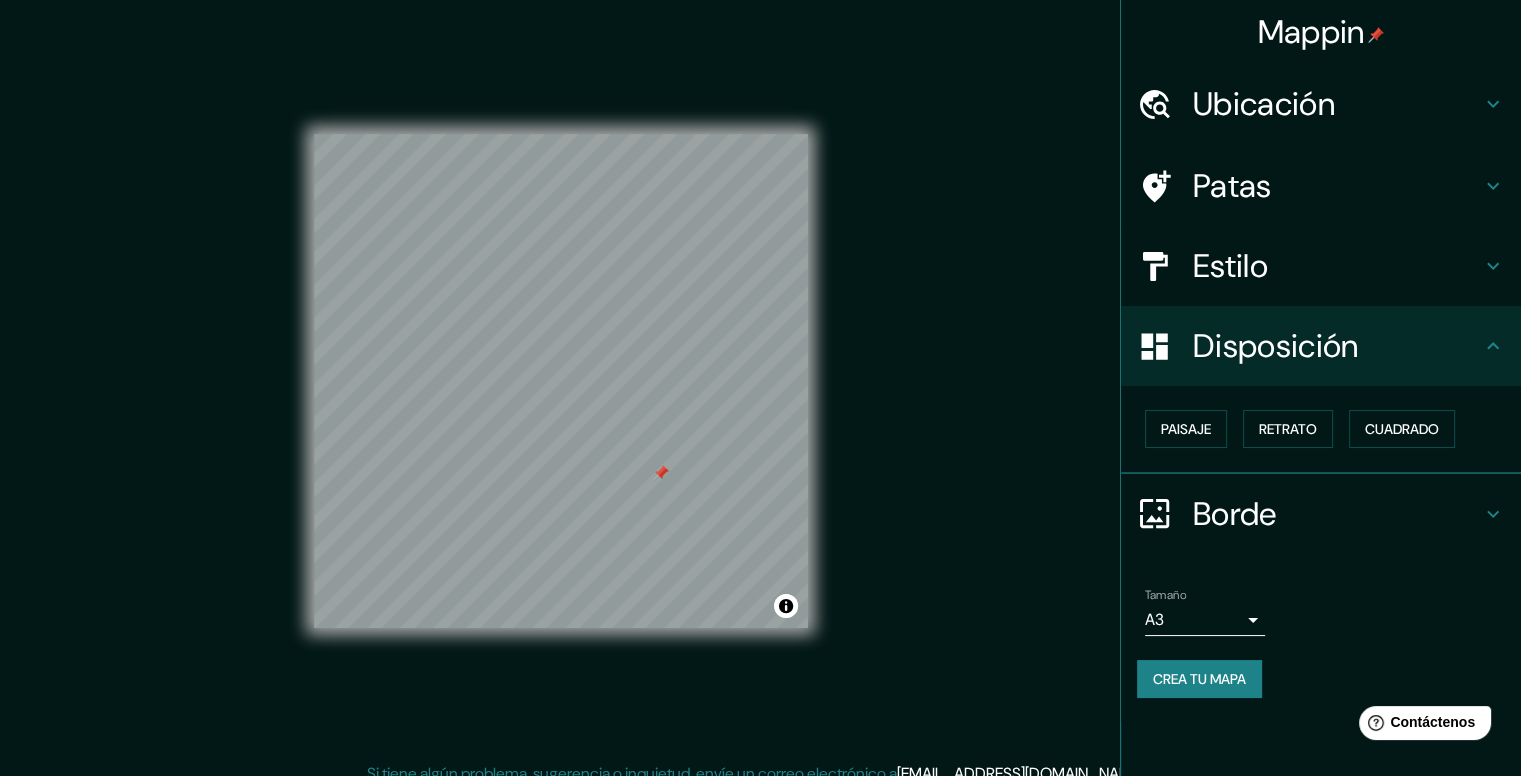 click on "Estilo" at bounding box center [1230, 266] 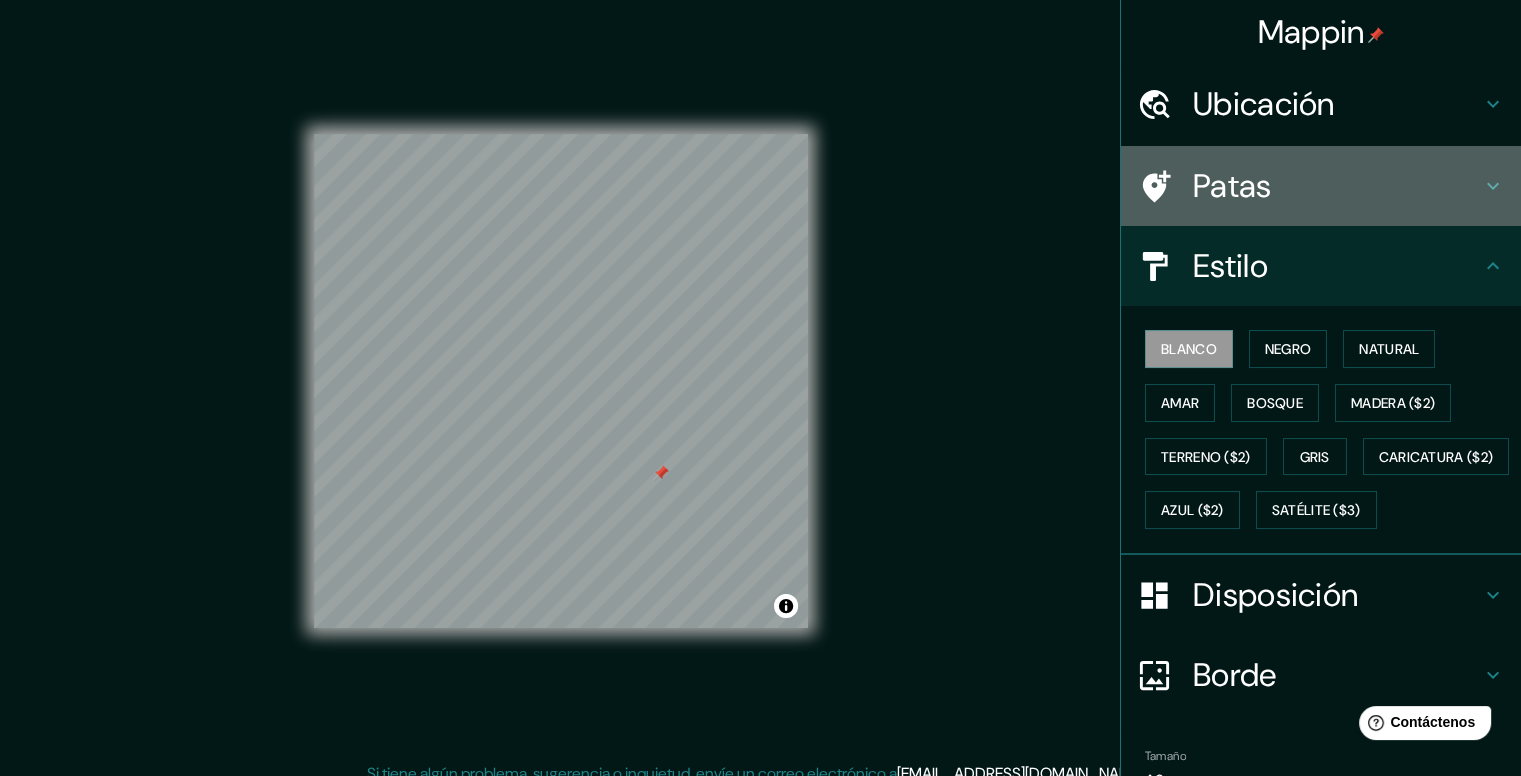 click on "Patas" at bounding box center (1232, 186) 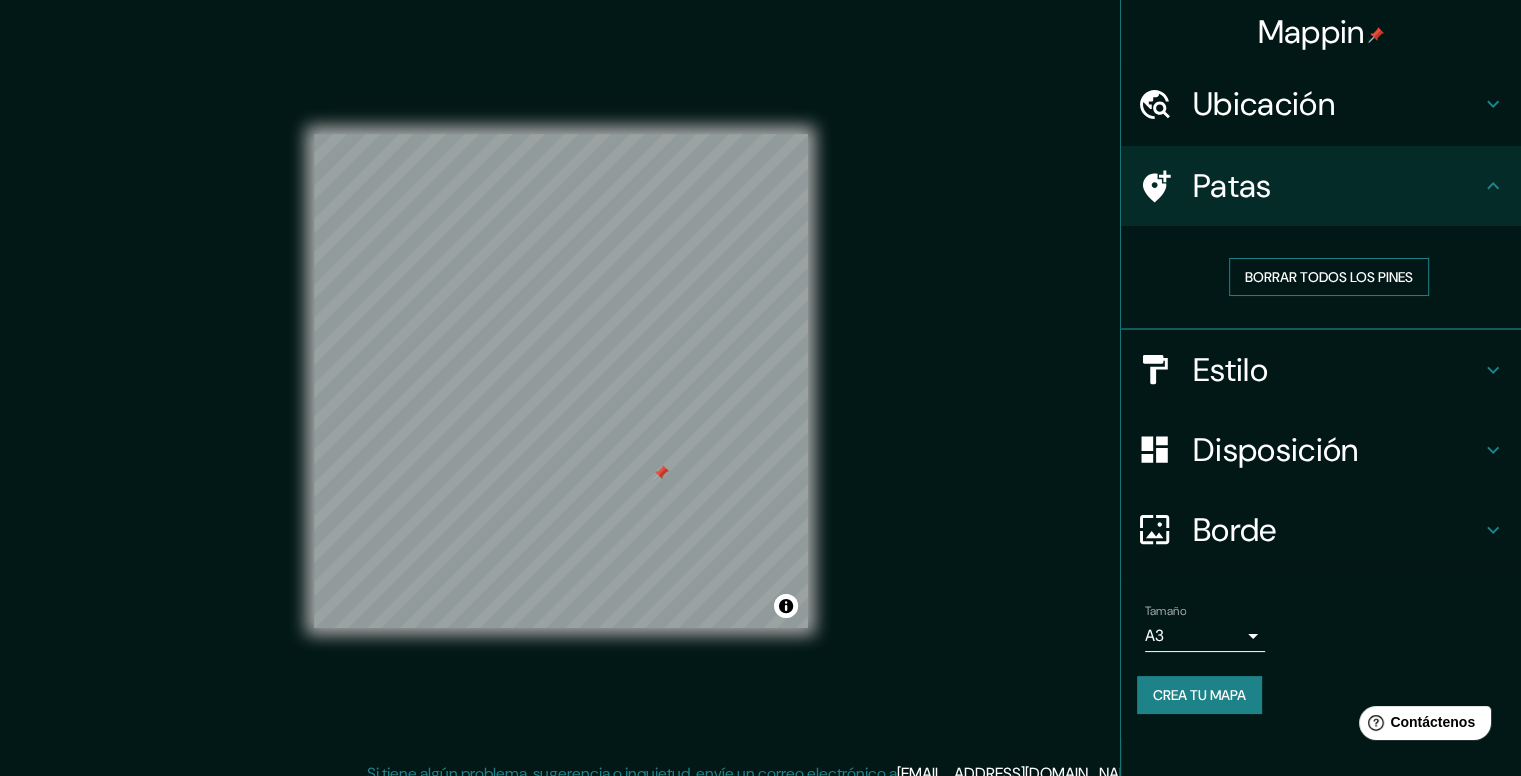 click on "Borrar todos los pines" at bounding box center [1329, 277] 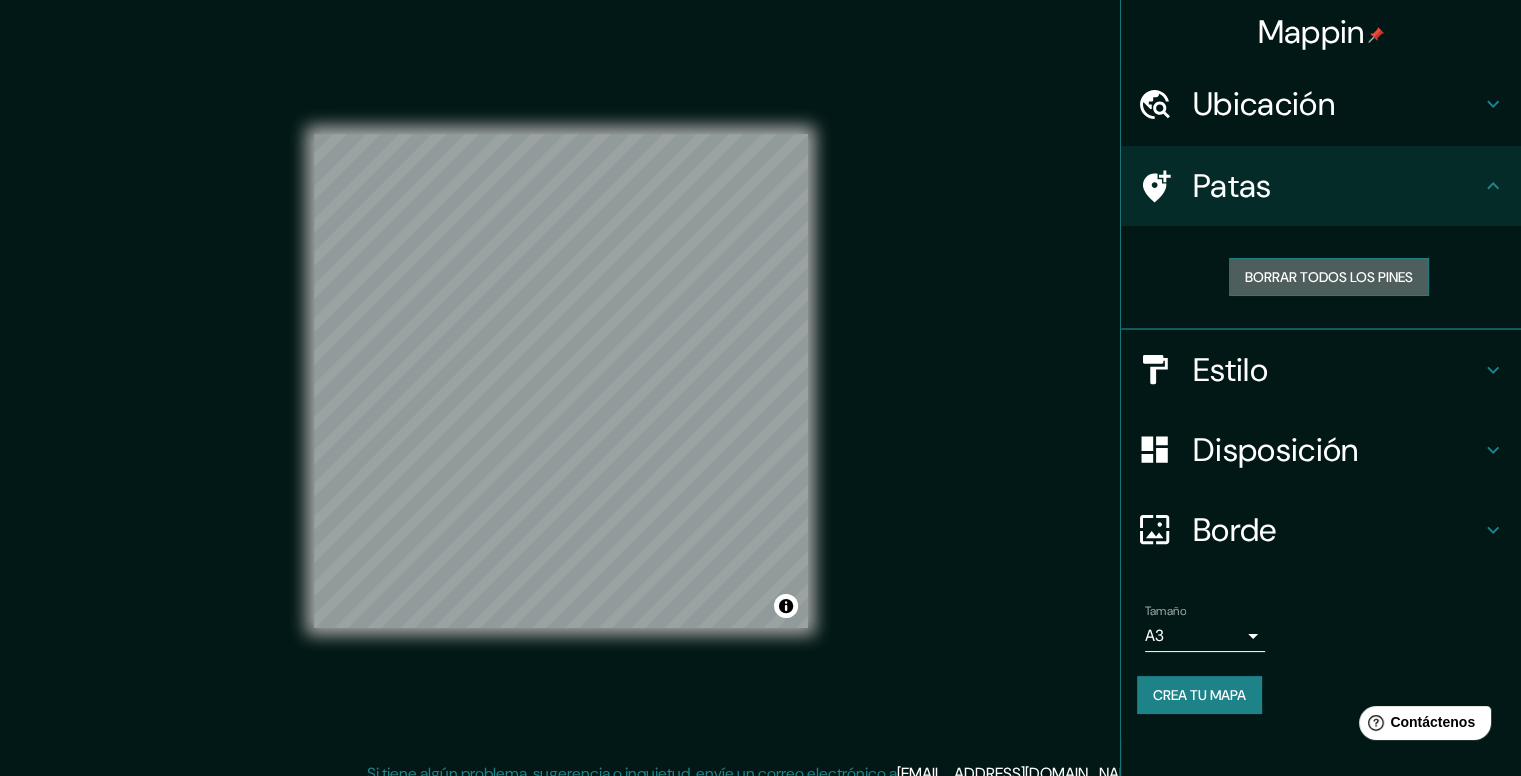 click on "Borrar todos los pines" at bounding box center [1329, 277] 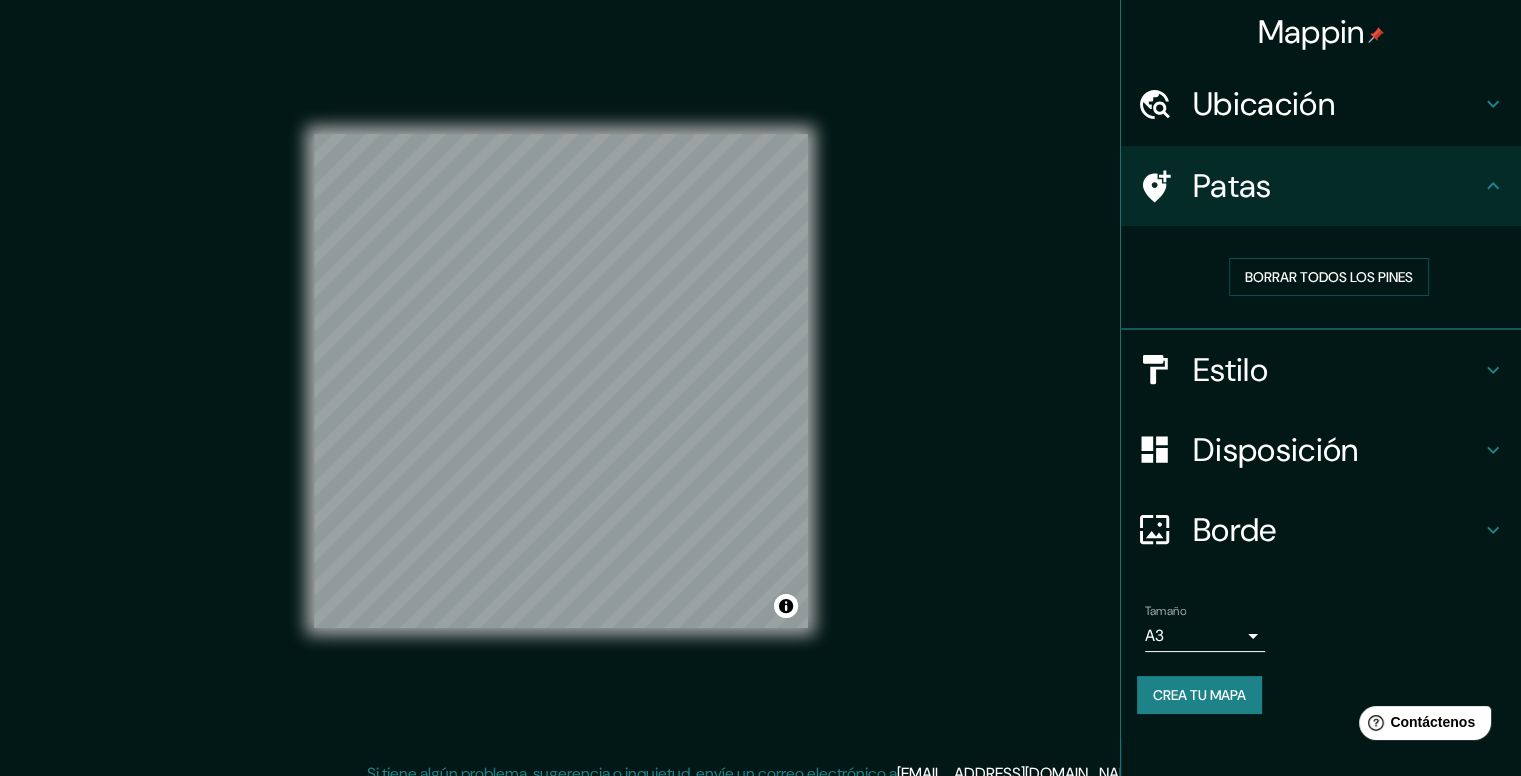 click on "Crea tu mapa" at bounding box center (1199, 695) 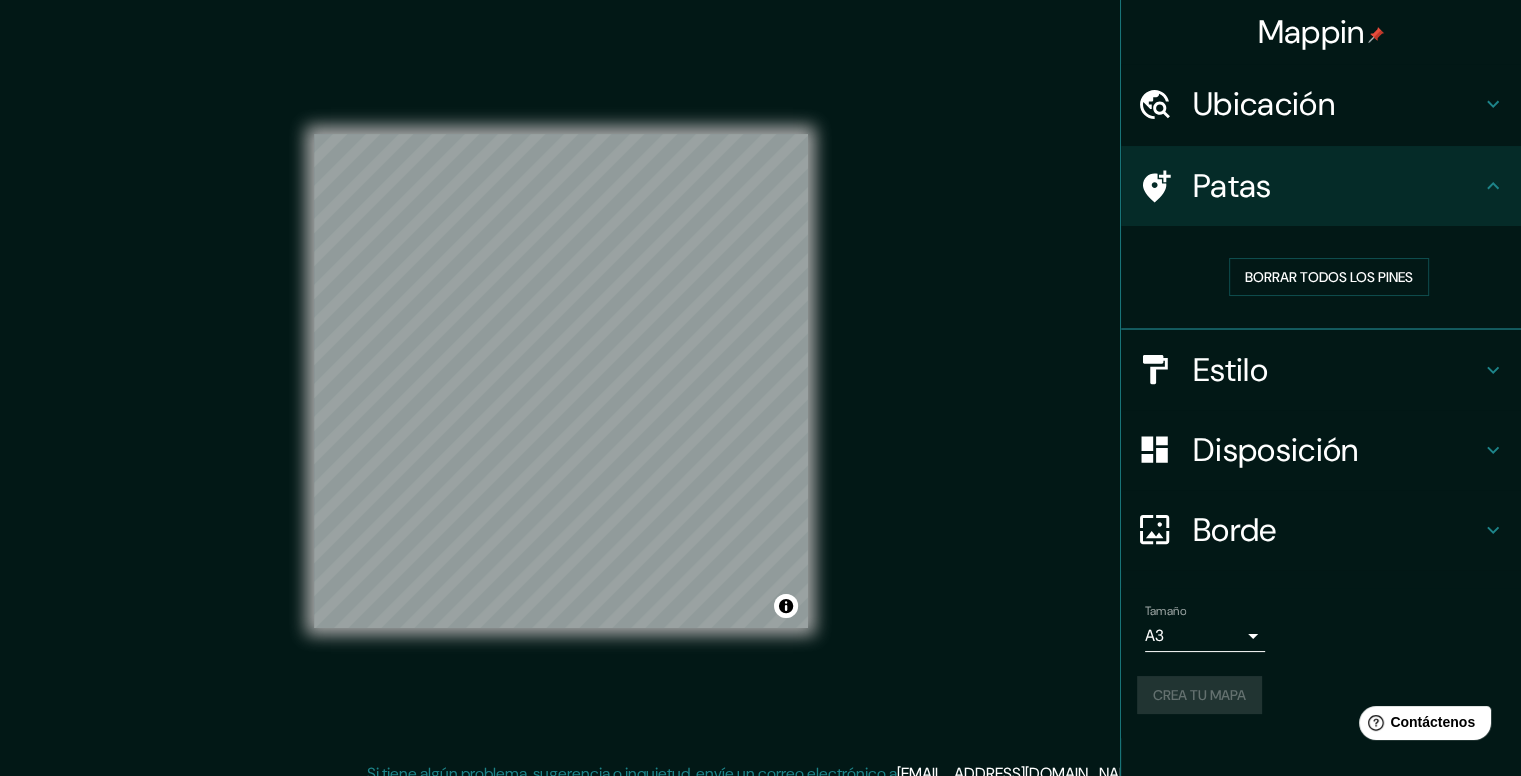 click on "Crea tu mapa" at bounding box center [1321, 695] 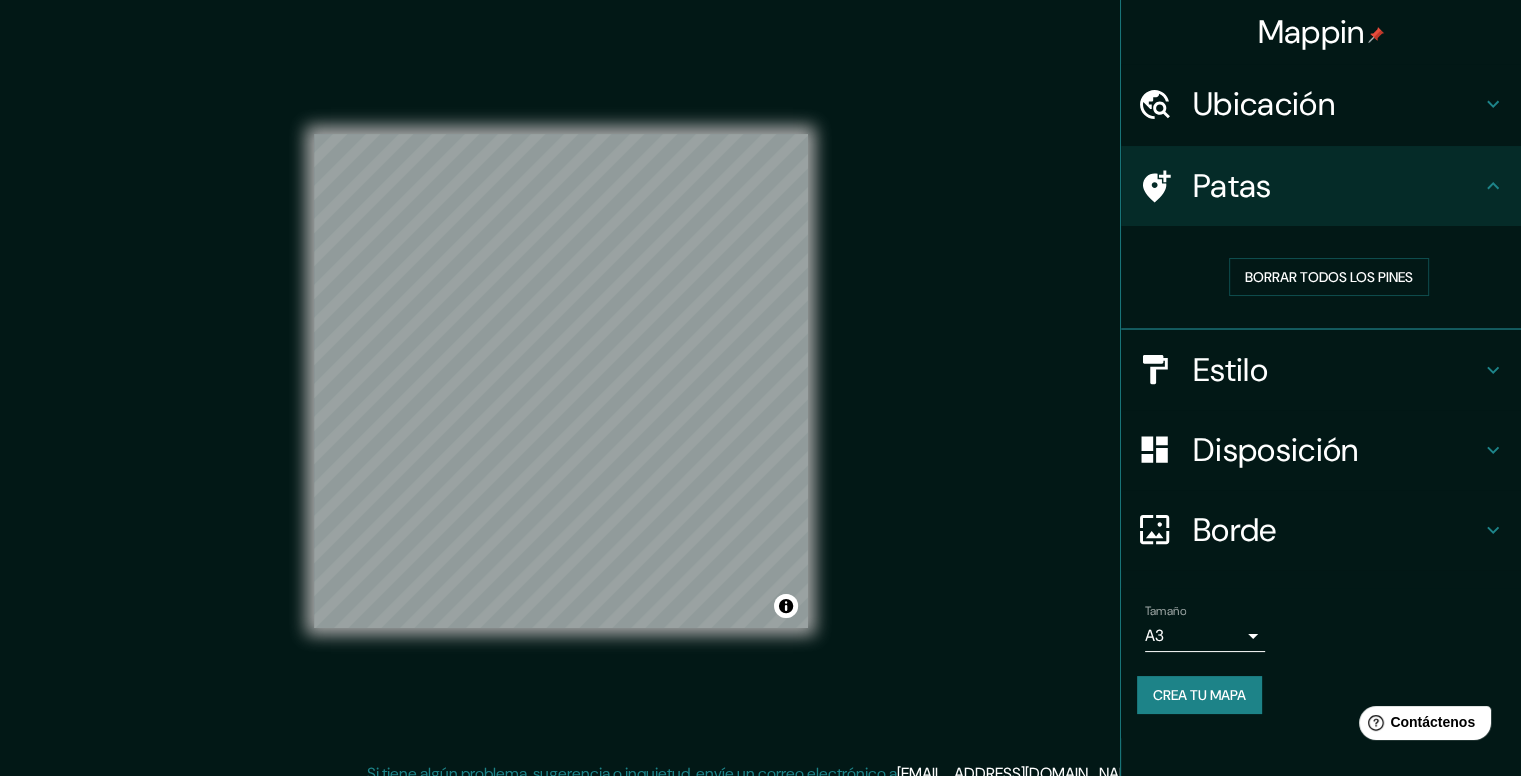 click on "Crea tu mapa" at bounding box center [1199, 695] 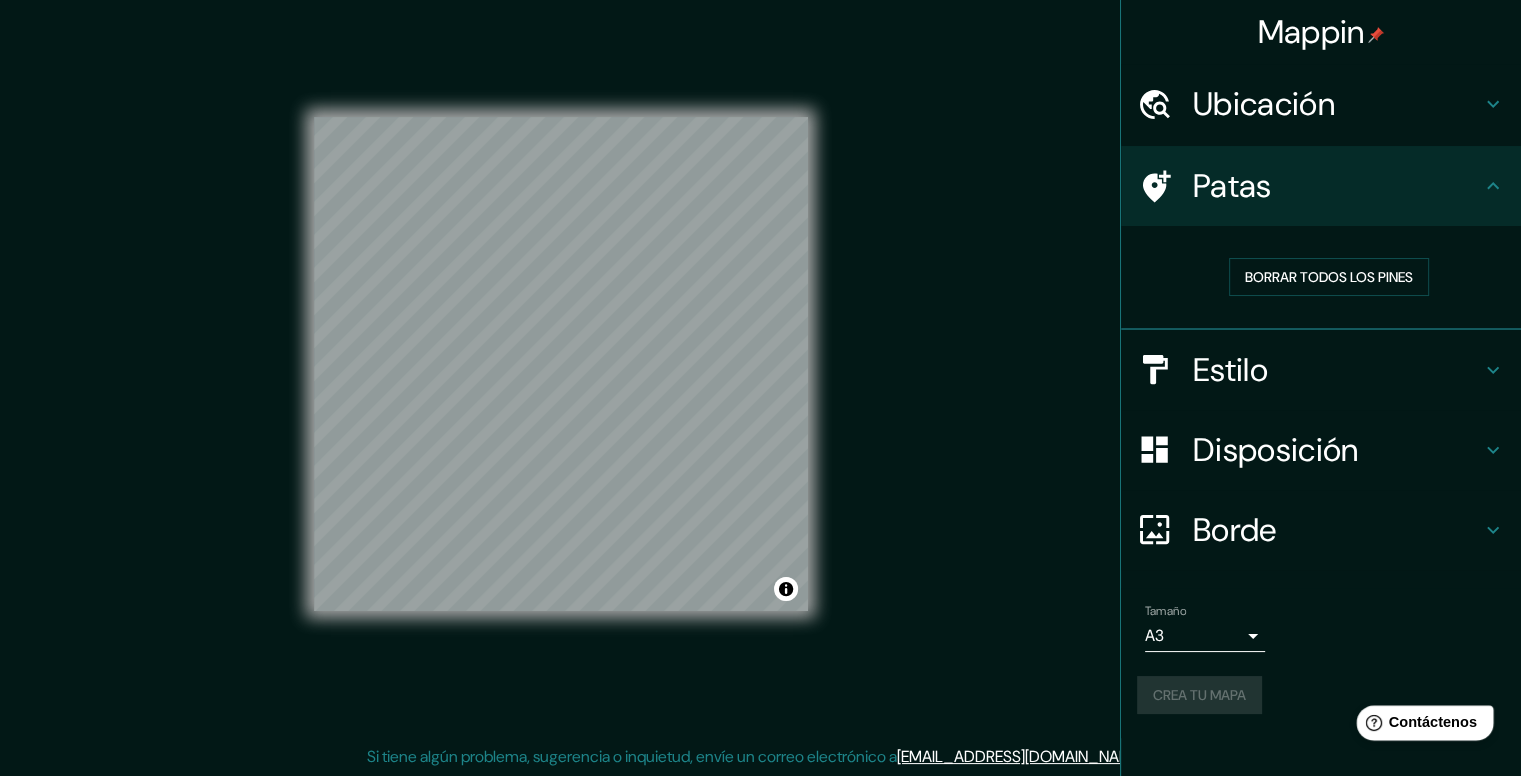 scroll, scrollTop: 18, scrollLeft: 0, axis: vertical 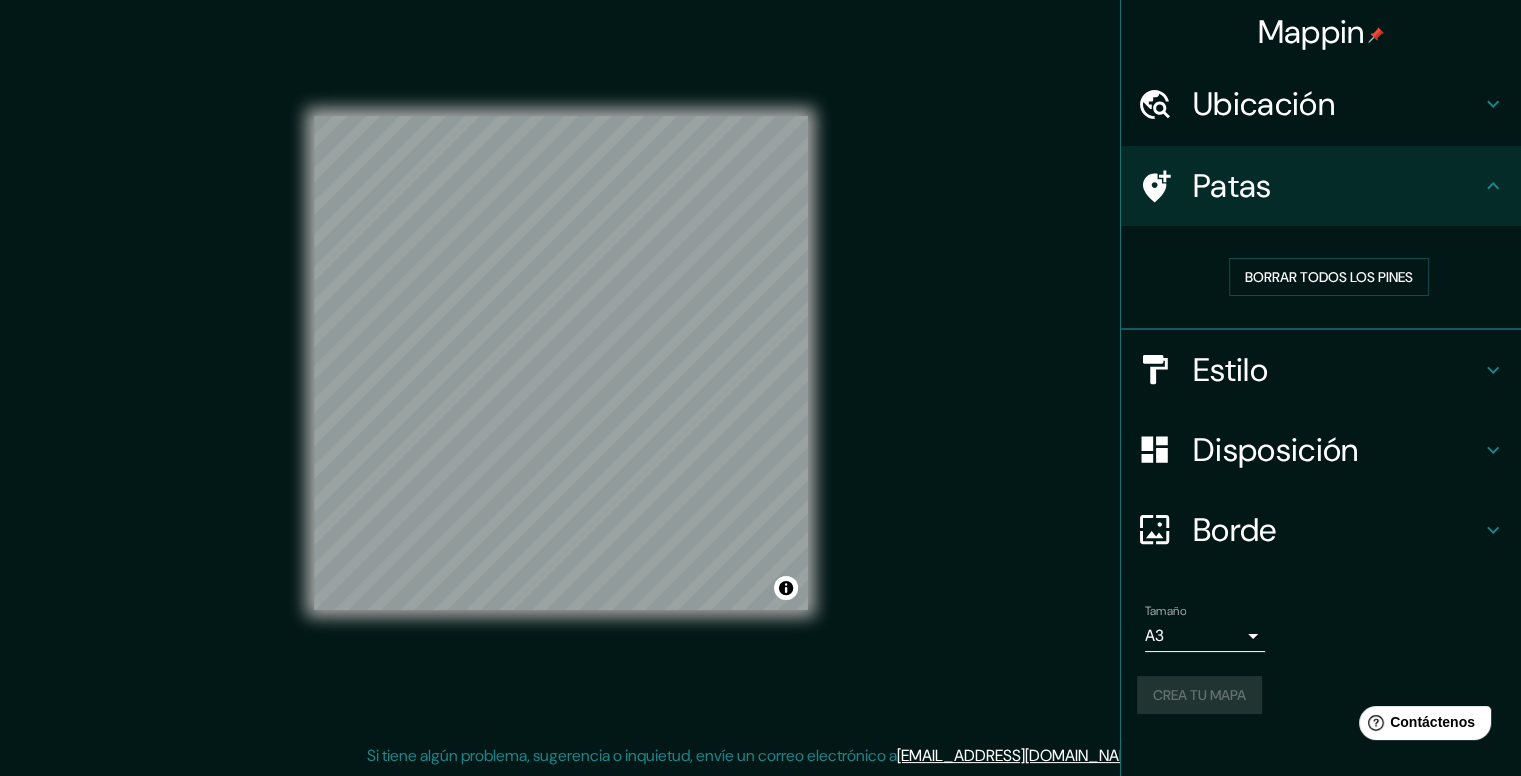click on "Borrar todos los pines" at bounding box center (1321, 278) 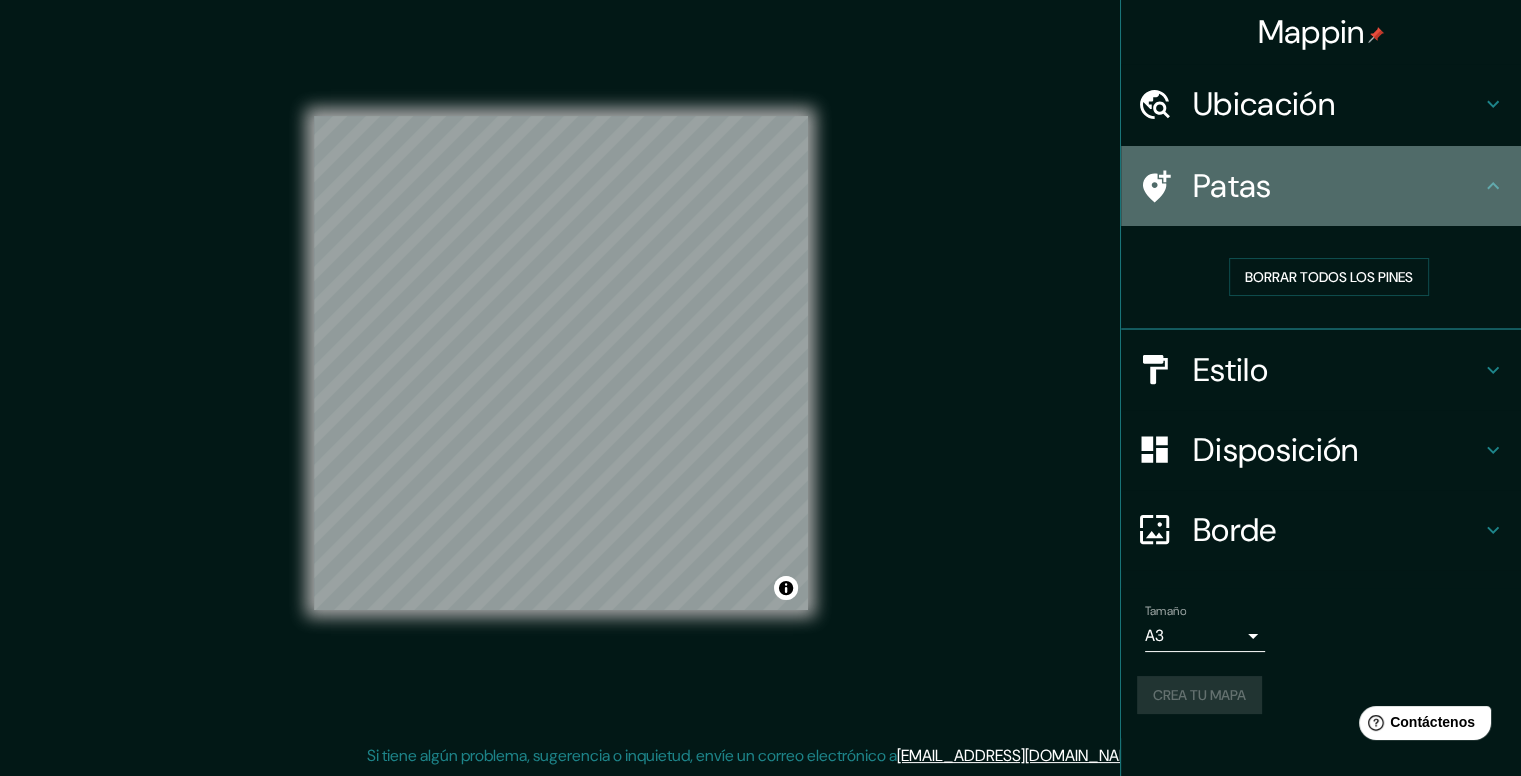 click on "Patas" at bounding box center [1321, 186] 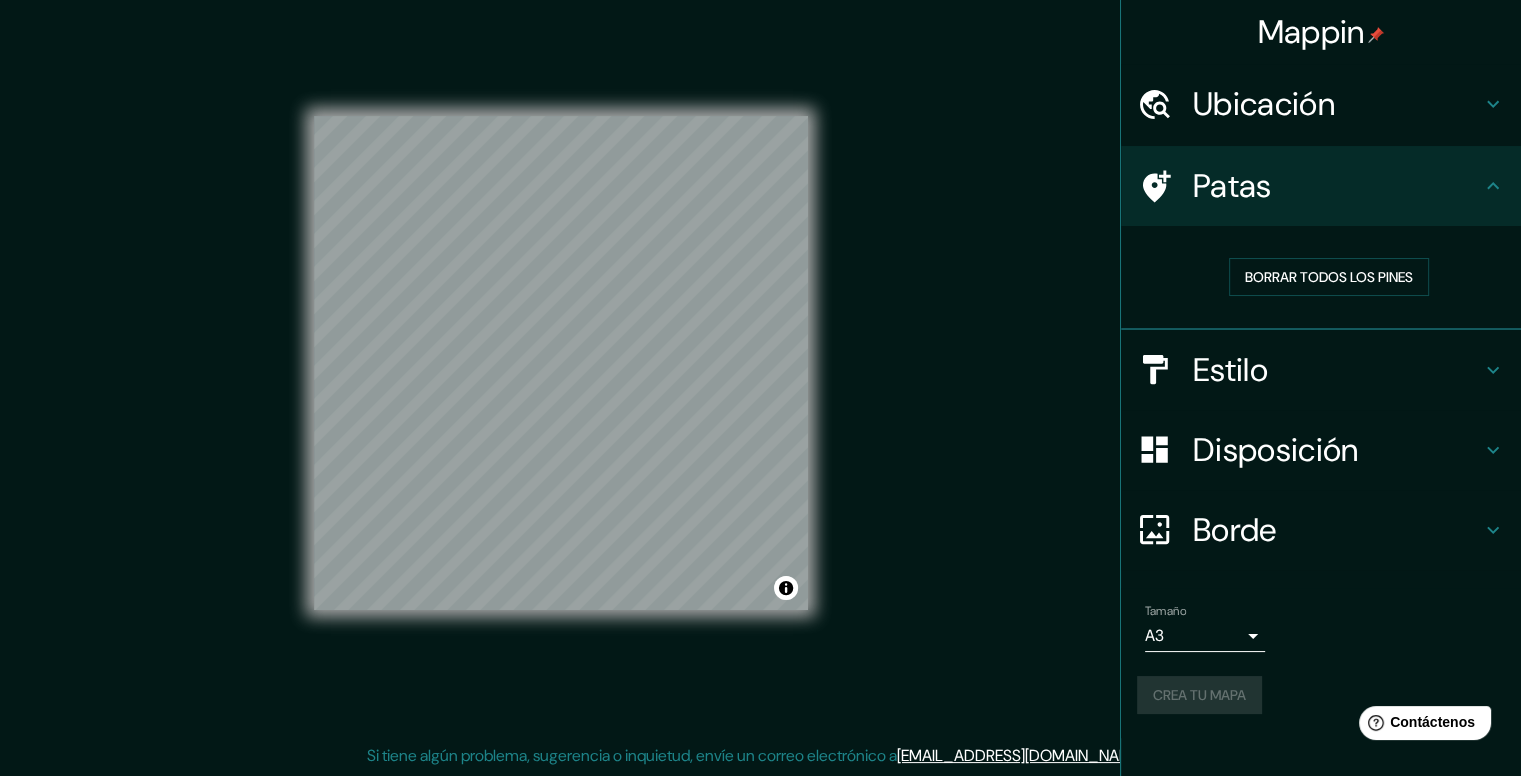 click 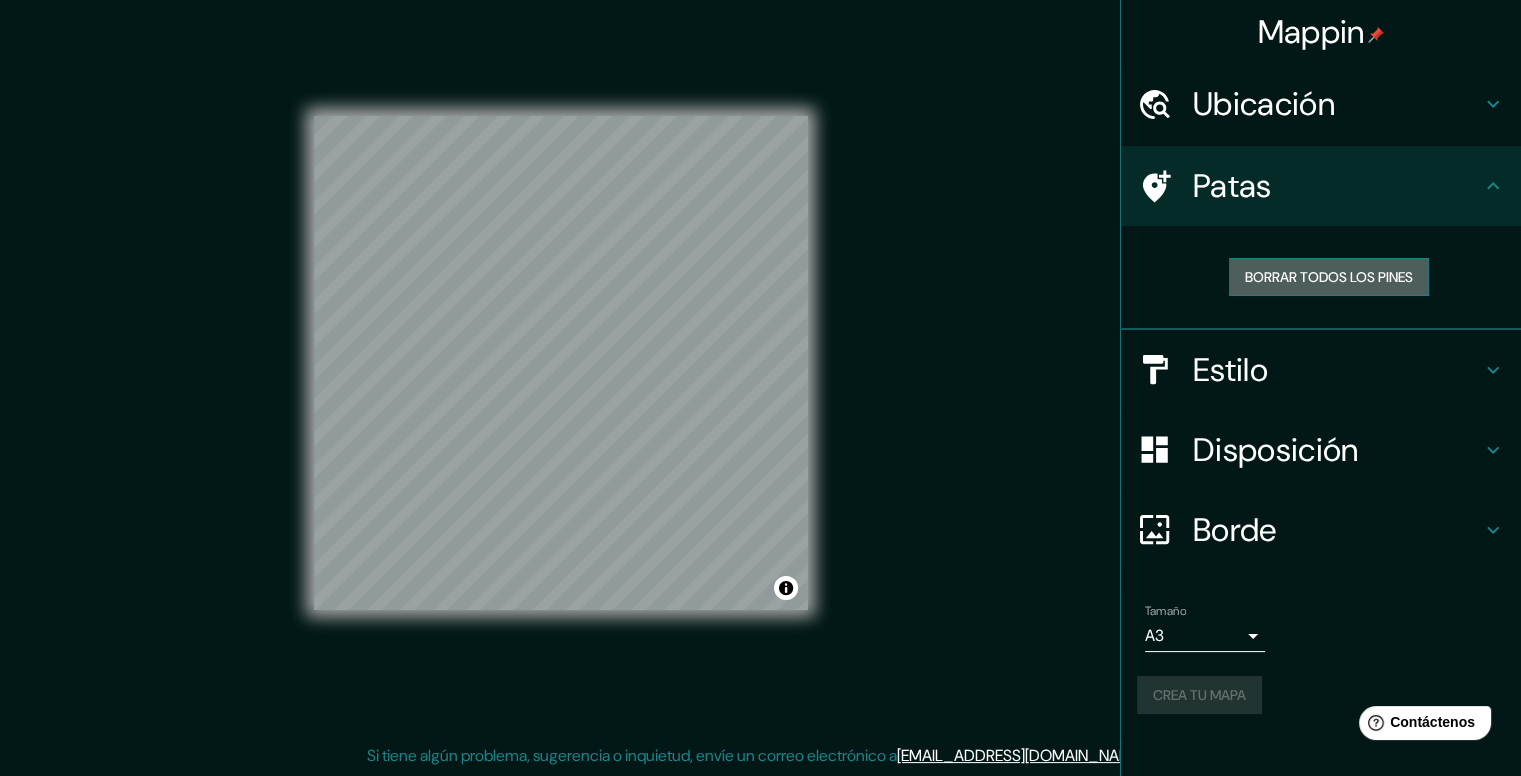 click on "Borrar todos los pines" at bounding box center [1329, 277] 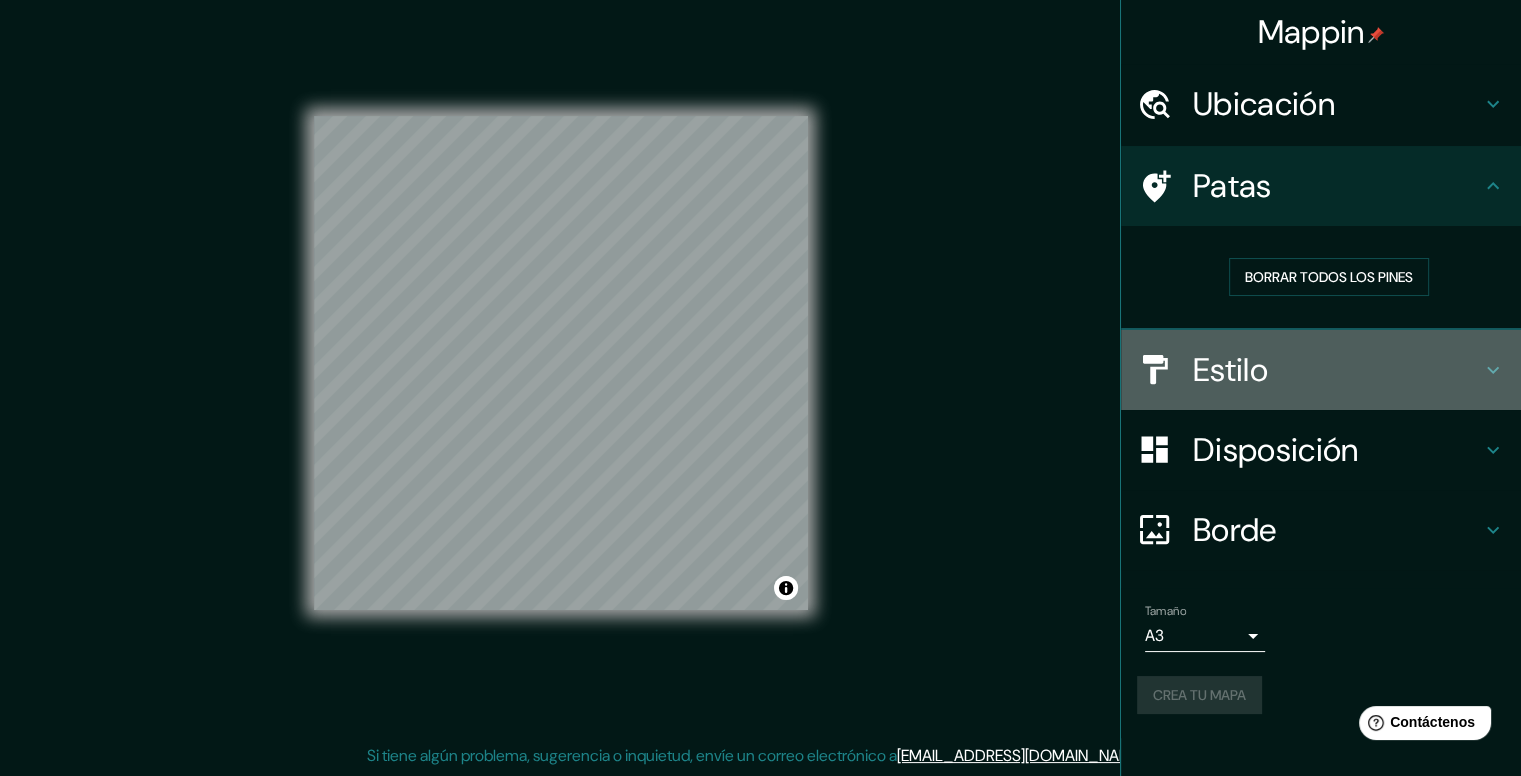 click on "Estilo" at bounding box center (1321, 370) 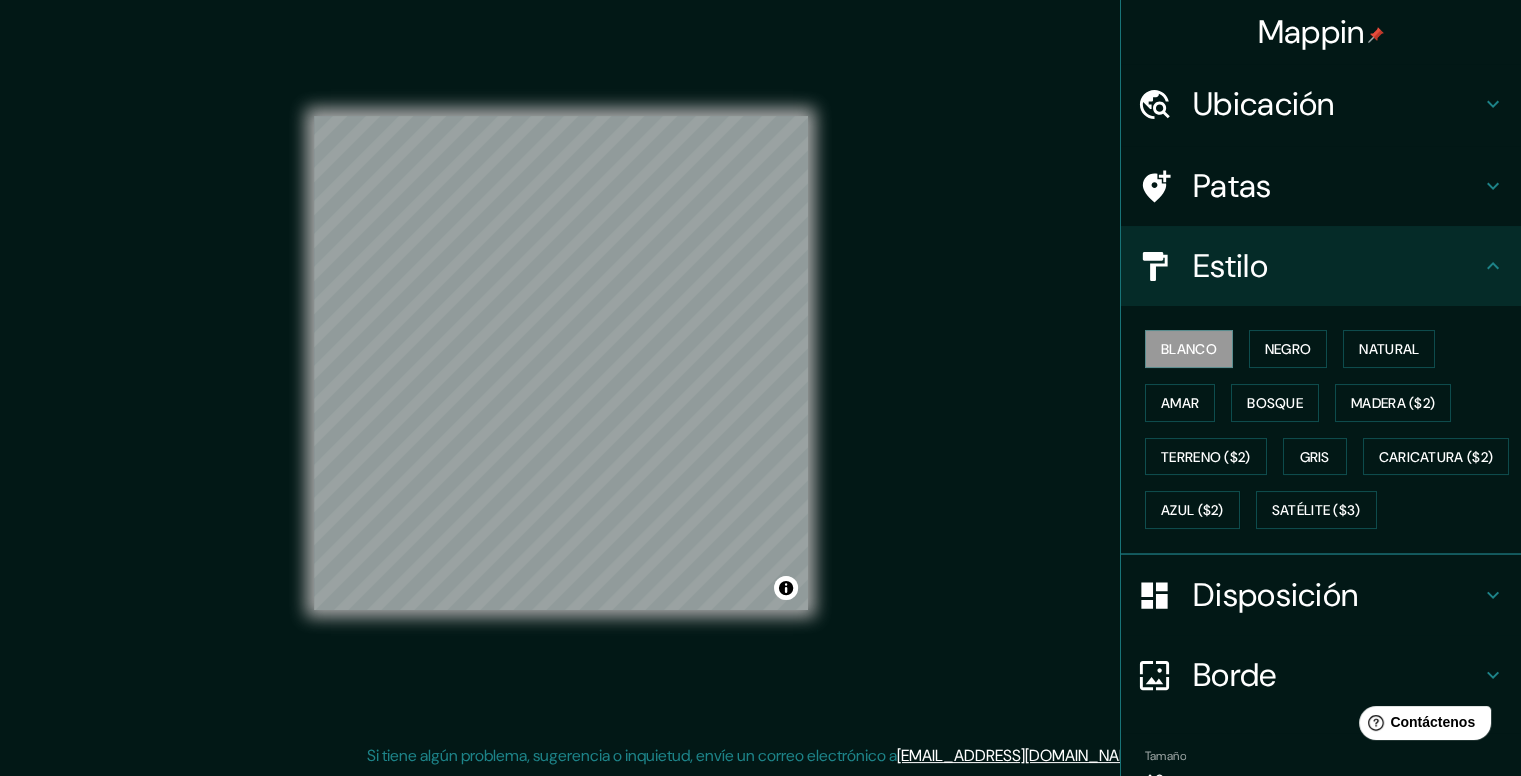 drag, startPoint x: 1212, startPoint y: 661, endPoint x: 1213, endPoint y: 671, distance: 10.049875 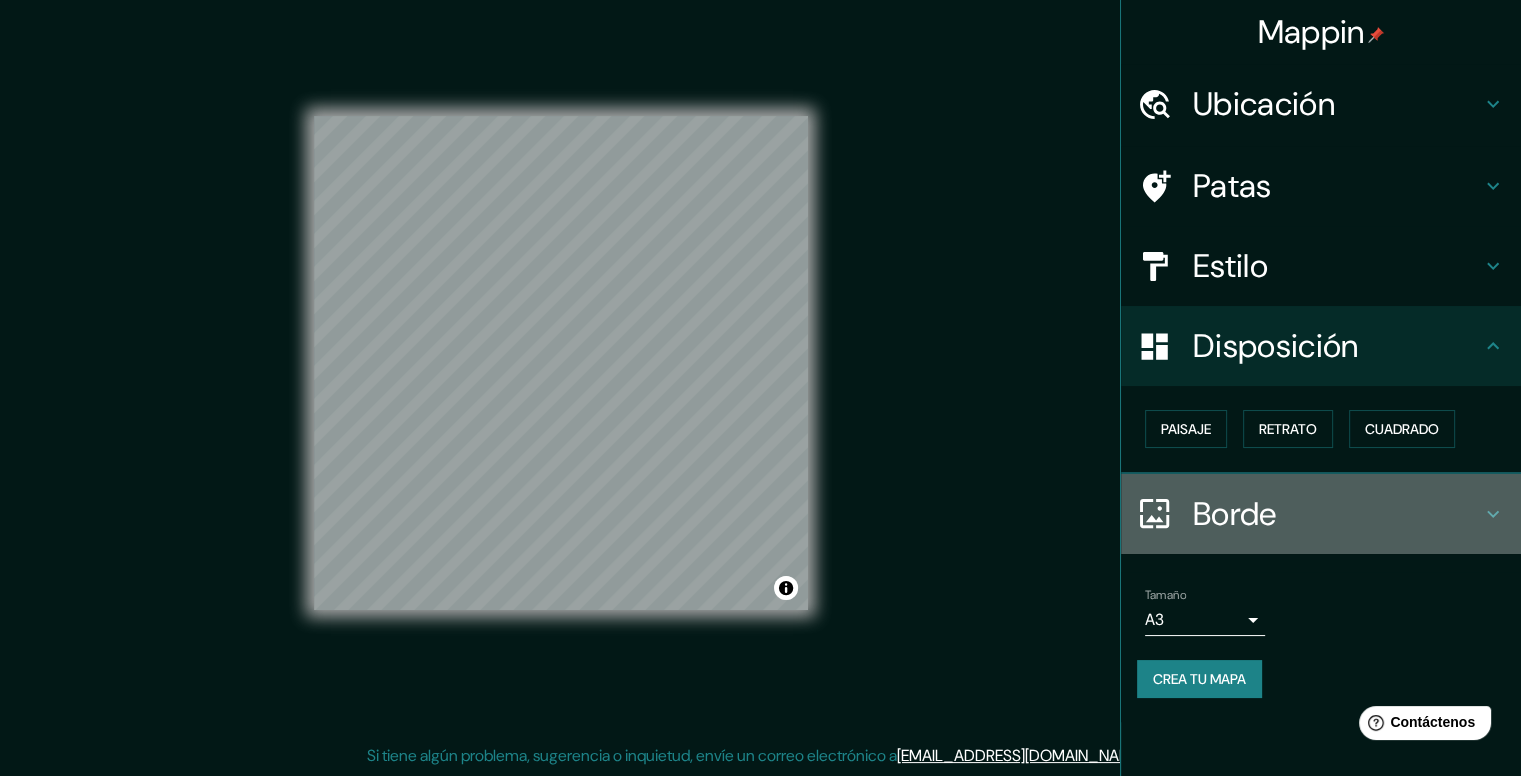 click on "Borde" at bounding box center [1235, 514] 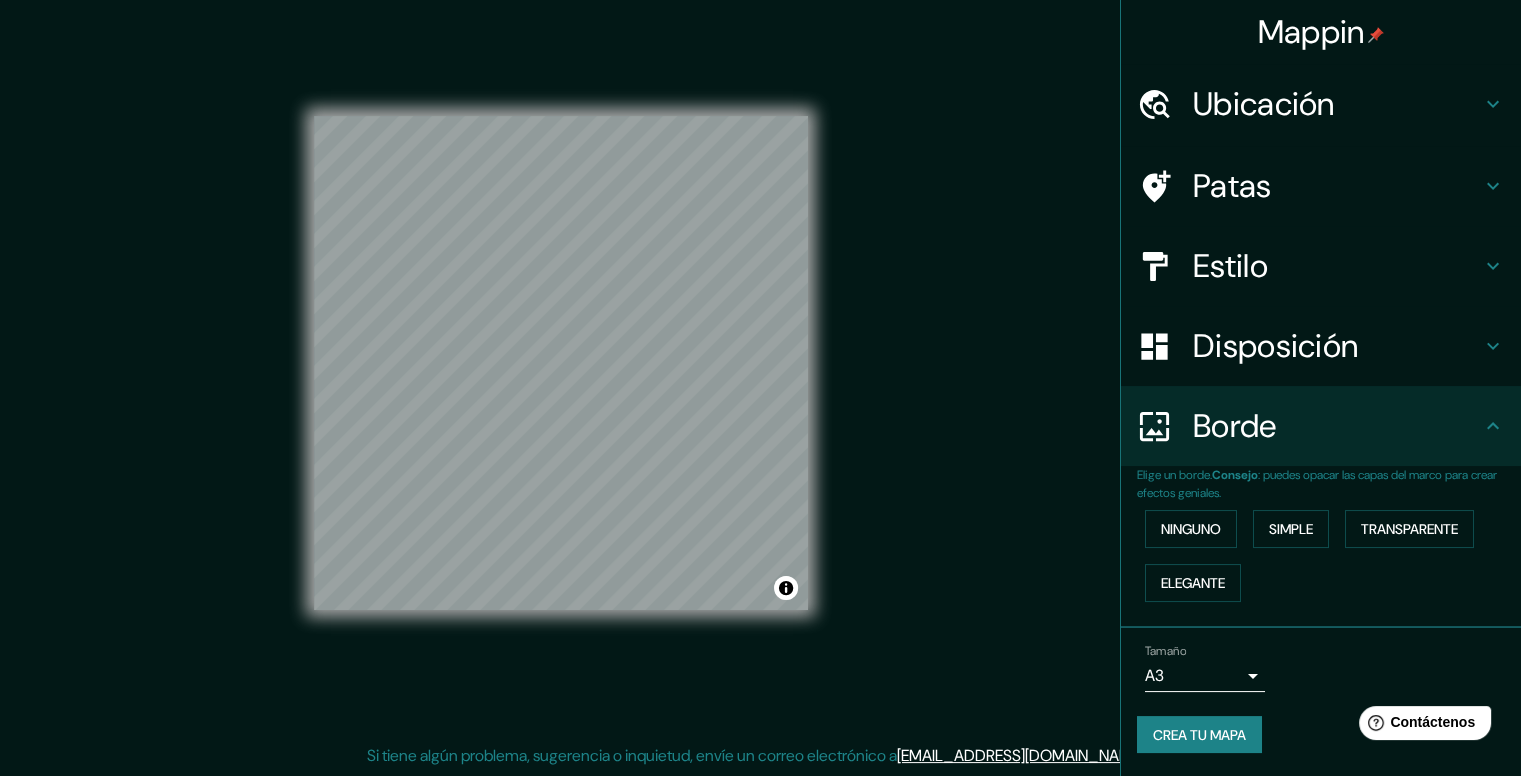 click on "Mappin Ubicación 21.16531307914208, -86.91940584586045 No se encontraron resultados Patas Estilo Disposición Borde Elige un borde.  Consejo  : puedes opacar las capas del marco para crear efectos geniales. Ninguno Simple Transparente Elegante Tamaño A3 a4 Crea tu mapa © Mapbox   © OpenStreetMap   Improve this map Si tiene algún problema, sugerencia o inquietud, envíe un correo electrónico a  help@mappin.pro  .   . . Texto original Valora esta traducción Tu opinión servirá para ayudar a mejorar el Traductor de Google" at bounding box center (760, 370) 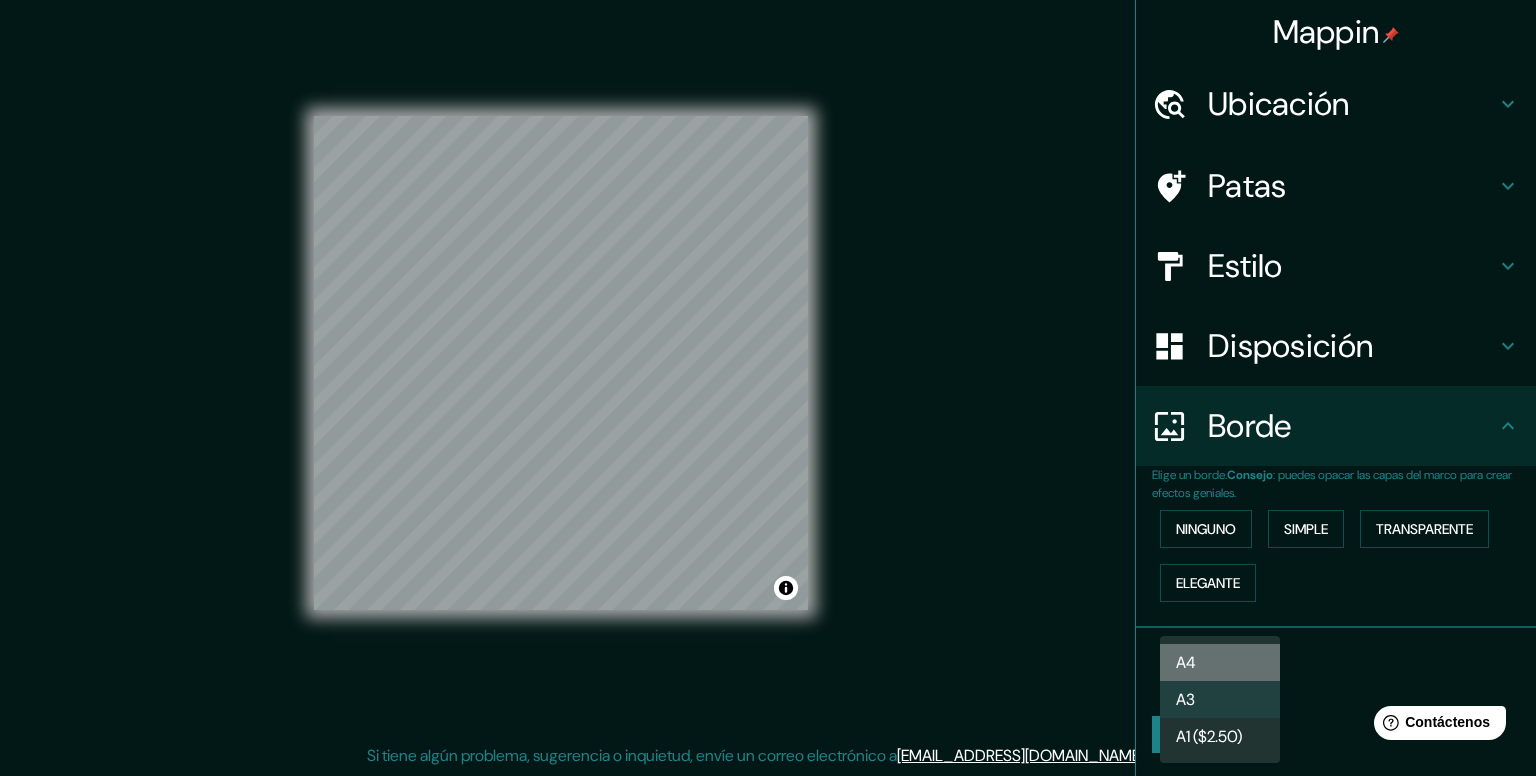 click on "A4" at bounding box center [1220, 662] 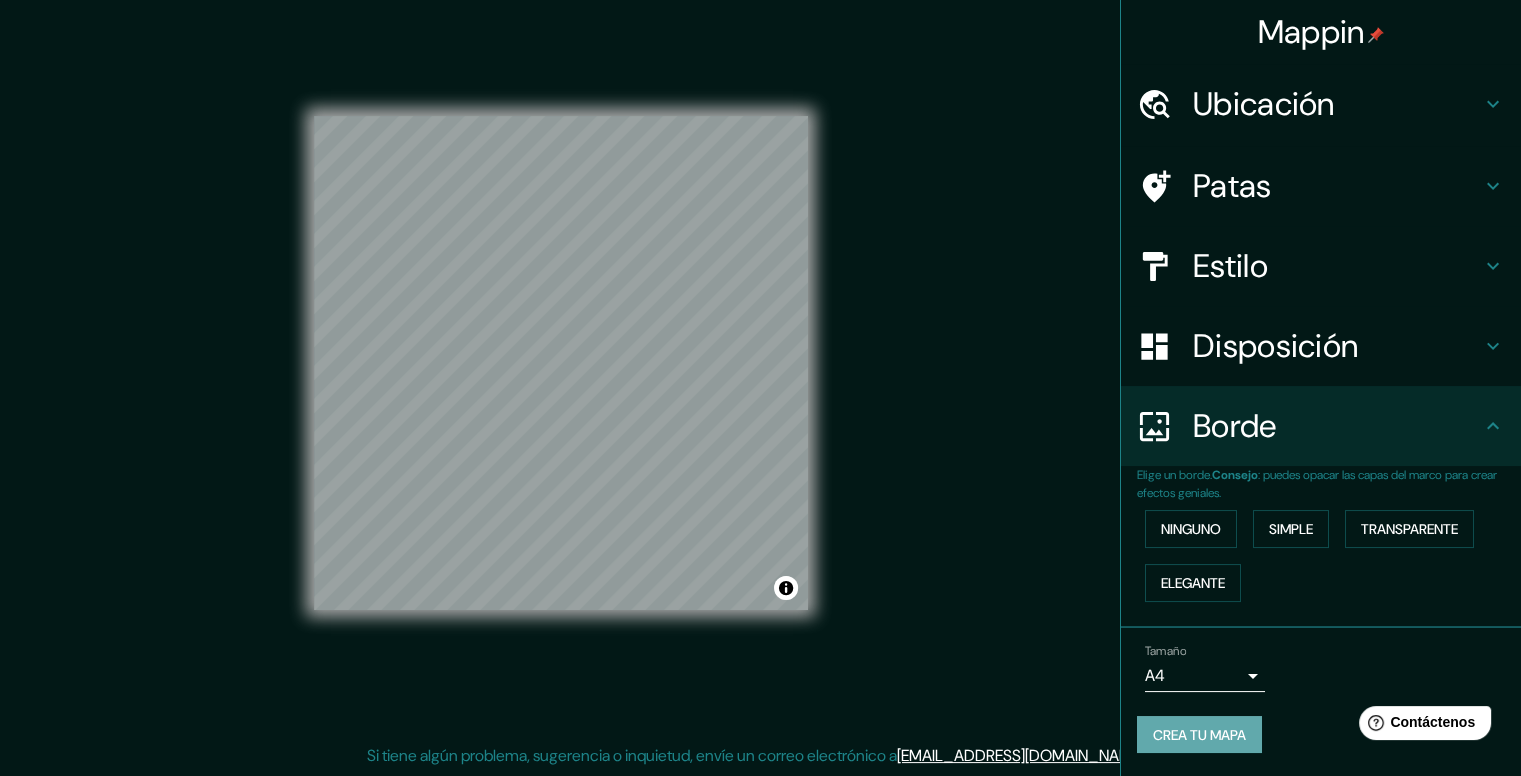 click on "Crea tu mapa" at bounding box center [1199, 735] 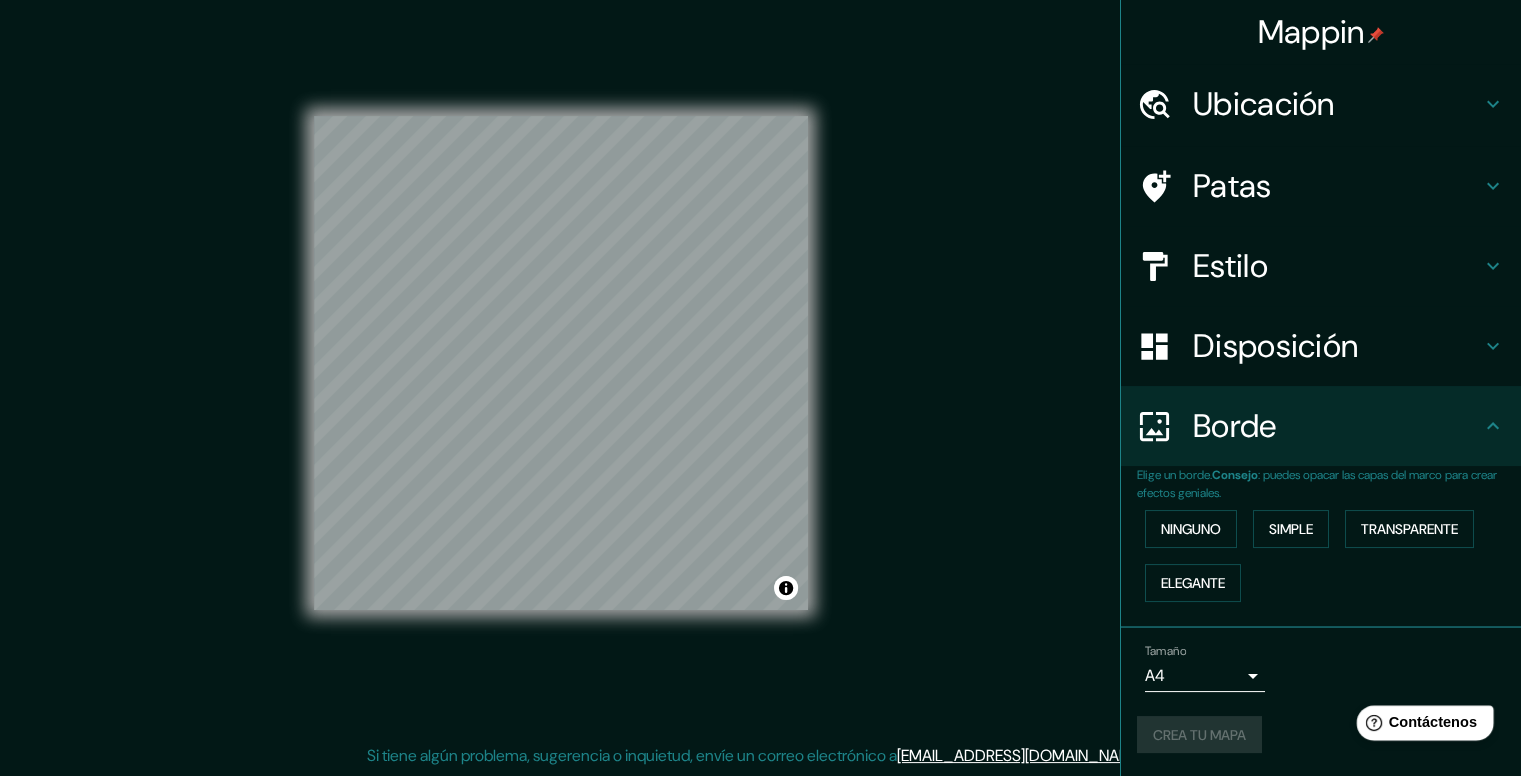 click on "Contáctenos" at bounding box center (1433, 722) 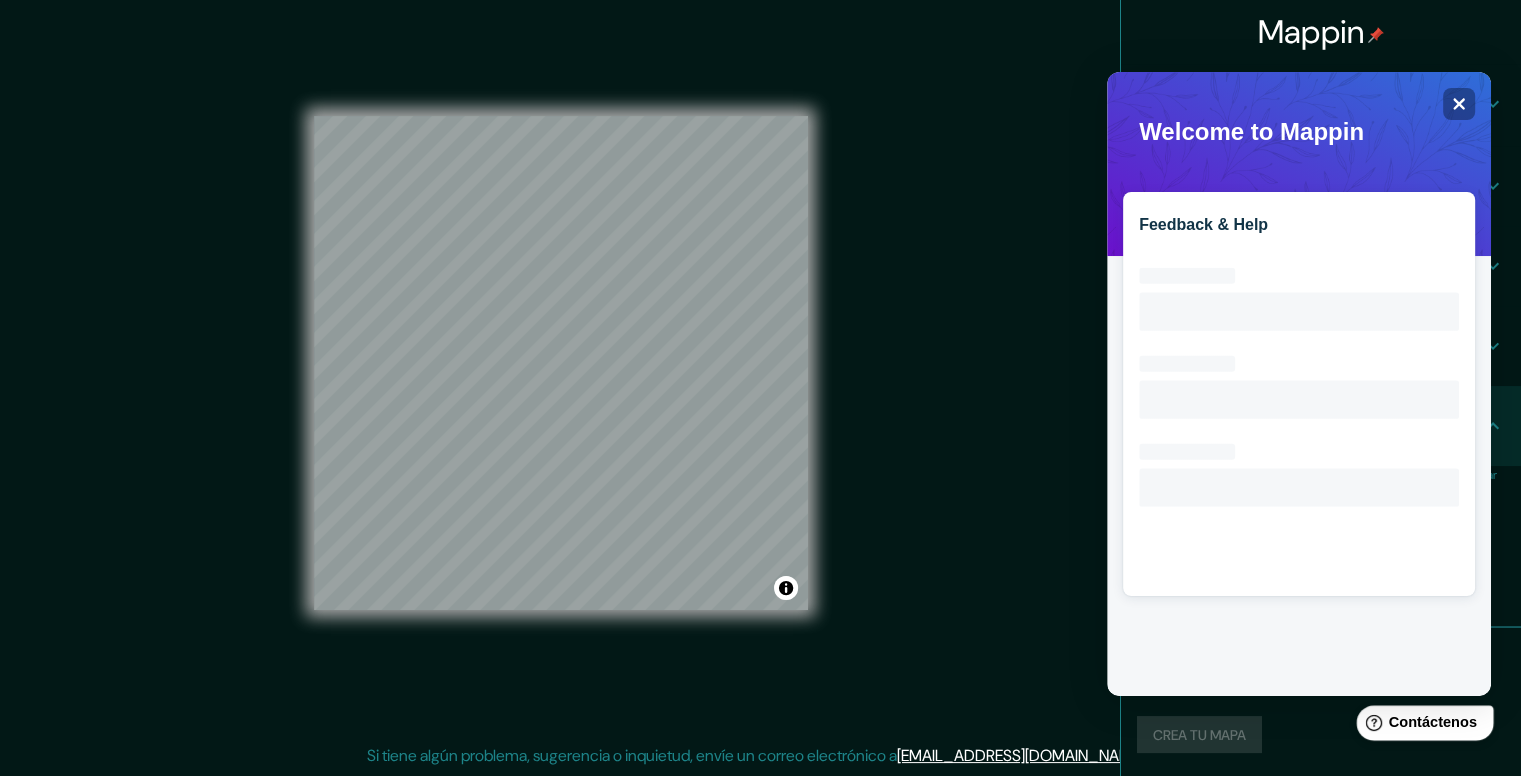 scroll, scrollTop: 0, scrollLeft: 0, axis: both 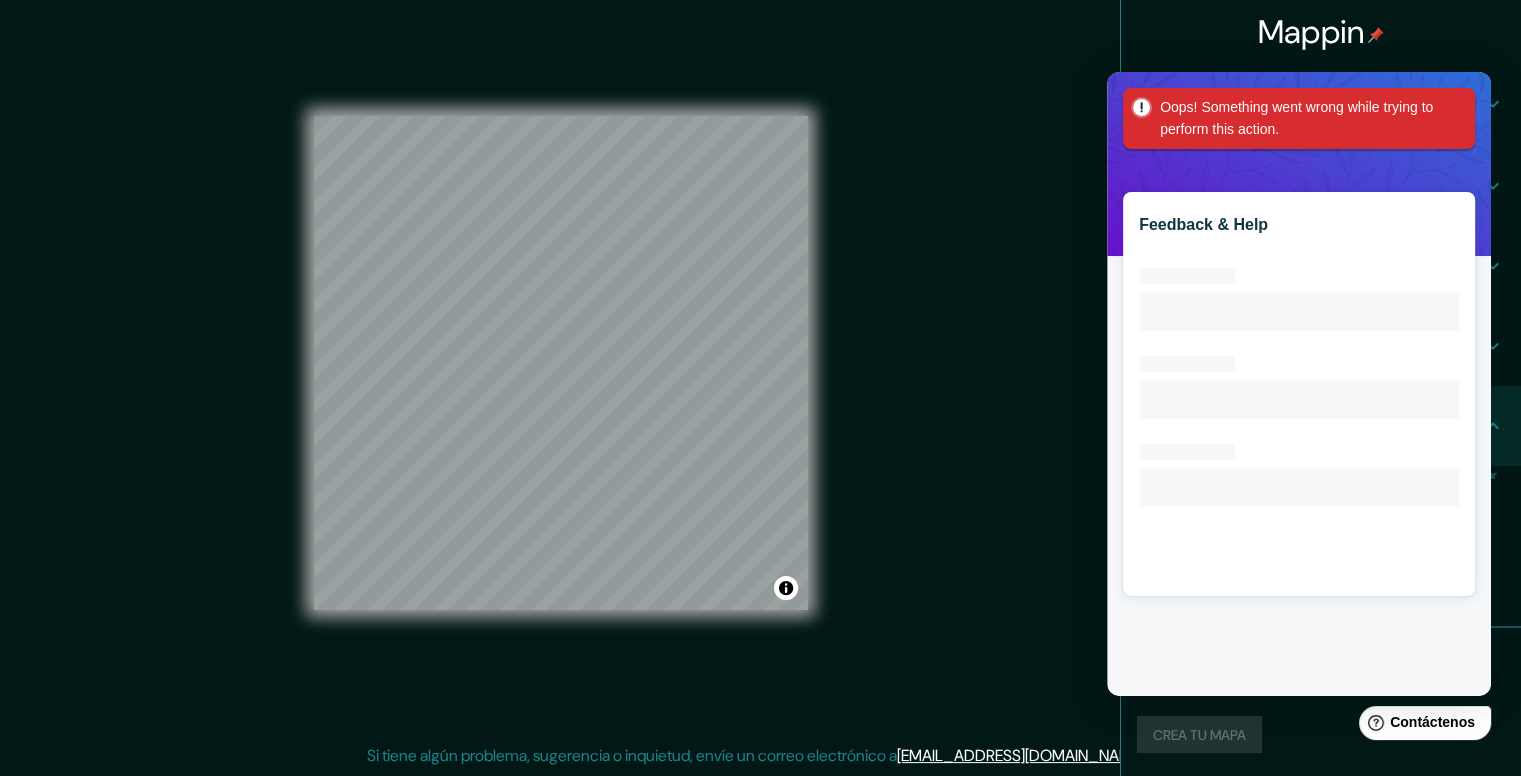 click on "Oops! Something went wrong while trying to perform this action." at bounding box center [1299, 118] 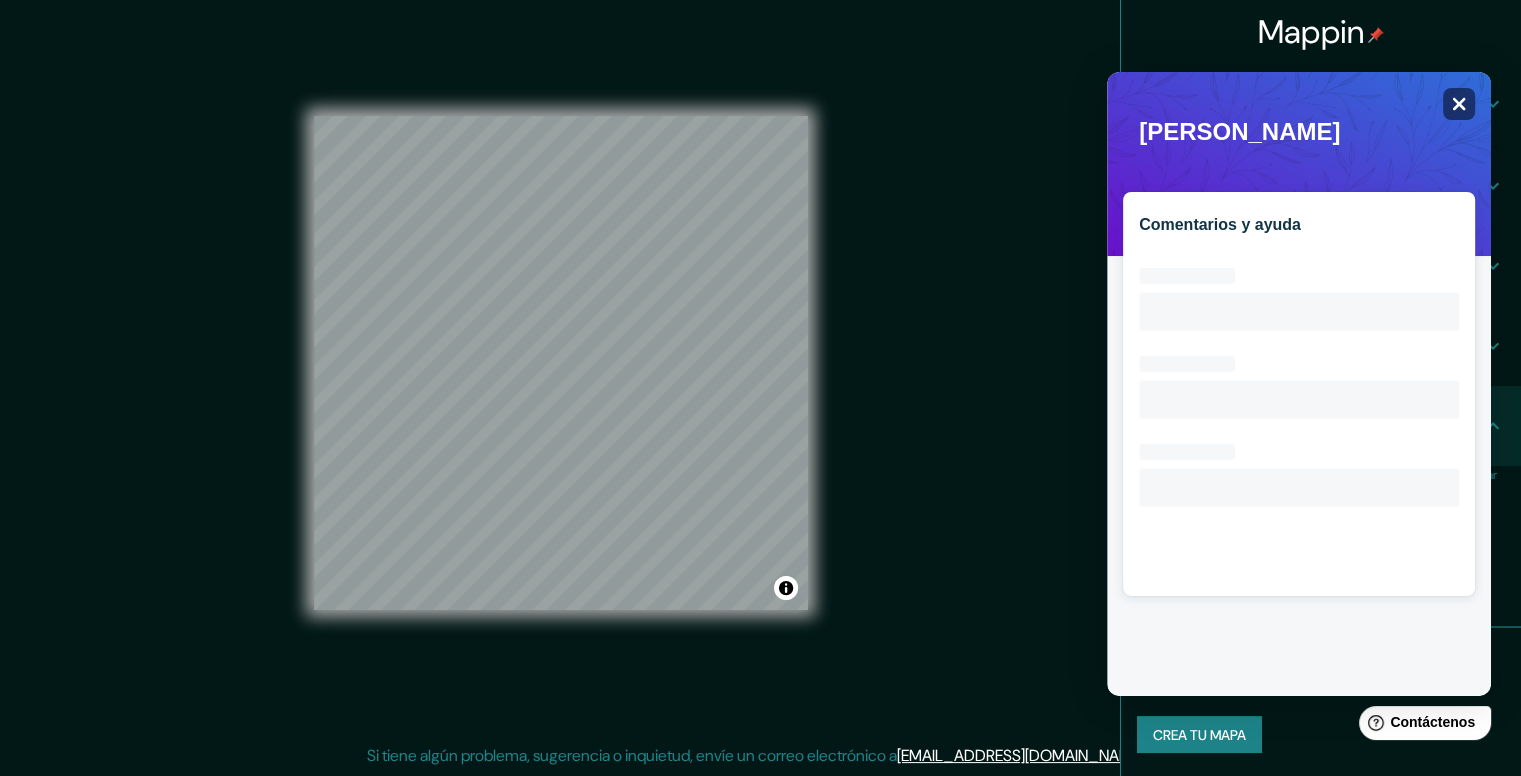 click on "Close" 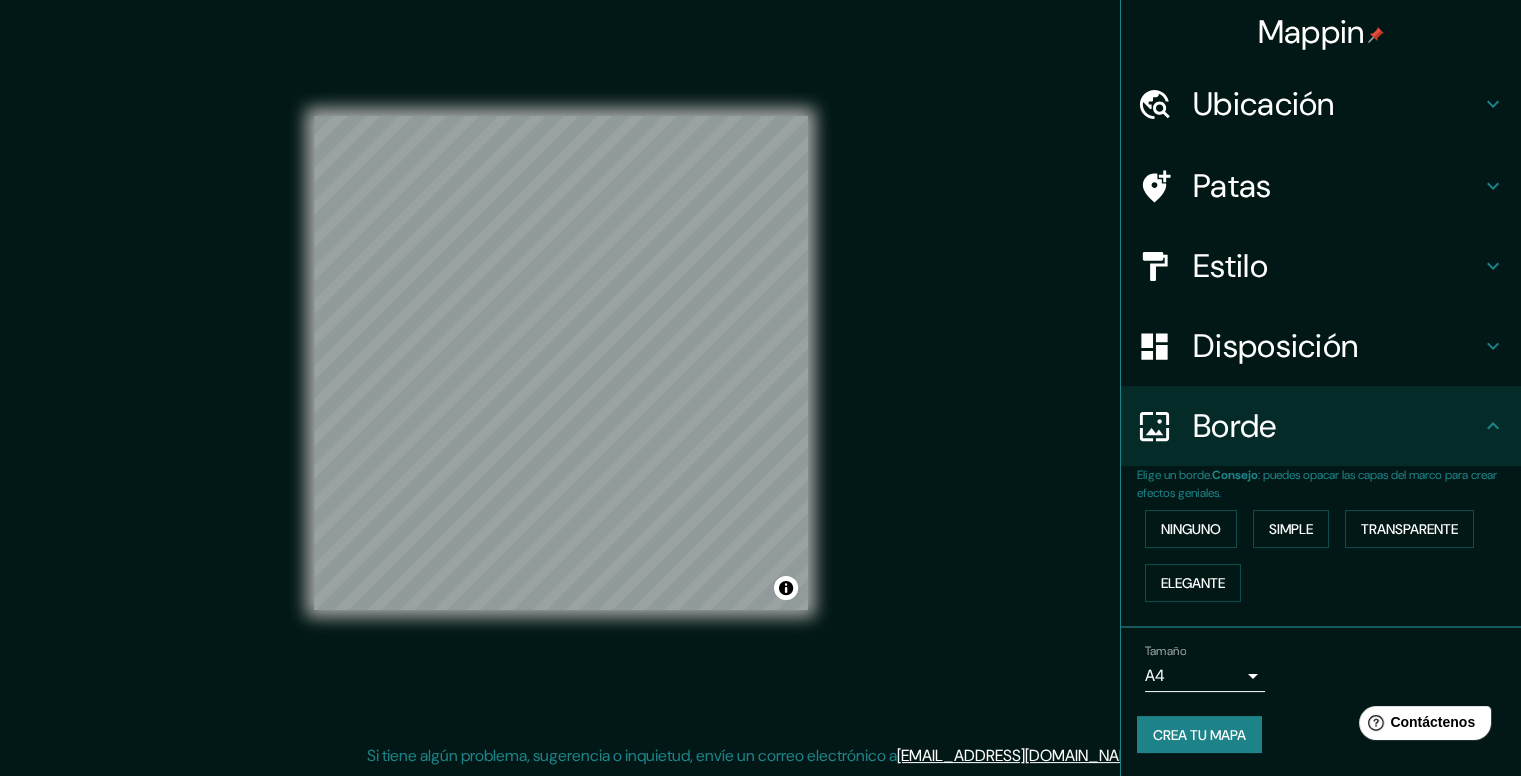 click on "Patas" at bounding box center (1321, 186) 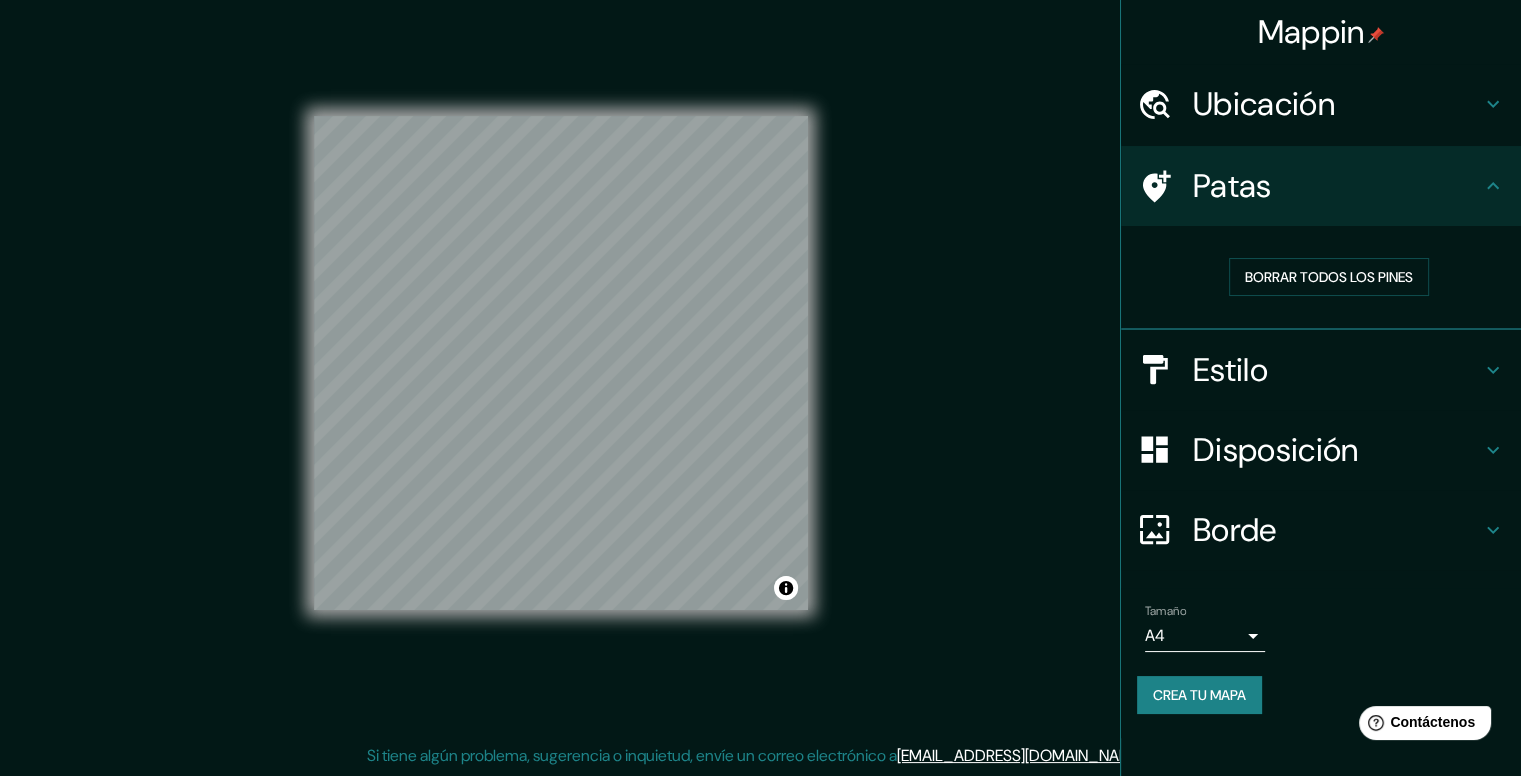 click on "Estilo" at bounding box center [1321, 370] 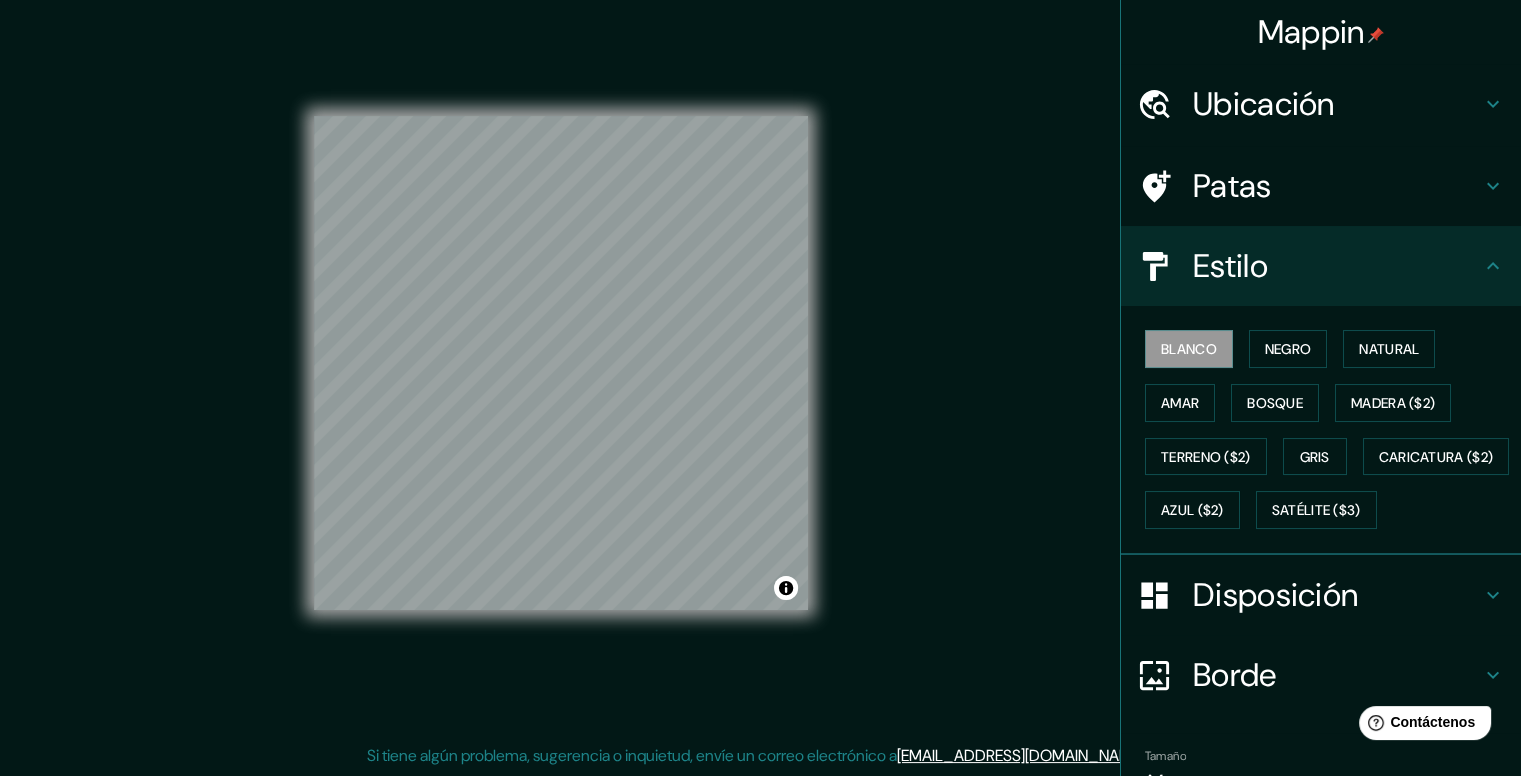 click on "Blanco Negro Natural Amar Bosque Madera ($2) Terreno ($2) Gris Caricatura ($2) Azul ($2) Satélite ($3)" at bounding box center [1329, 429] 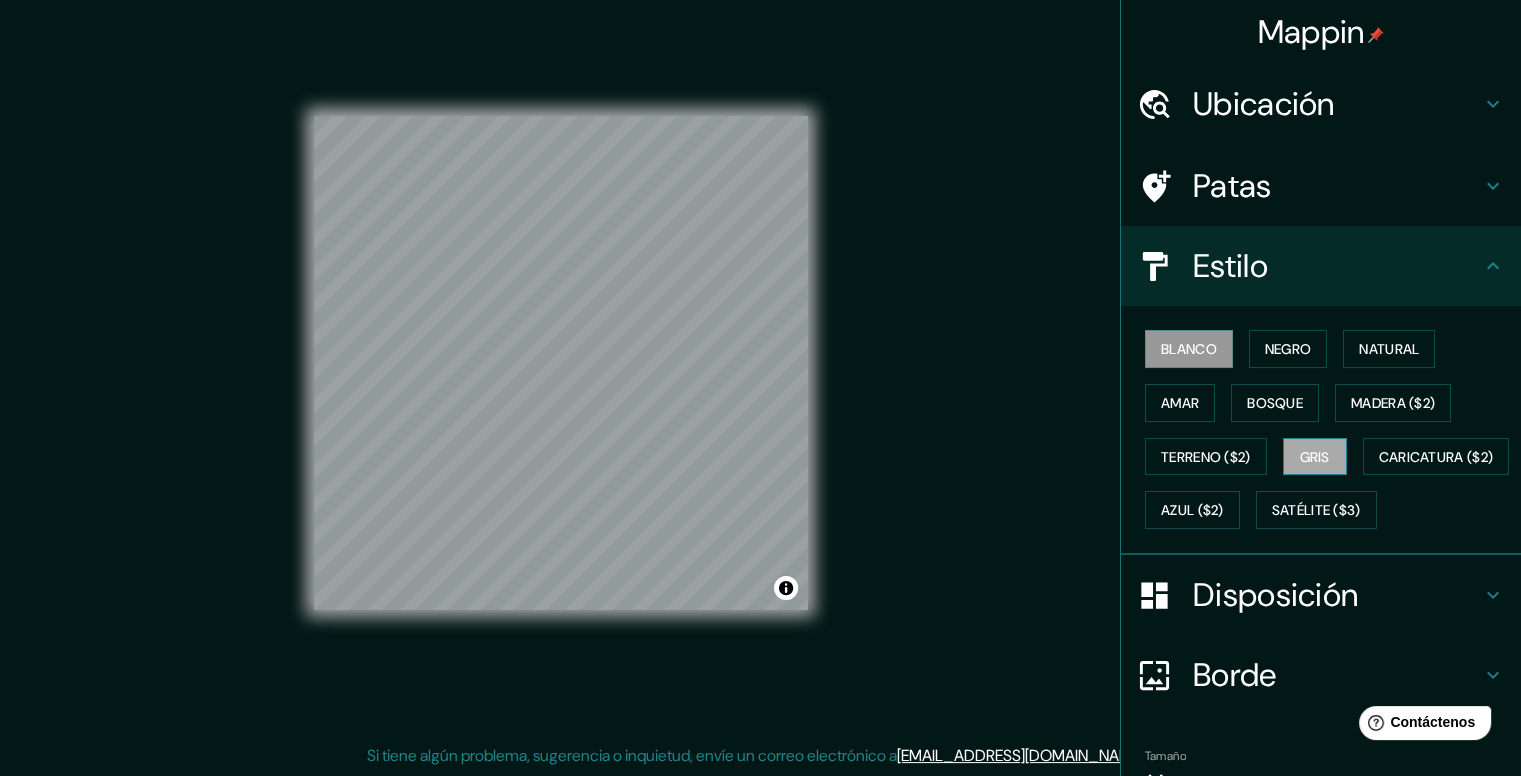 click on "Gris" at bounding box center [1315, 457] 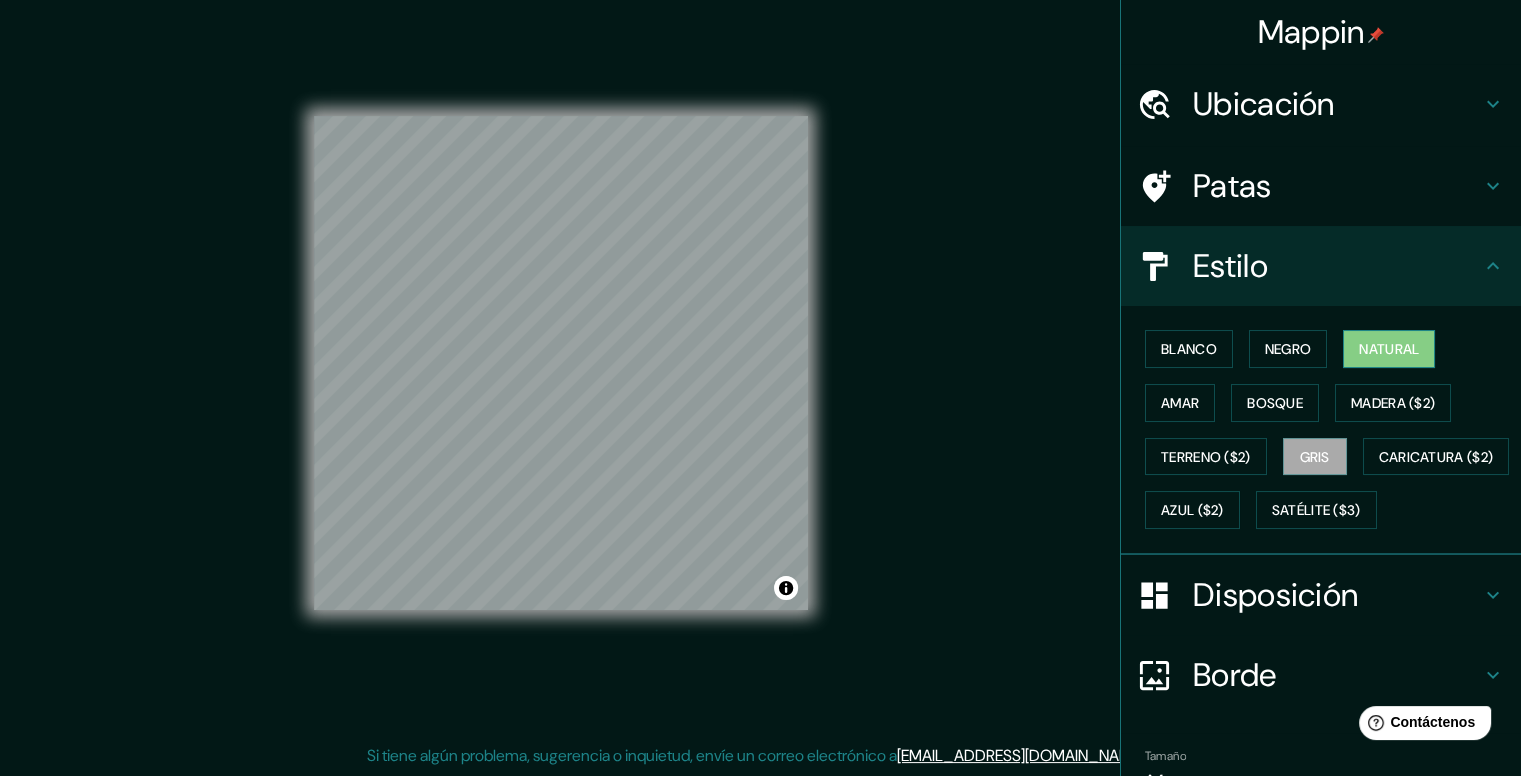 click on "Natural" at bounding box center [1389, 349] 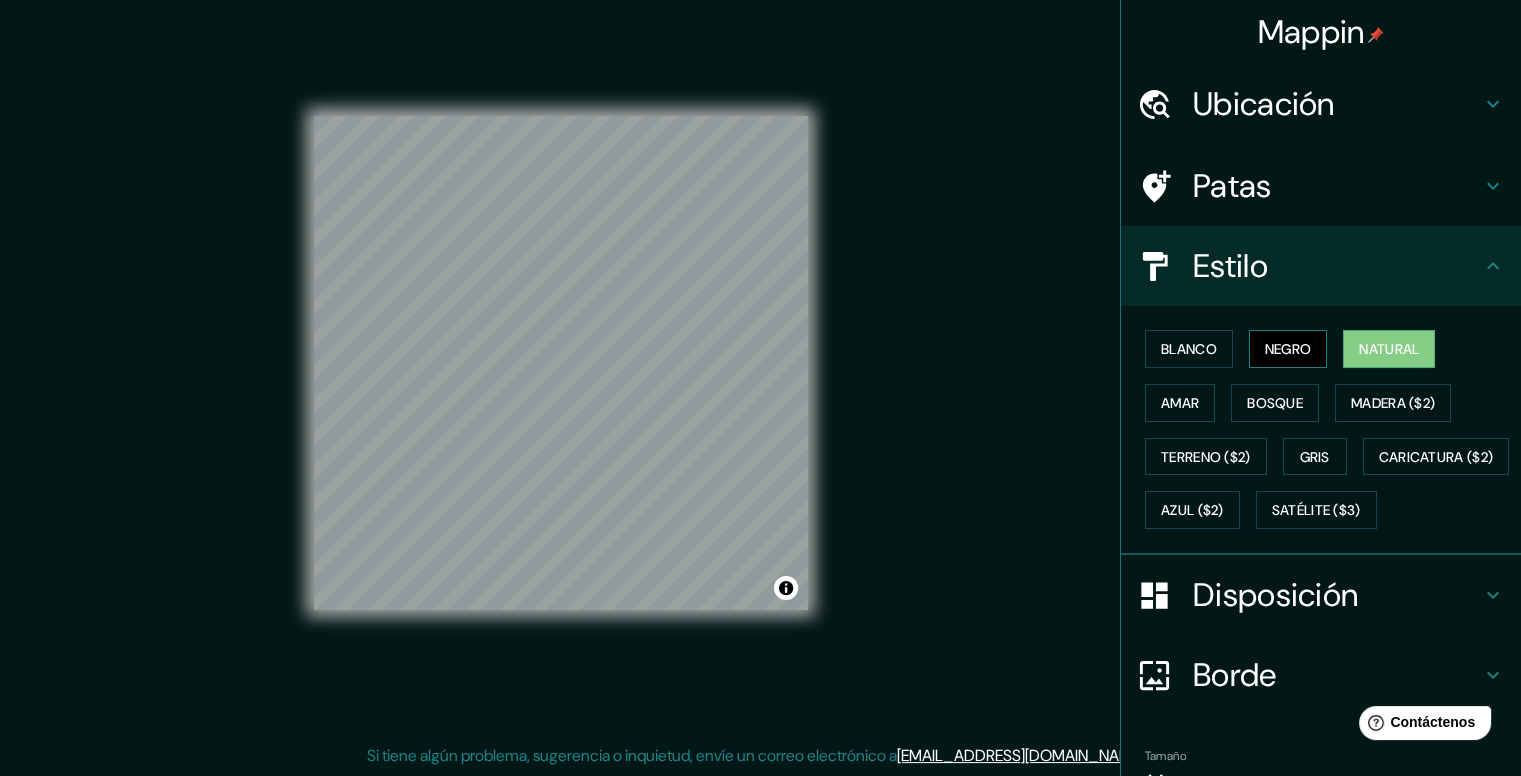 click on "Negro" at bounding box center (1288, 349) 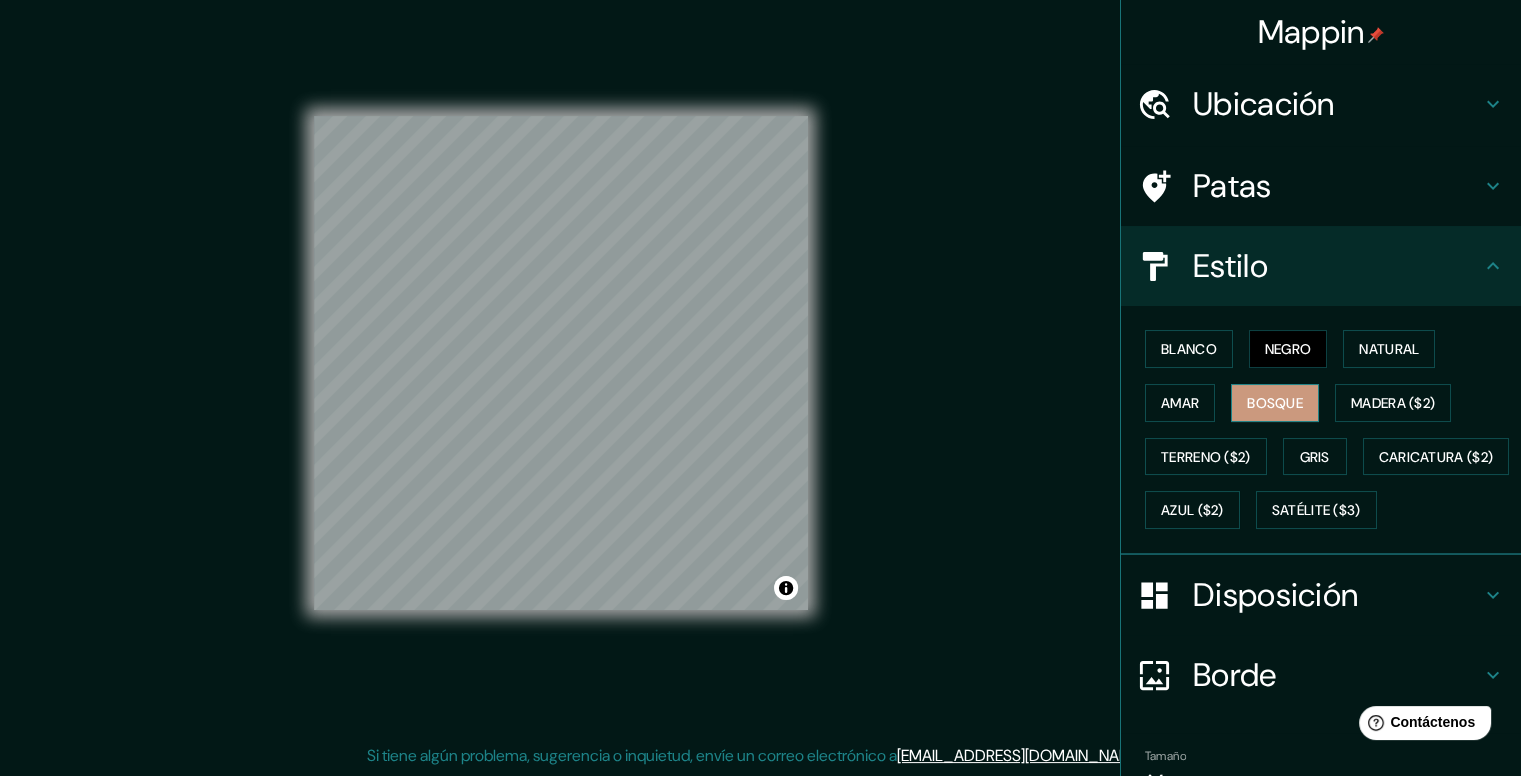 click on "Bosque" at bounding box center [1275, 403] 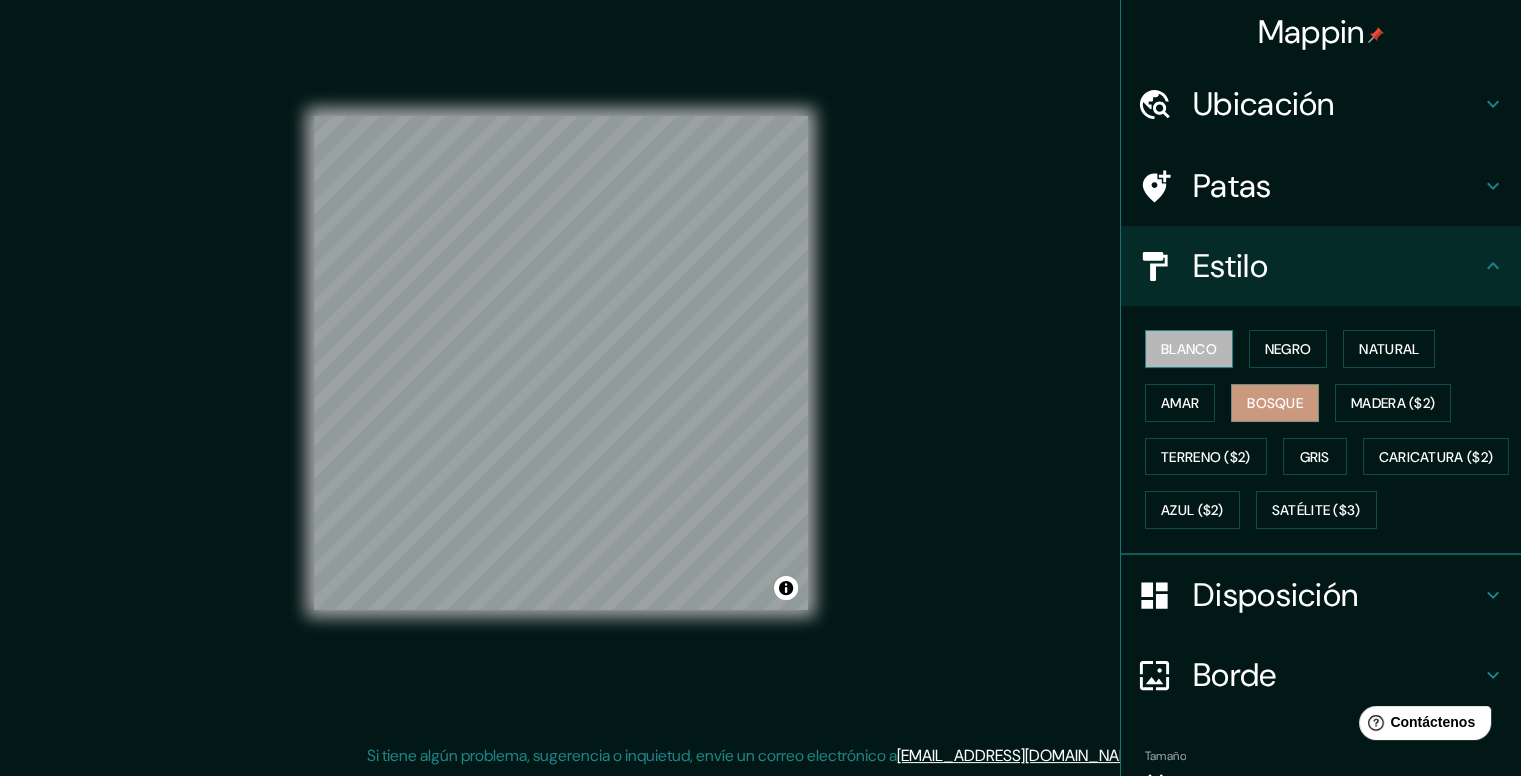 click on "Blanco" at bounding box center [1189, 349] 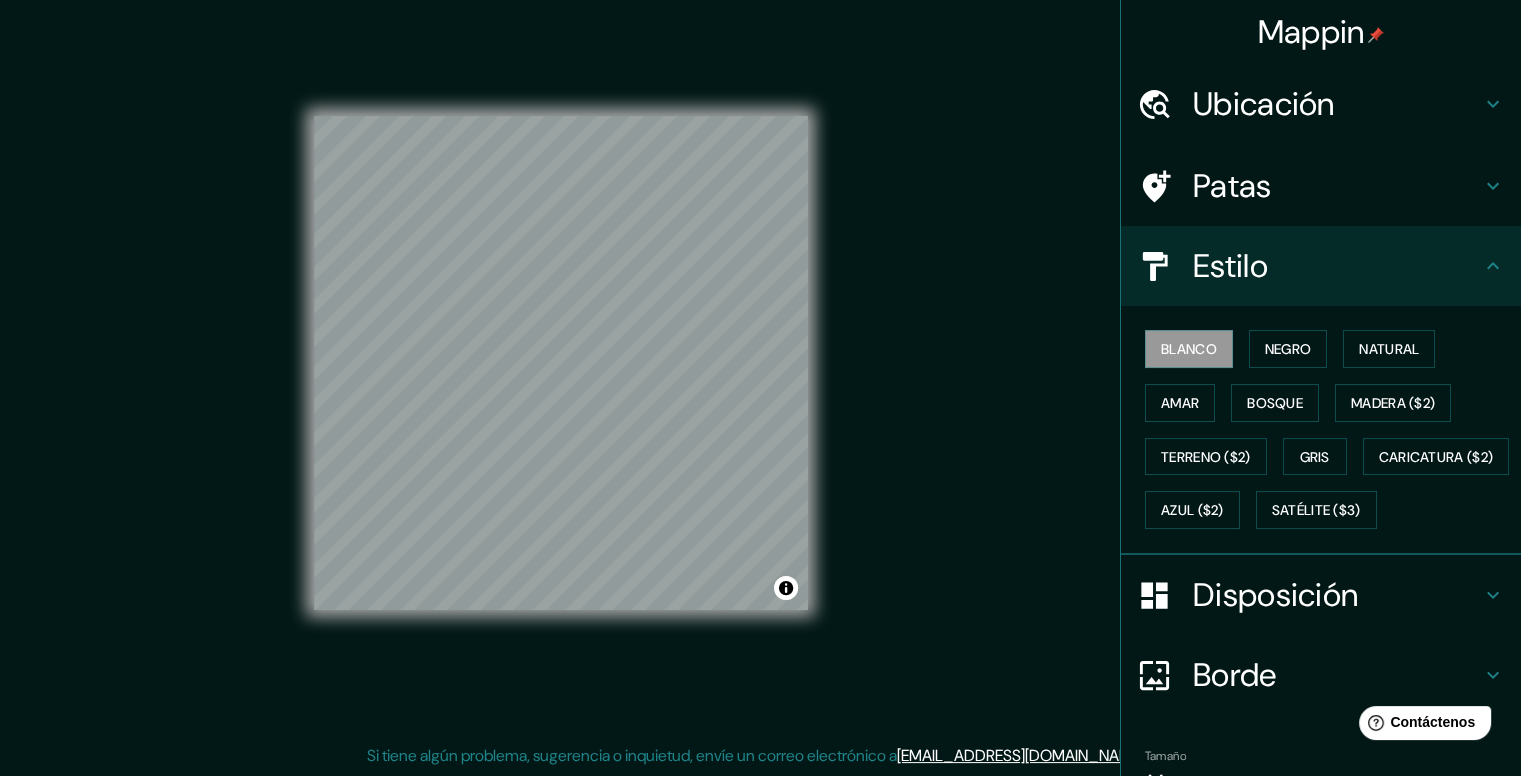 click on "Estilo" at bounding box center (1337, 266) 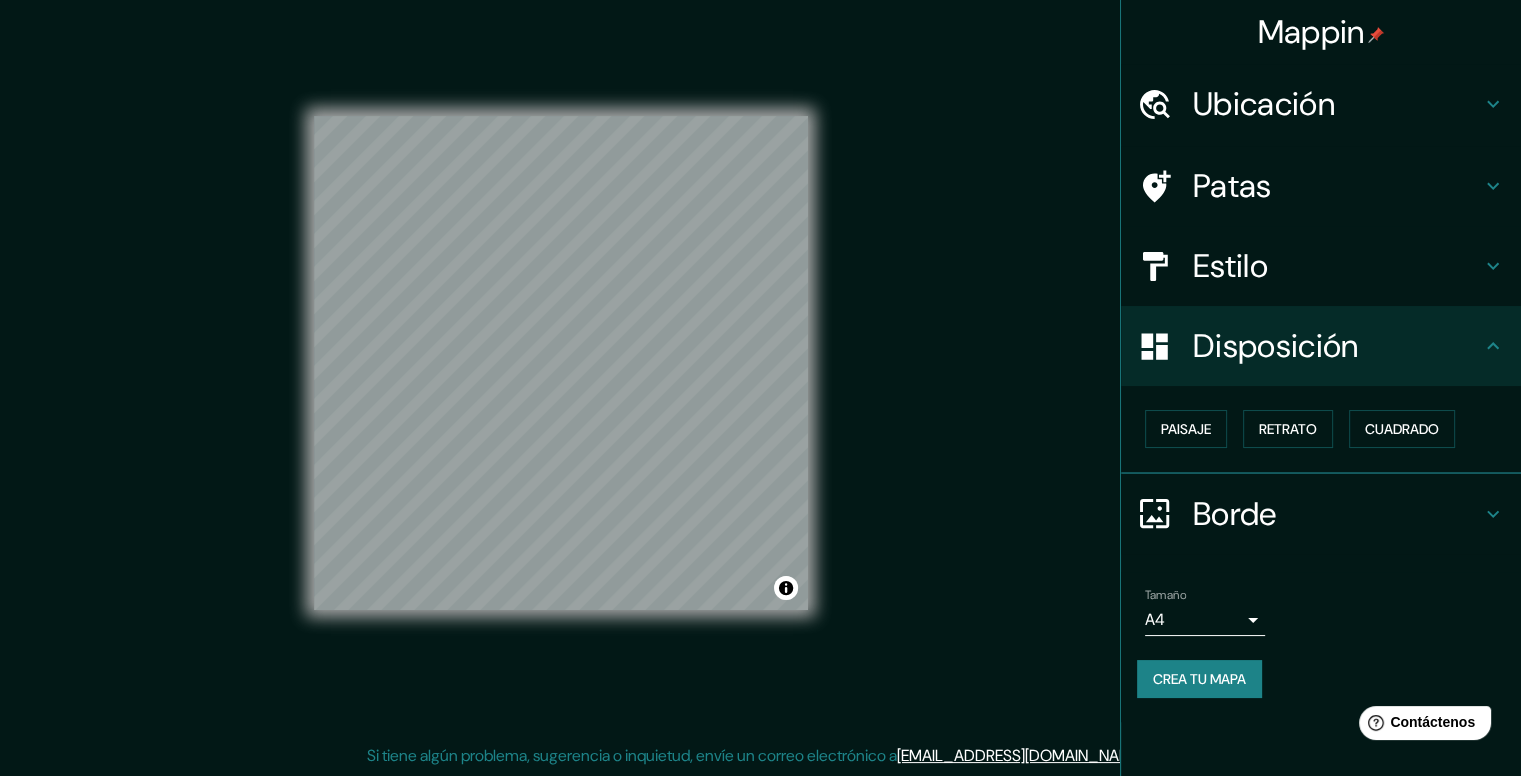 click 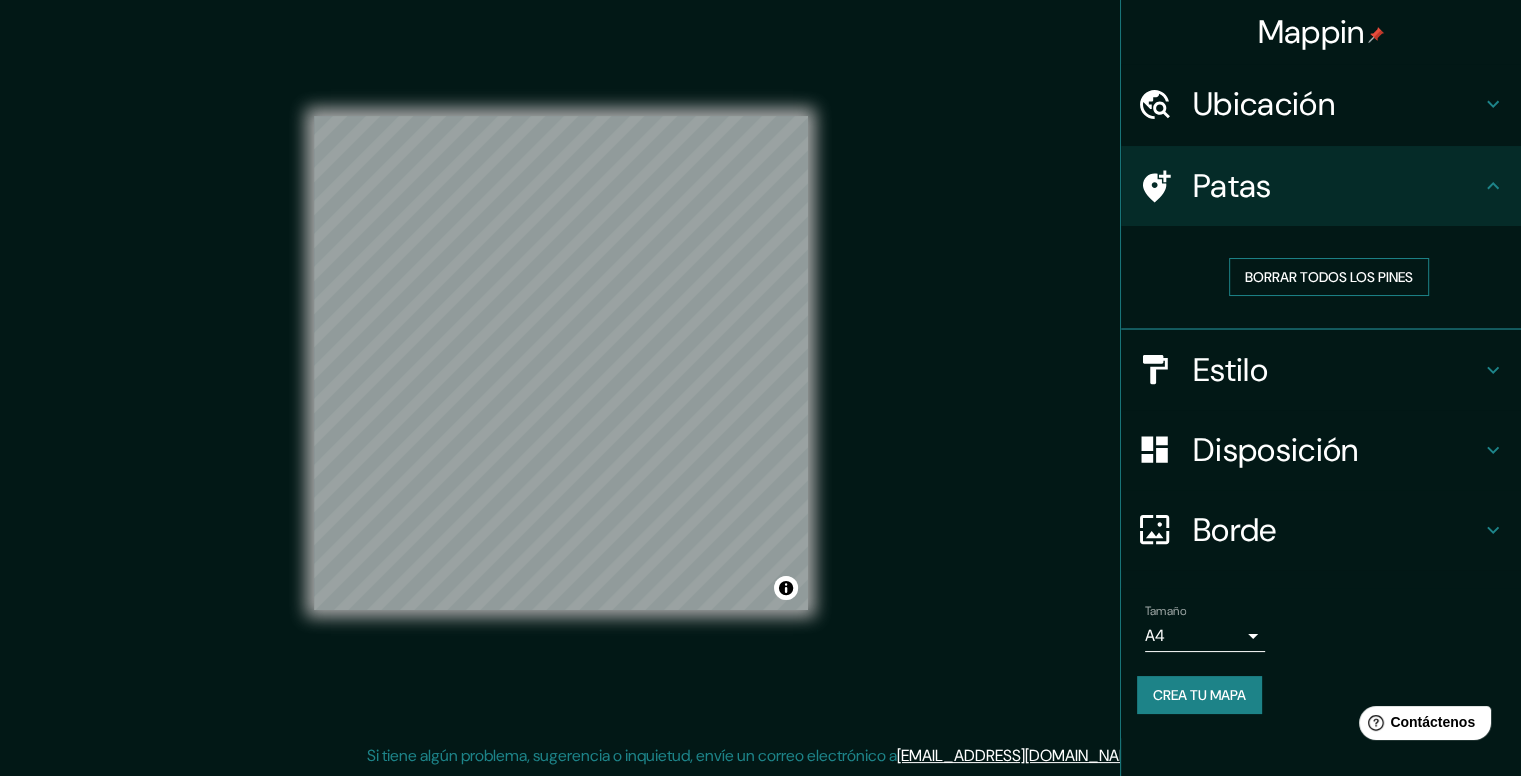 click on "Borrar todos los pines" at bounding box center [1329, 277] 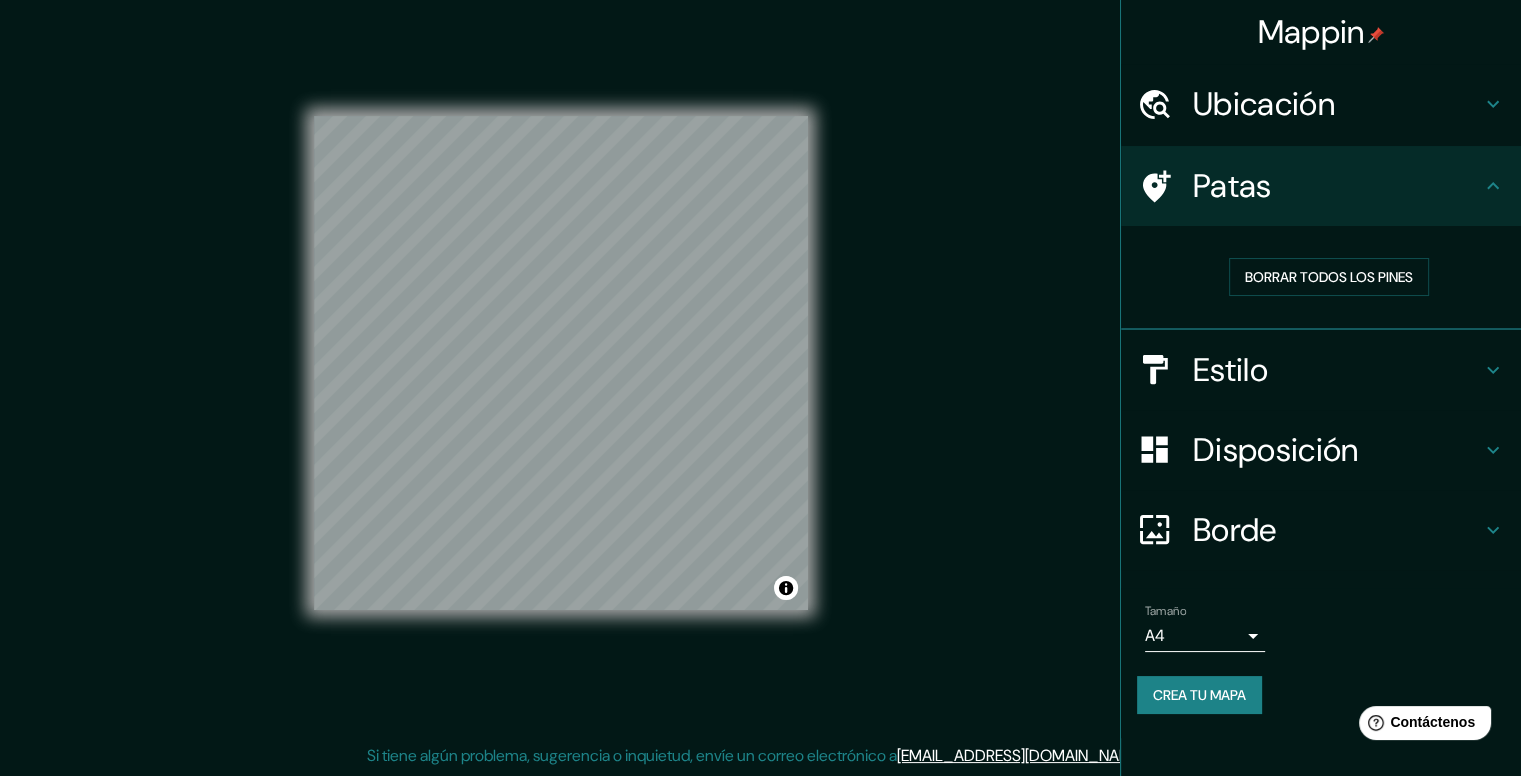 click on "Crea tu mapa" at bounding box center (1199, 695) 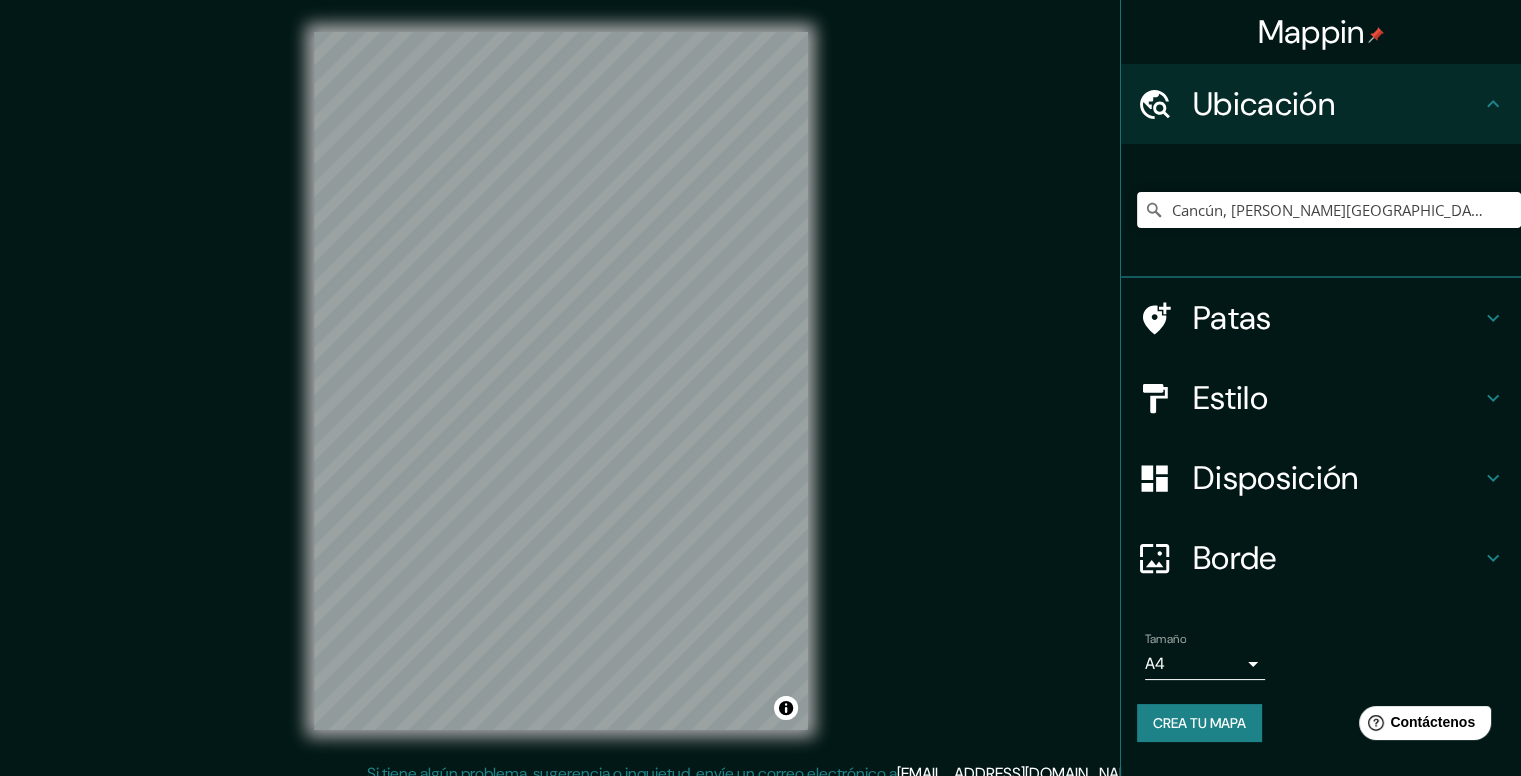 scroll, scrollTop: 0, scrollLeft: 0, axis: both 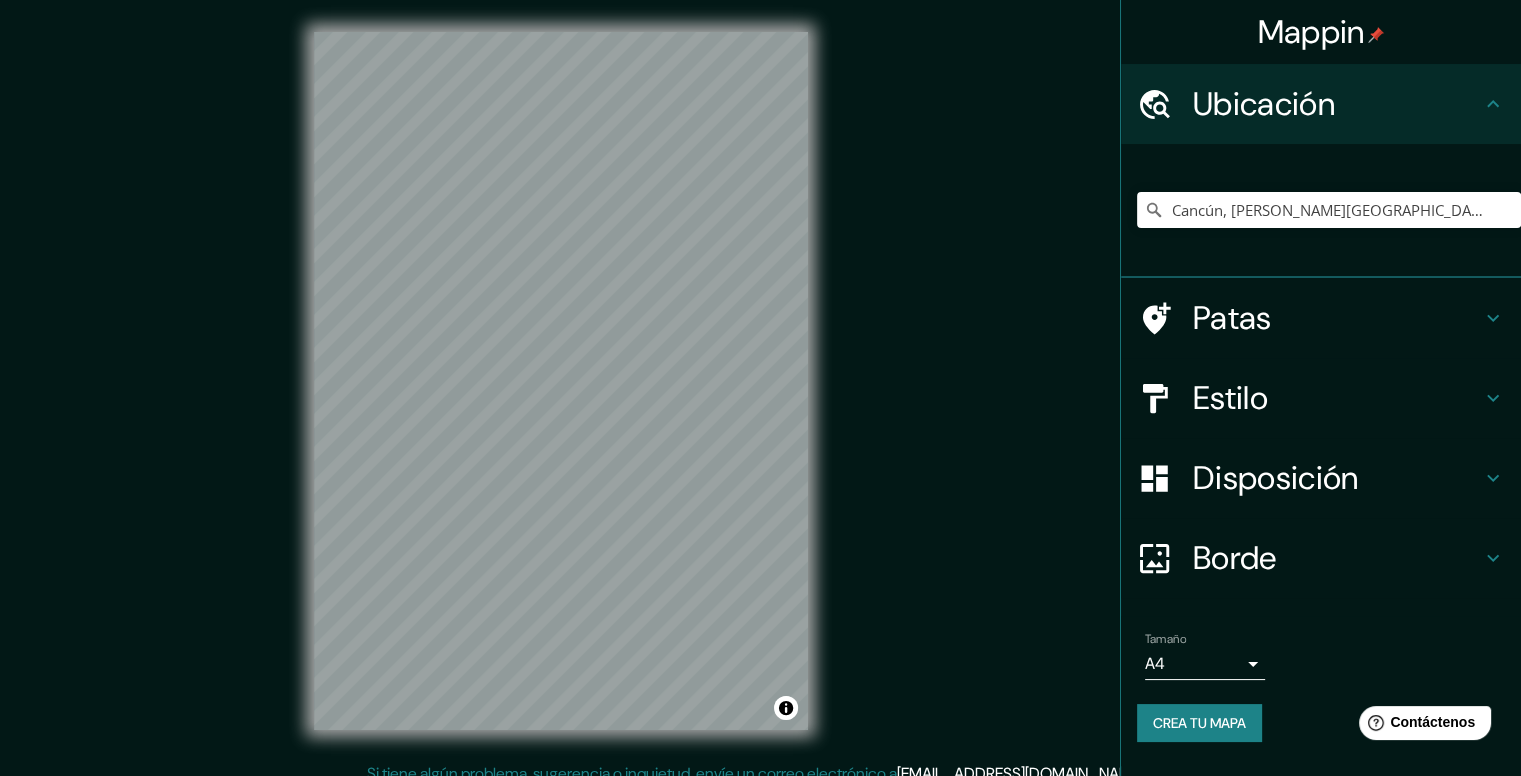 click on "Crea tu mapa" at bounding box center [1199, 723] 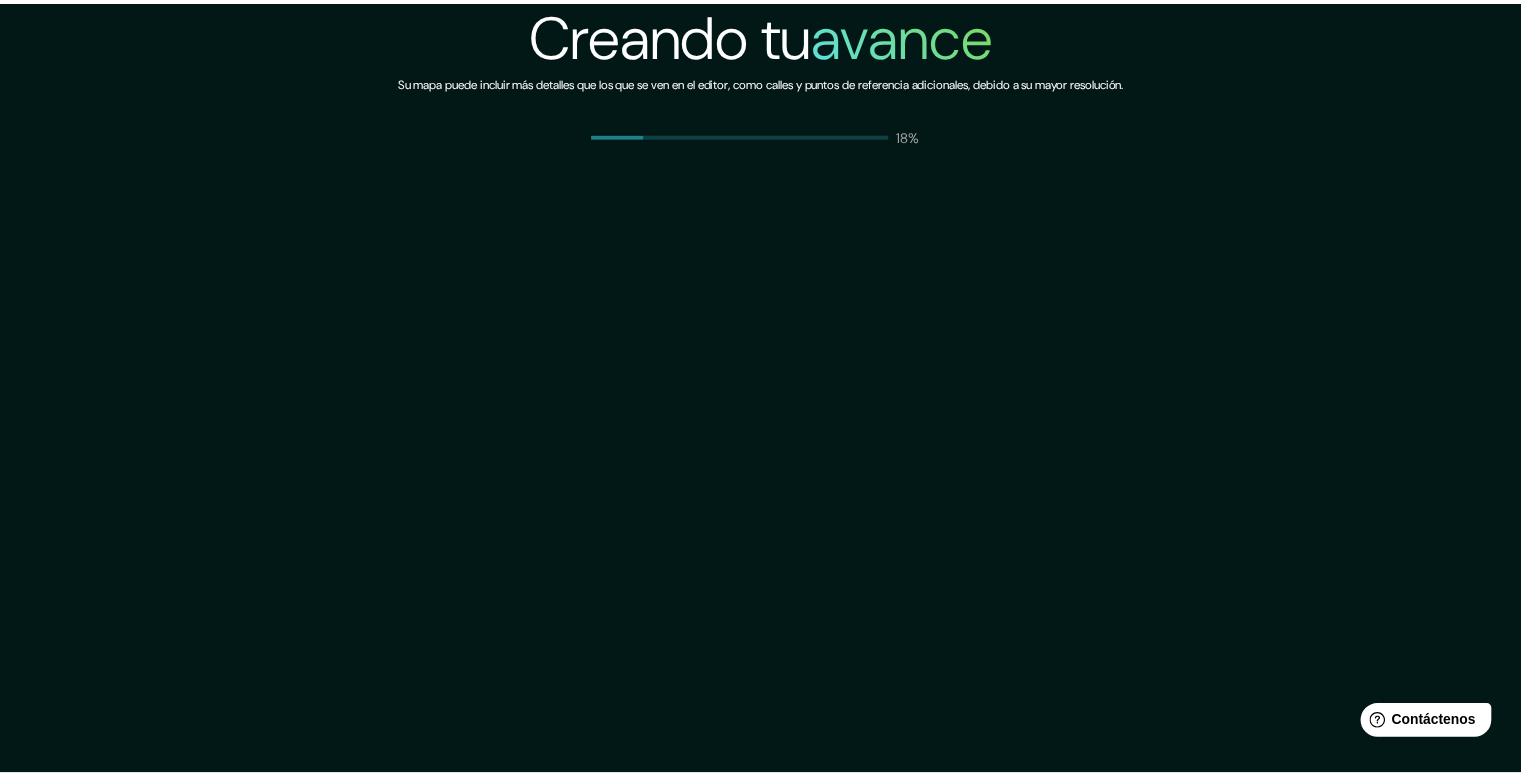 scroll, scrollTop: 0, scrollLeft: 0, axis: both 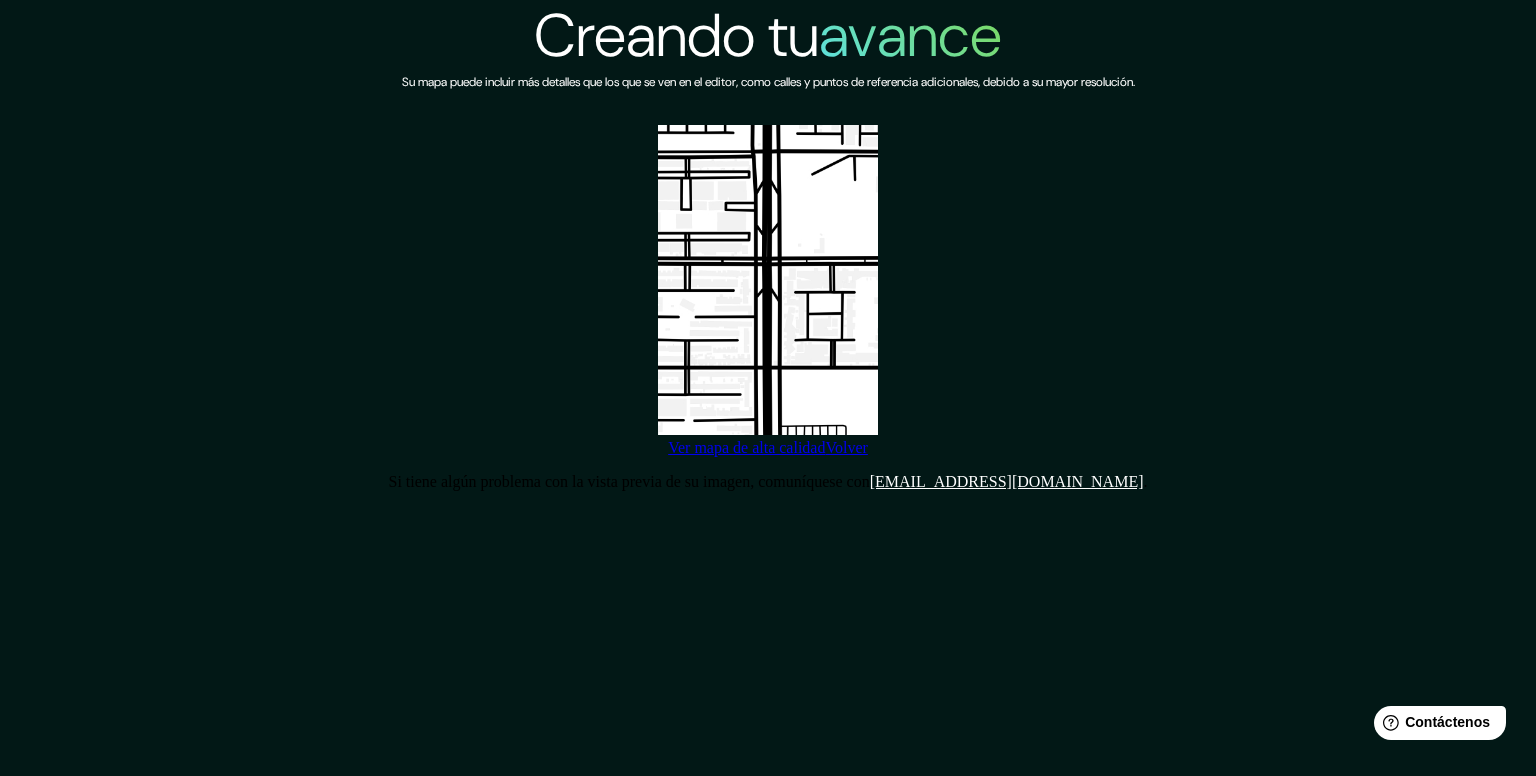 click on "Ver mapa de alta calidad" at bounding box center (746, 447) 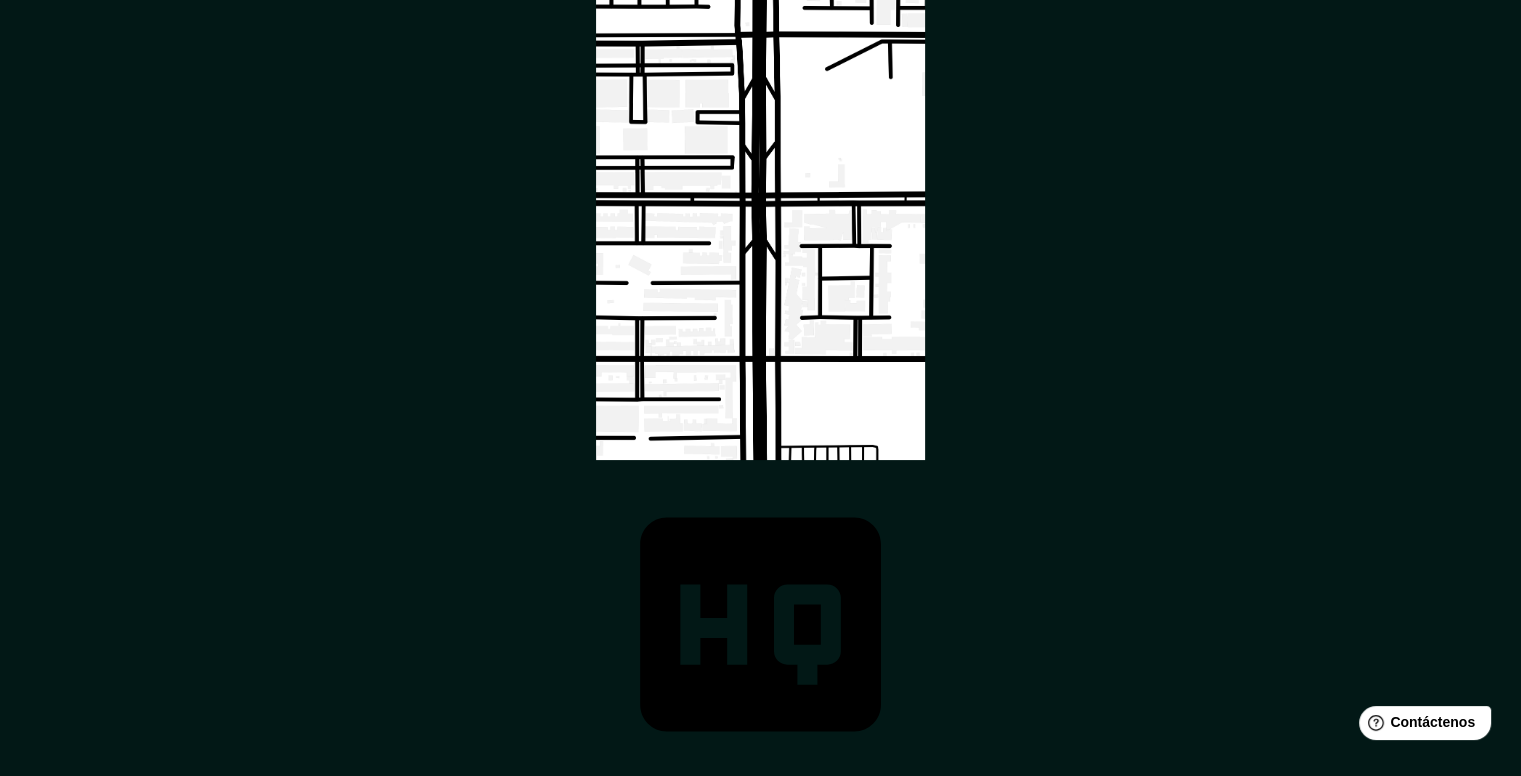 scroll, scrollTop: 192, scrollLeft: 0, axis: vertical 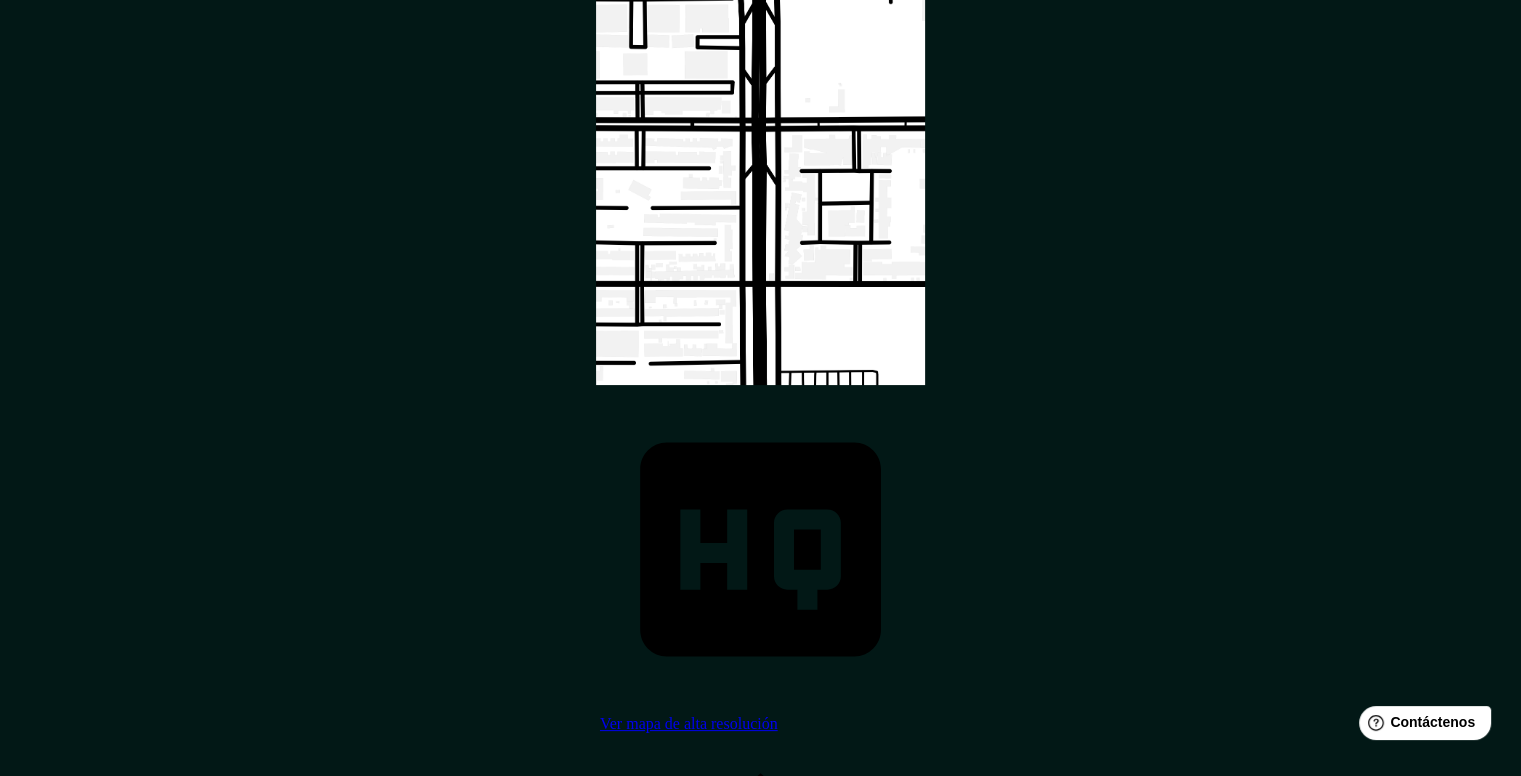 click 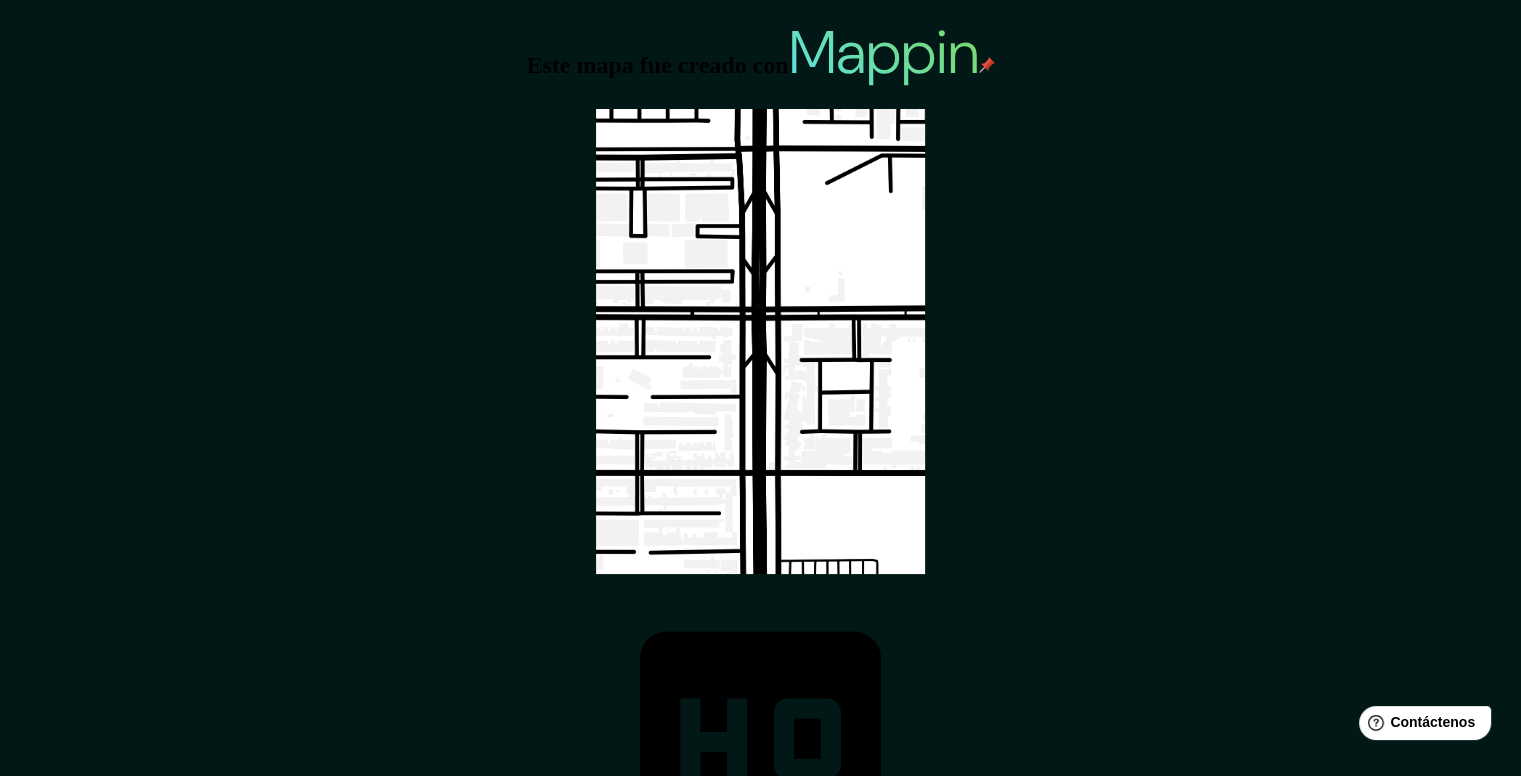 scroll, scrollTop: 0, scrollLeft: 0, axis: both 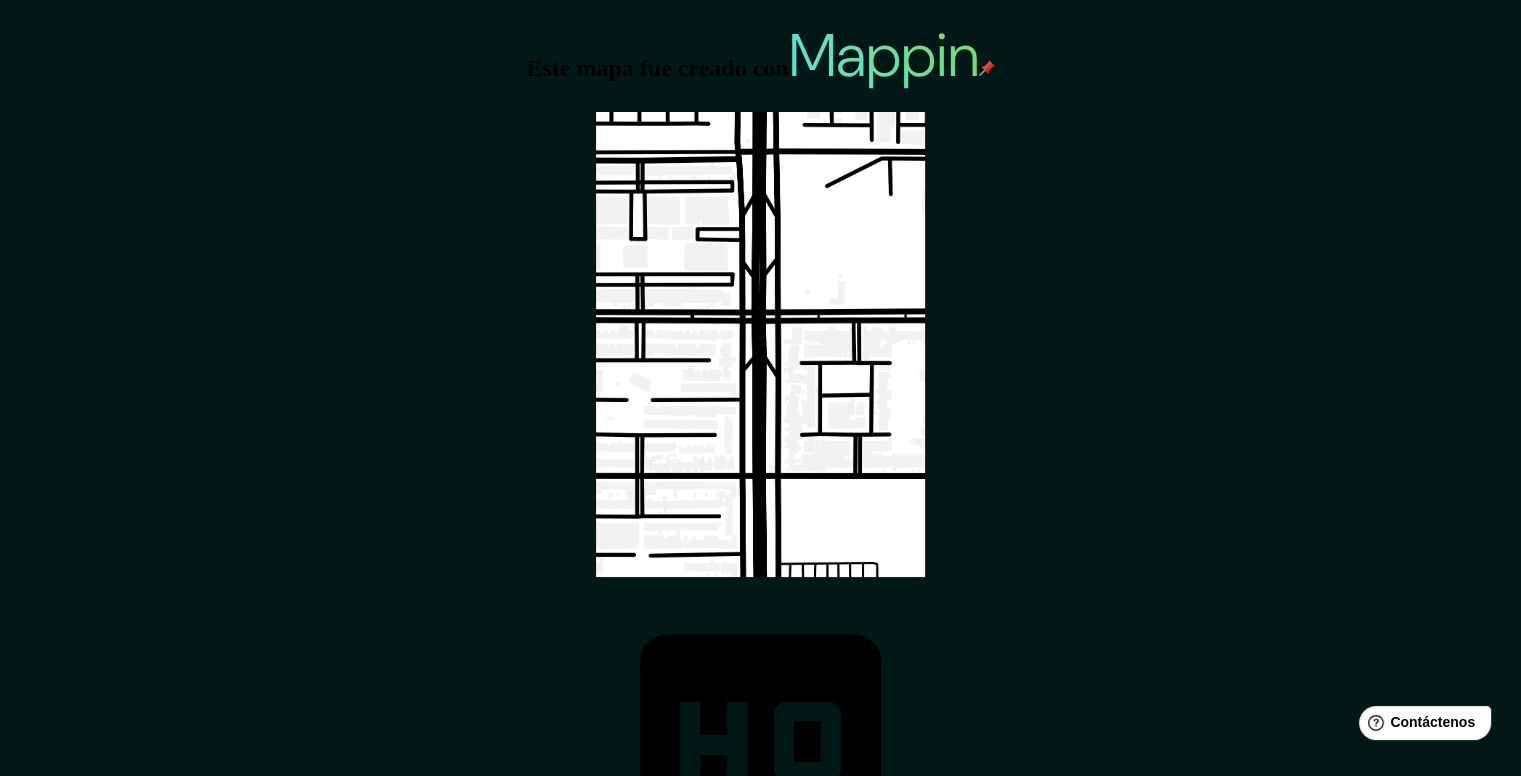 drag, startPoint x: 773, startPoint y: 375, endPoint x: 691, endPoint y: 289, distance: 118.82761 